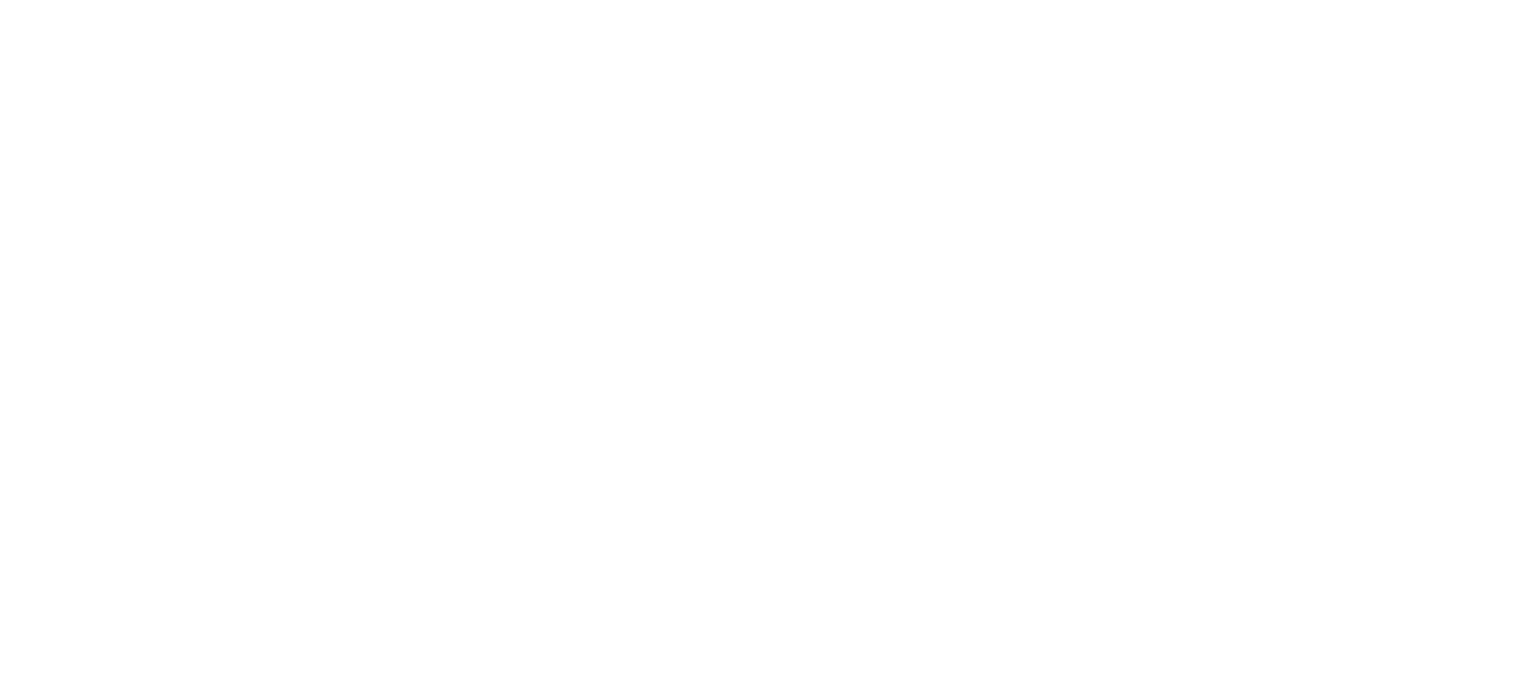 scroll, scrollTop: 0, scrollLeft: 0, axis: both 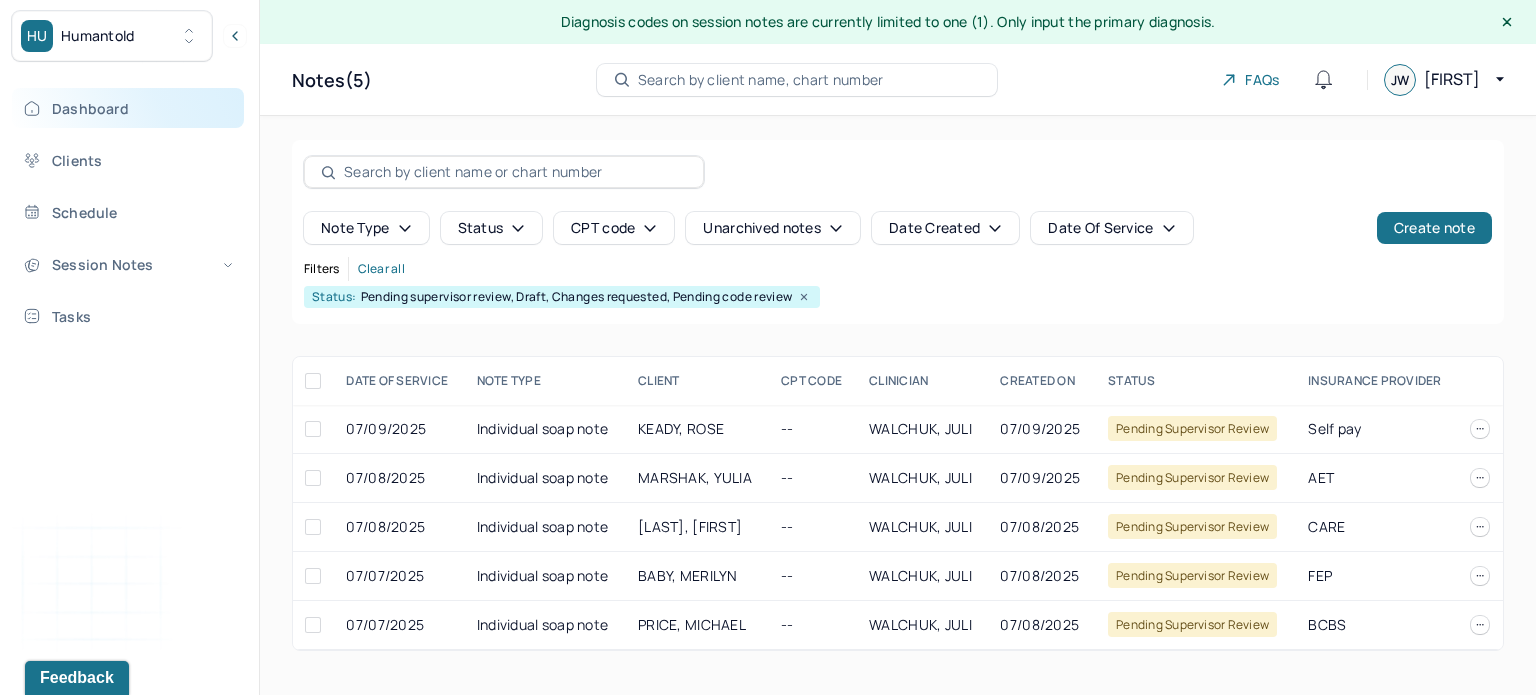 click on "Dashboard" at bounding box center [128, 108] 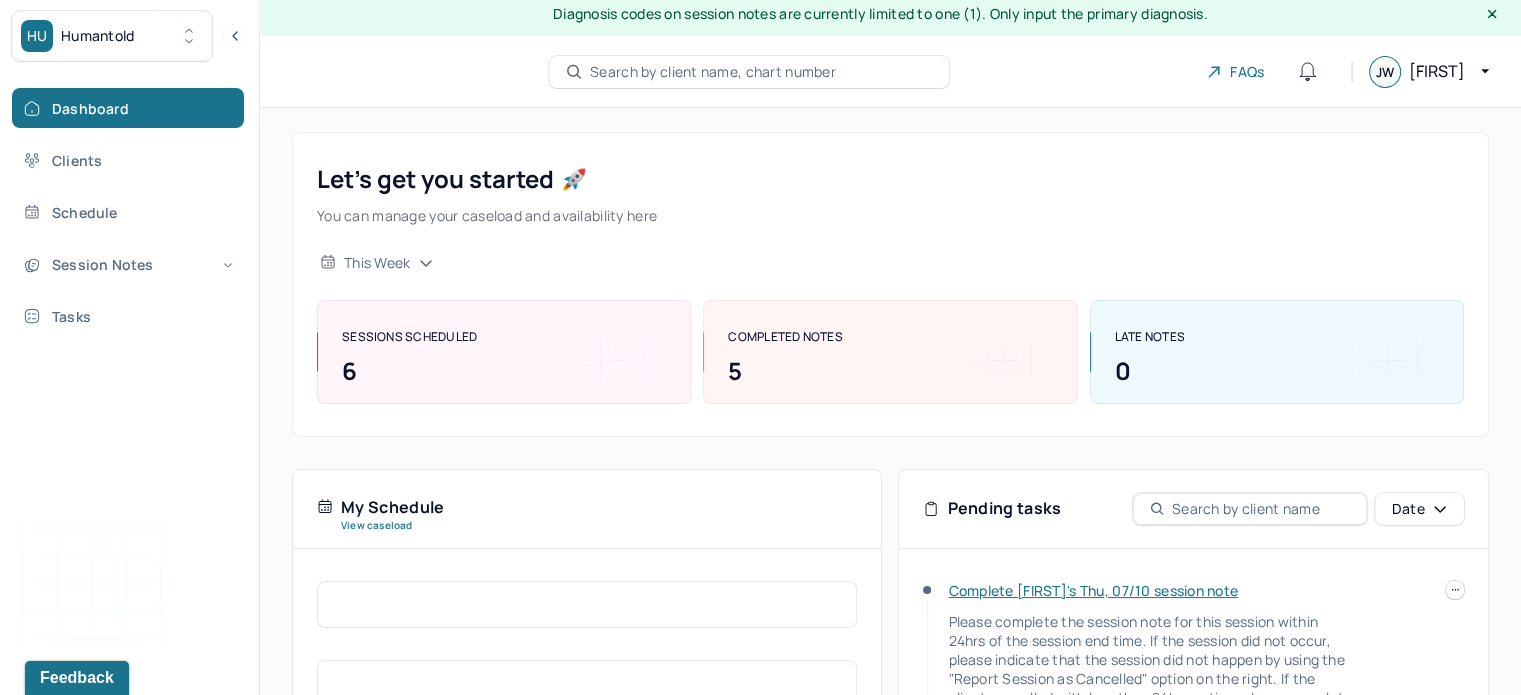 scroll, scrollTop: 0, scrollLeft: 0, axis: both 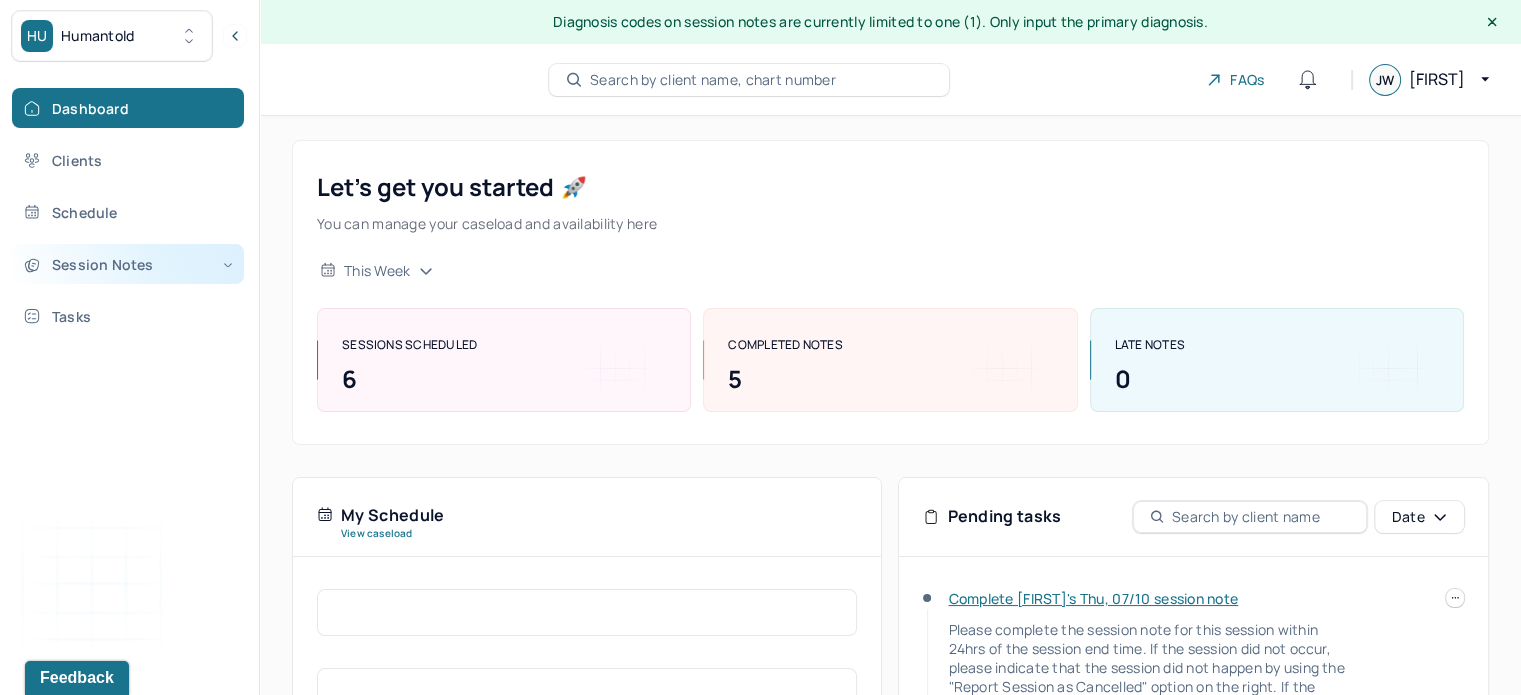 click on "Session Notes" at bounding box center [128, 264] 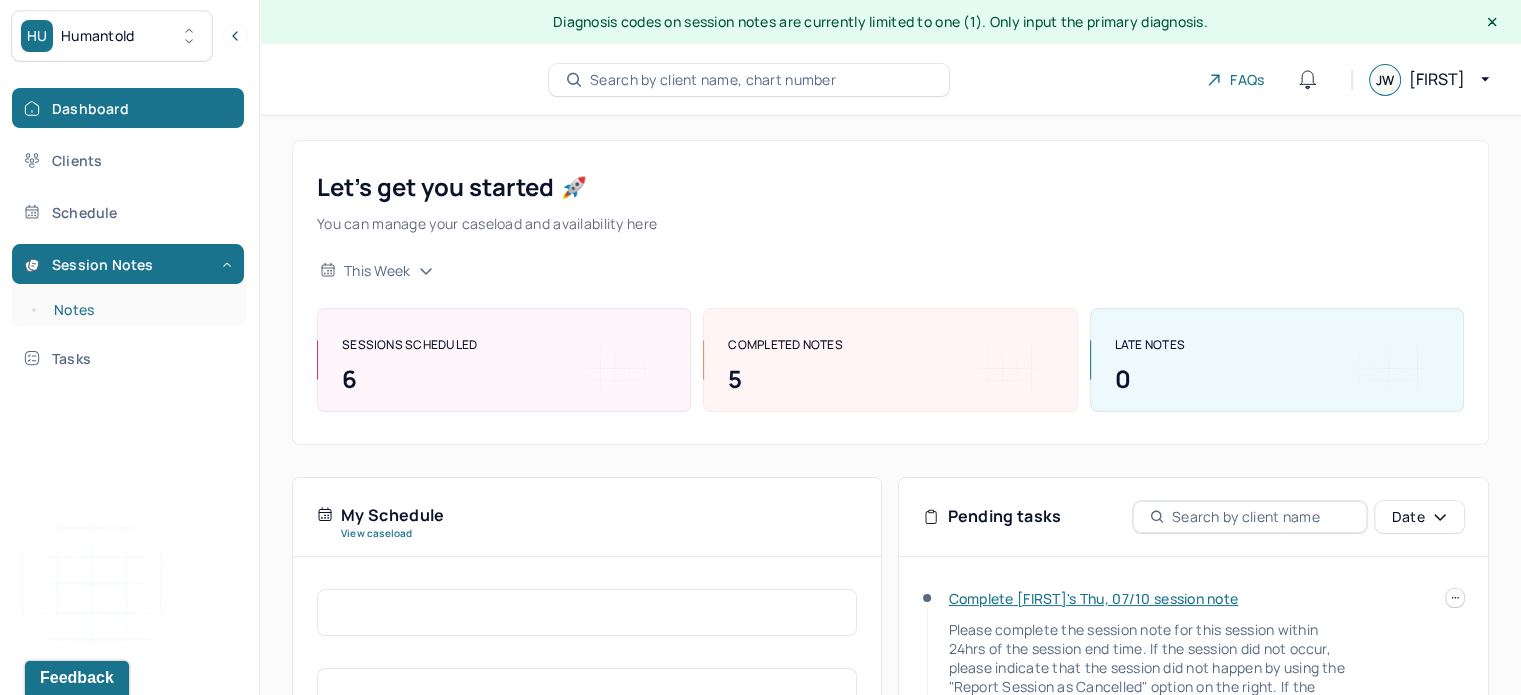 click on "Notes" at bounding box center (139, 310) 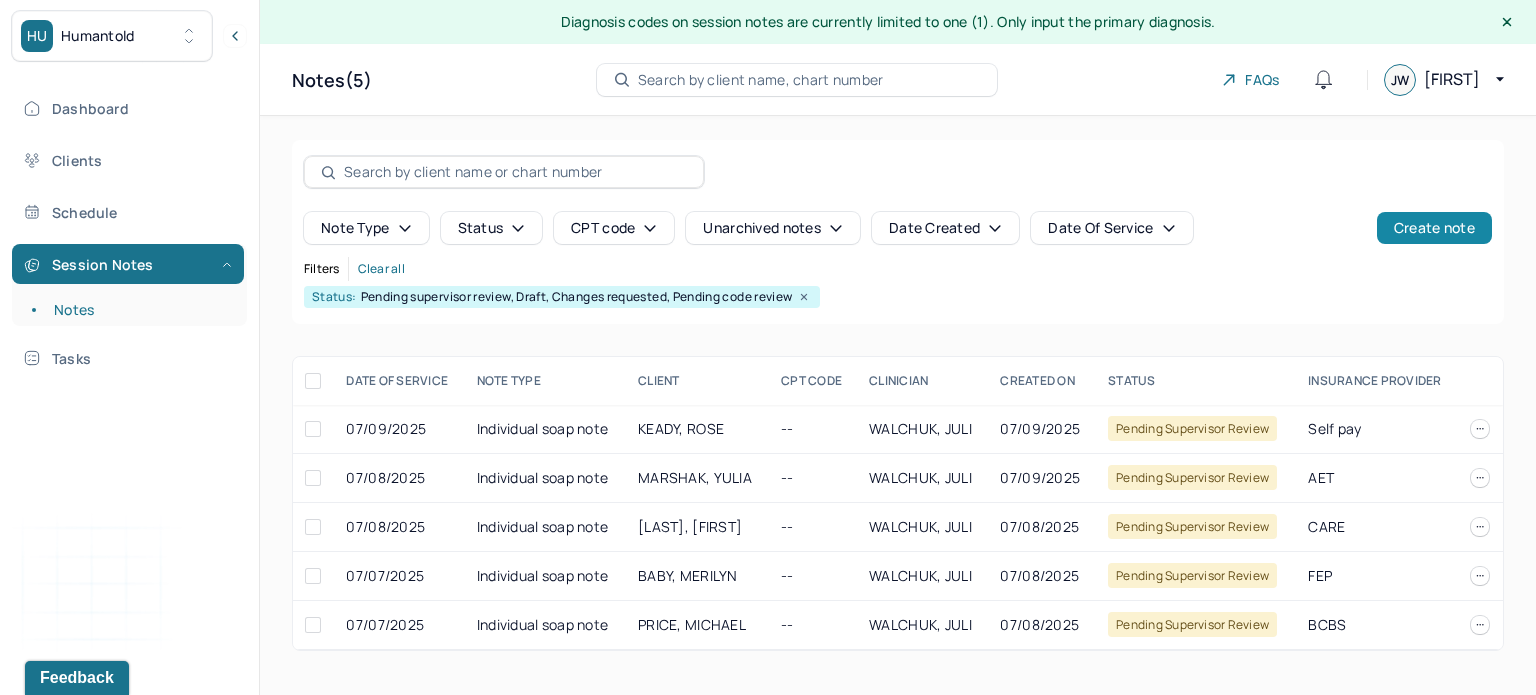 click on "Create note" at bounding box center (1434, 228) 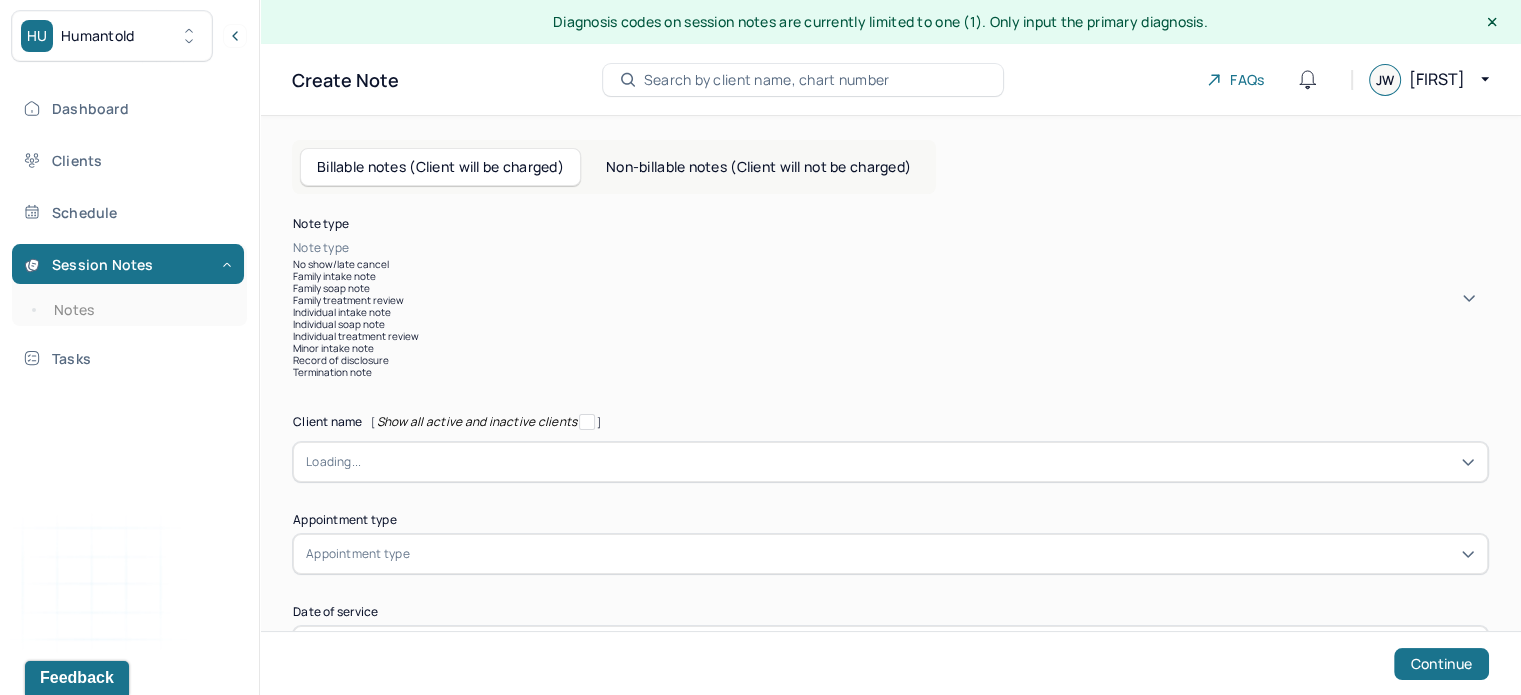 click at bounding box center [920, 248] 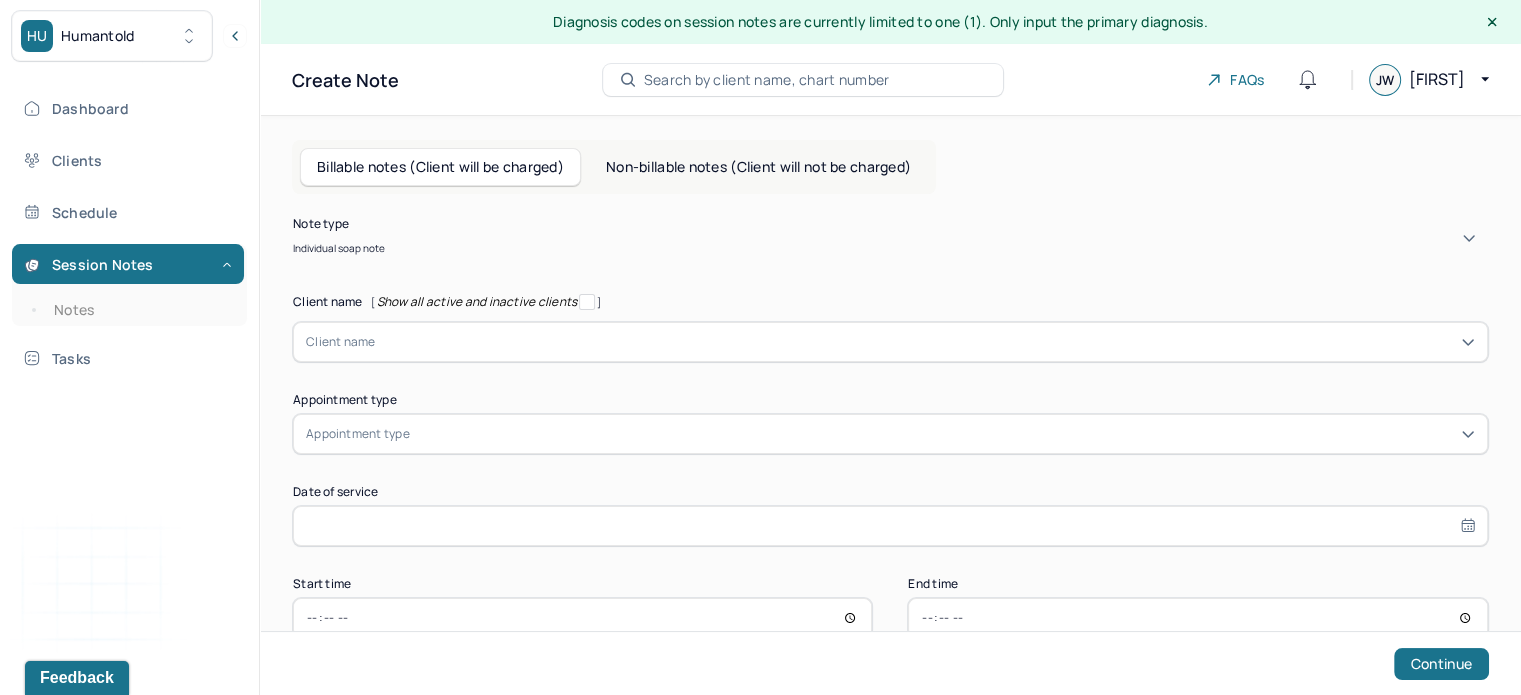 click at bounding box center (925, 342) 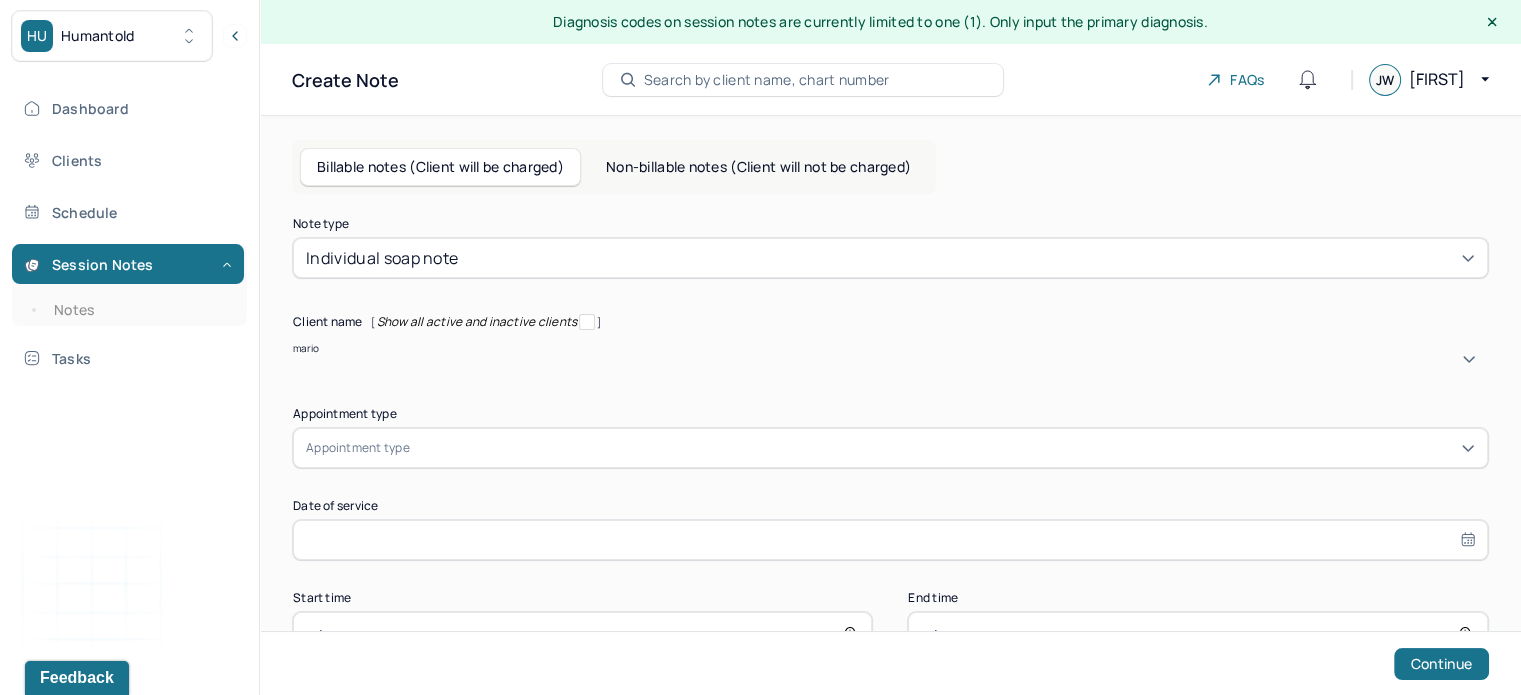 type on "[NAME]" 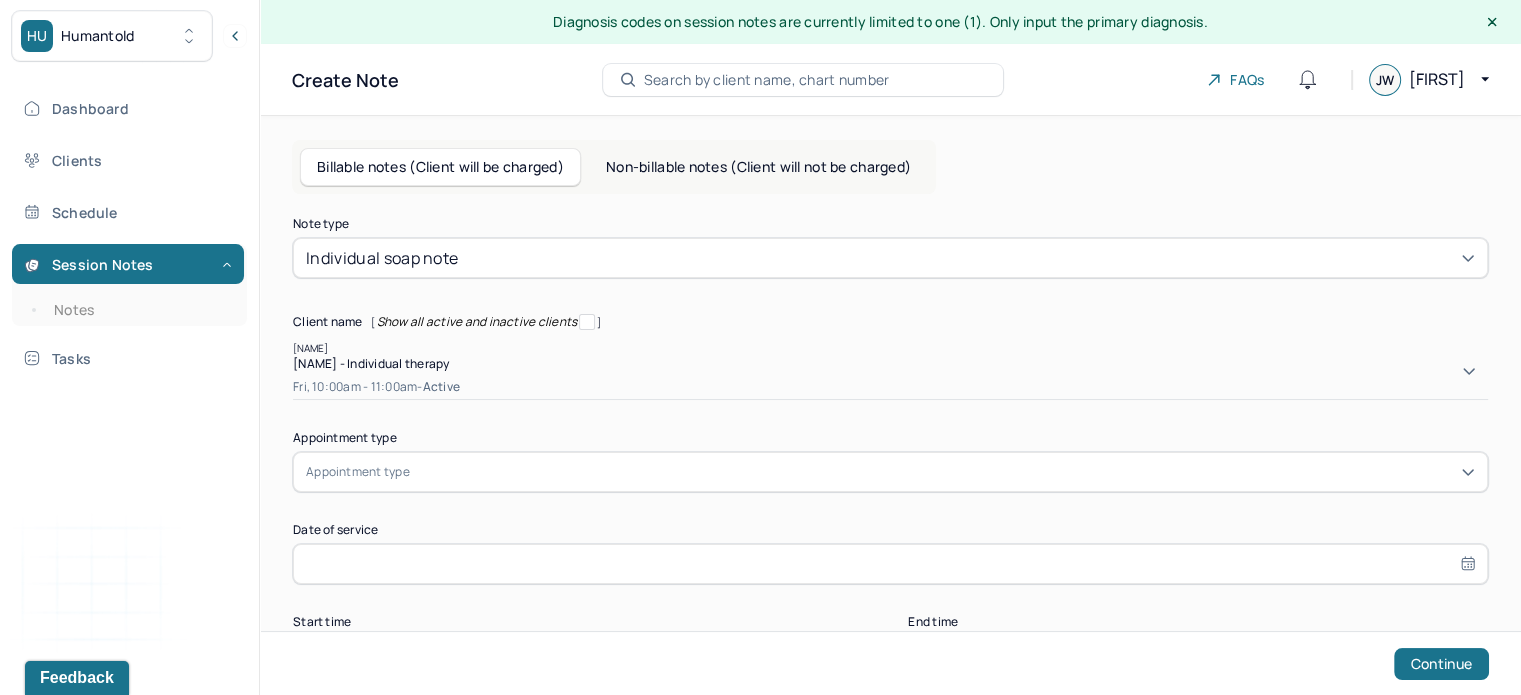 click on "[NAME] - Individual therapy" at bounding box center (371, 363) 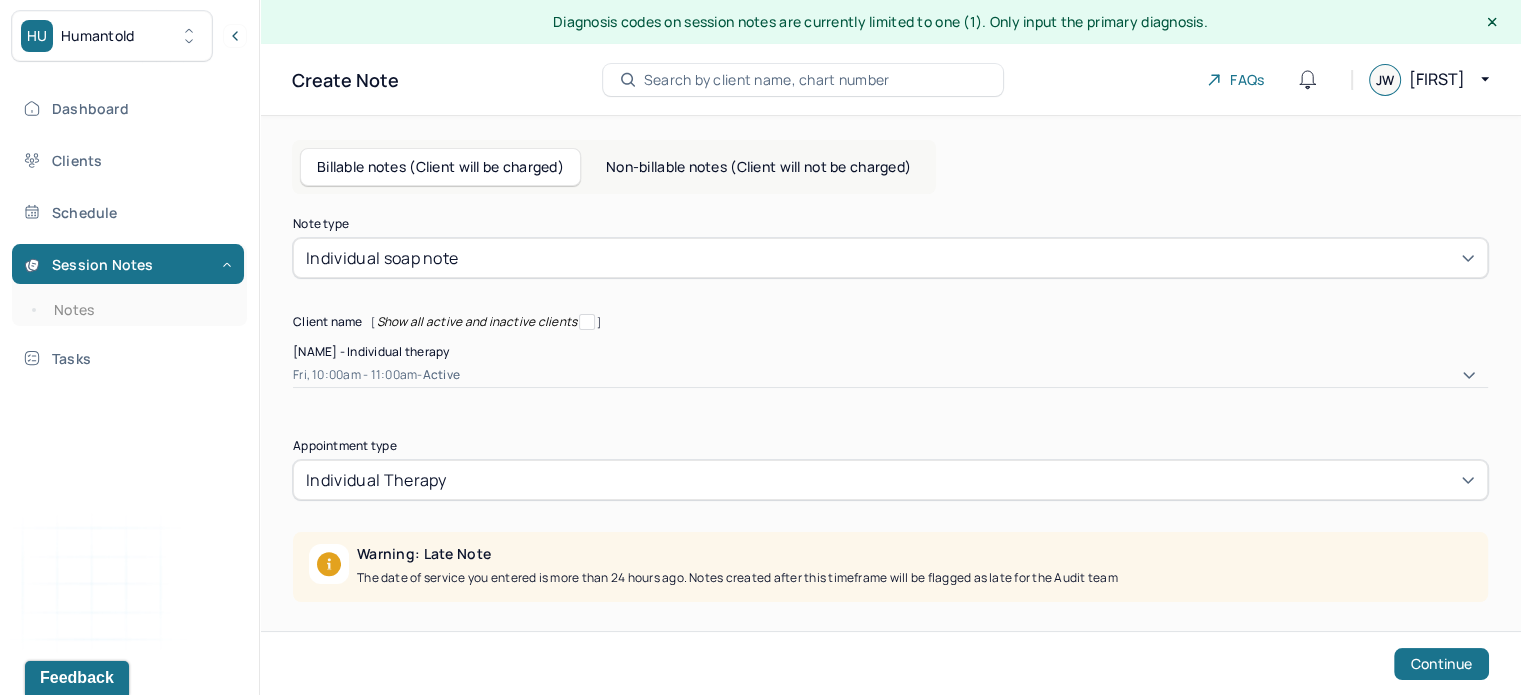 scroll, scrollTop: 177, scrollLeft: 0, axis: vertical 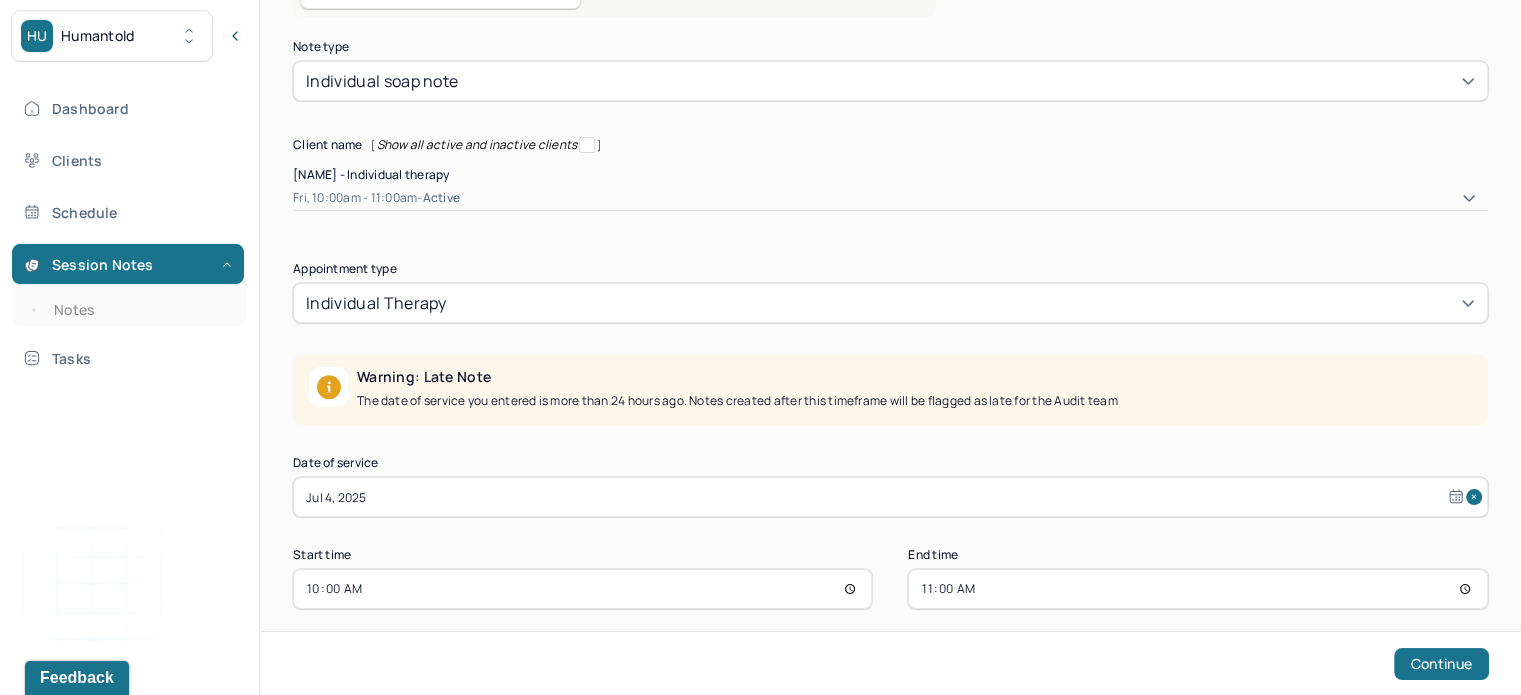 click on "Jul 4, 2025" at bounding box center (890, 497) 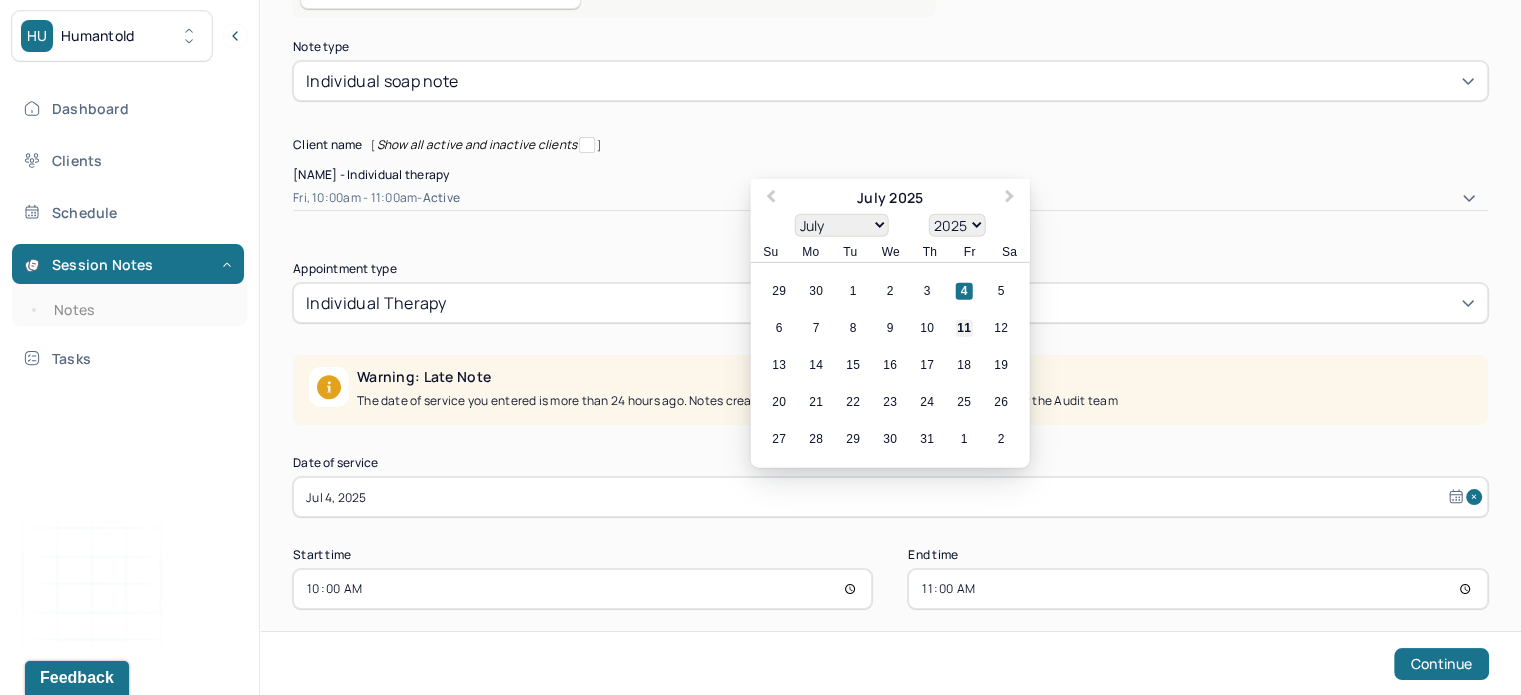 click on "11" at bounding box center (964, 328) 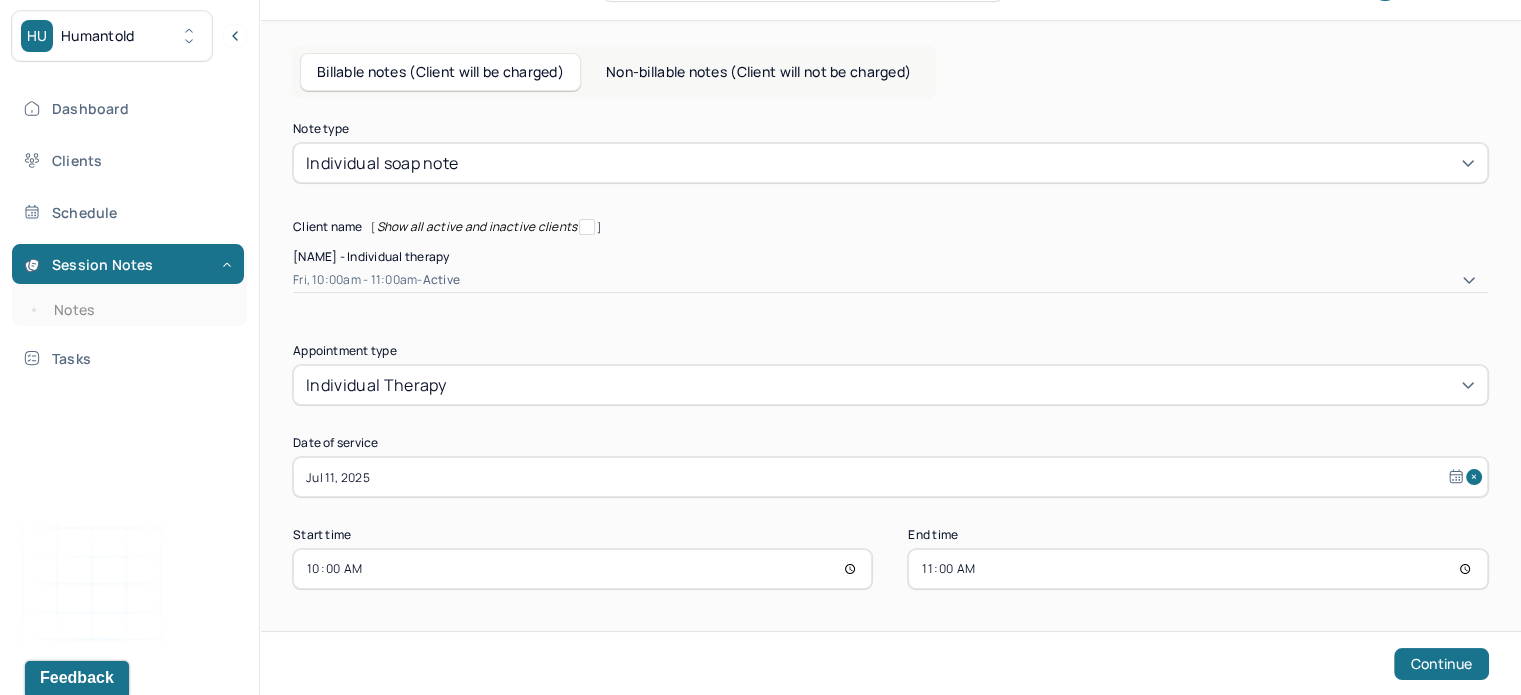 scroll, scrollTop: 76, scrollLeft: 0, axis: vertical 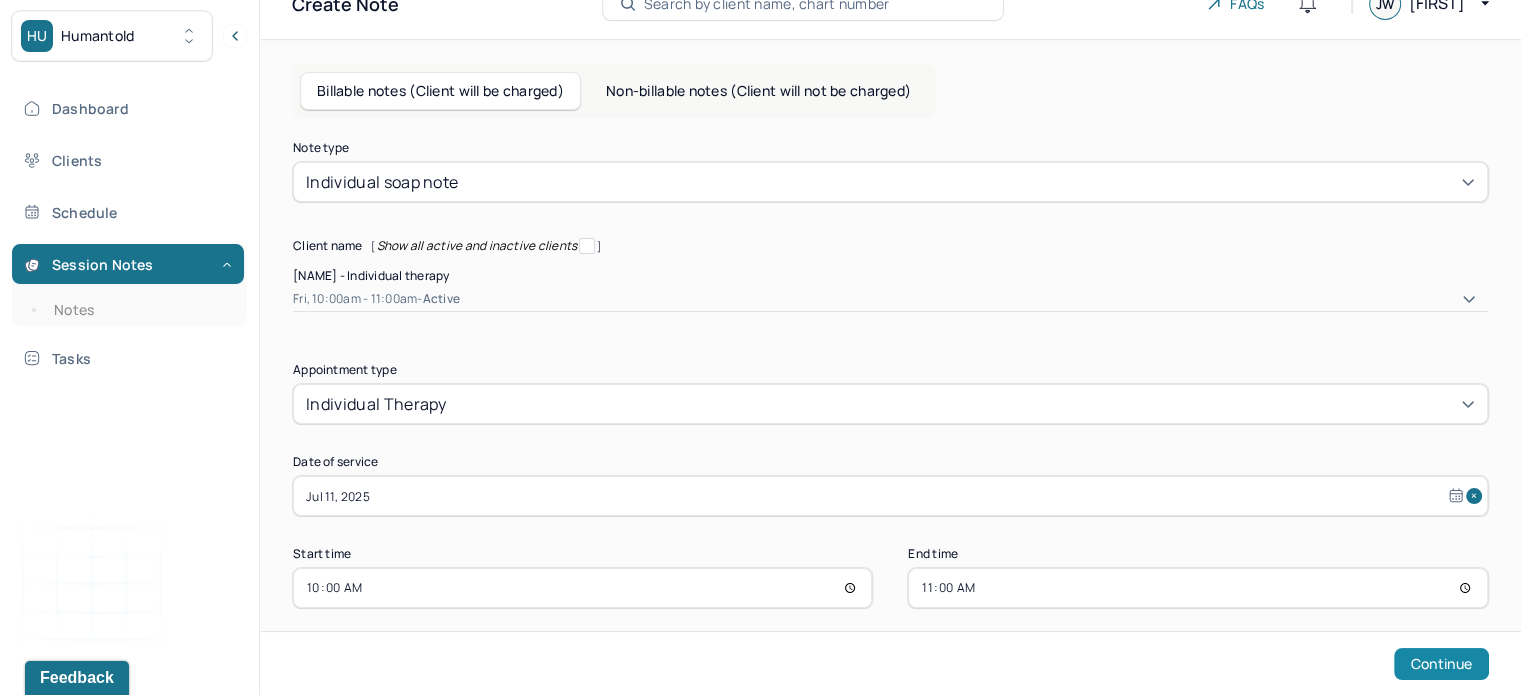 click on "Continue" at bounding box center (1441, 664) 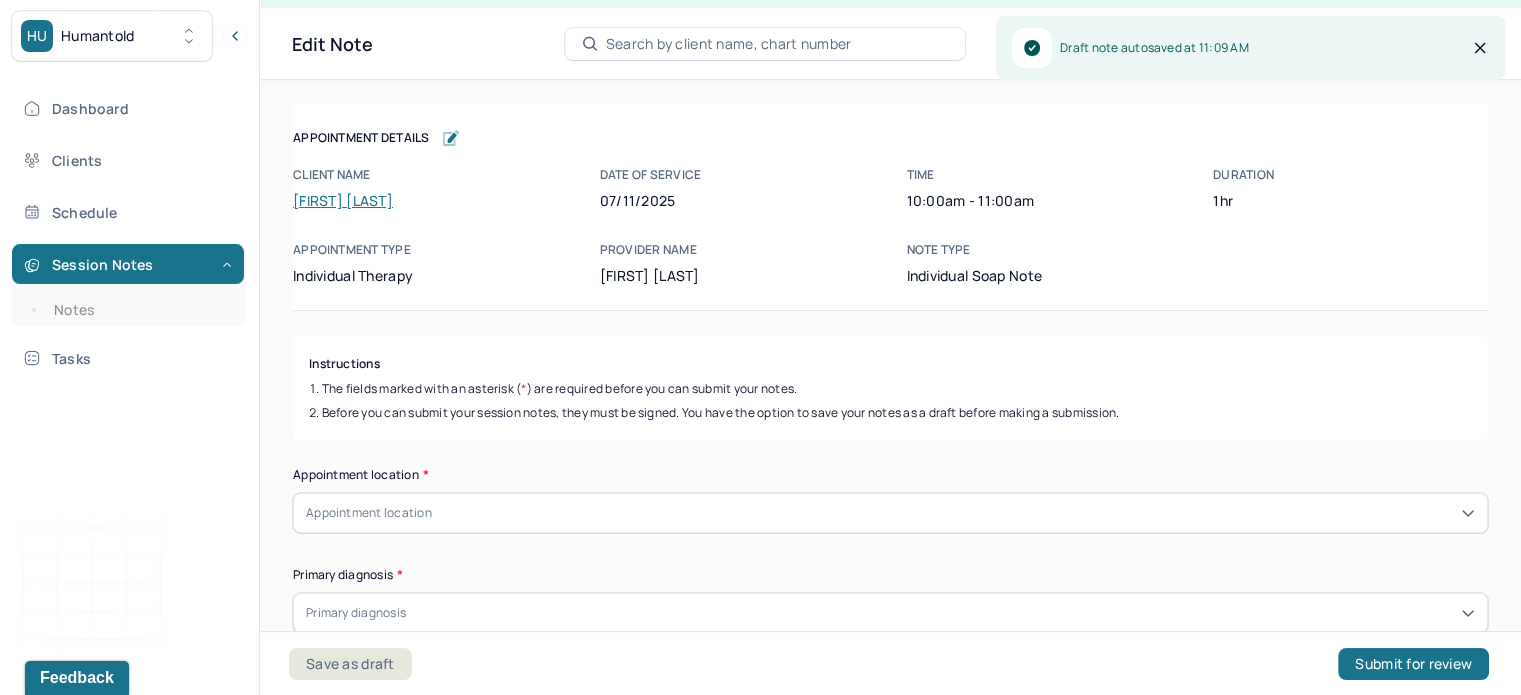 scroll, scrollTop: 36, scrollLeft: 0, axis: vertical 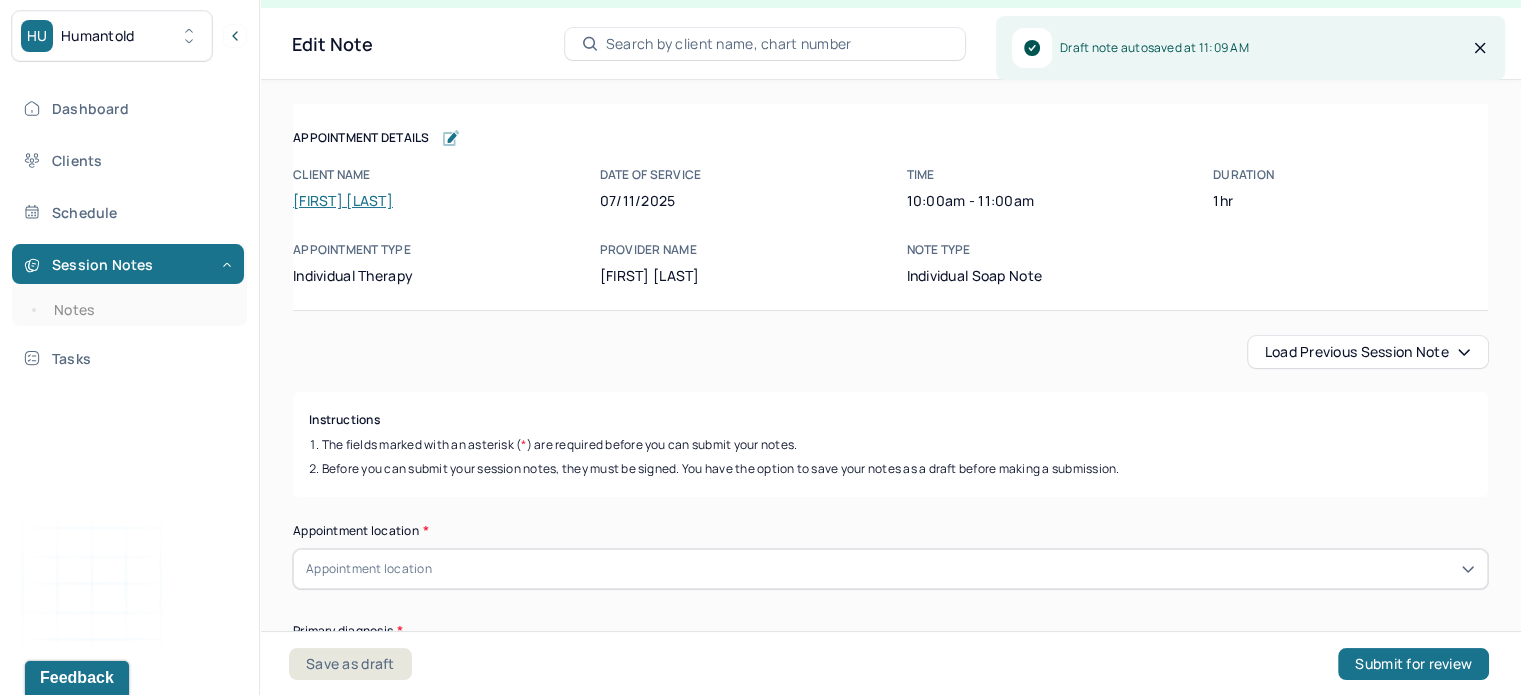 click on "Load previous session note" at bounding box center (1368, 352) 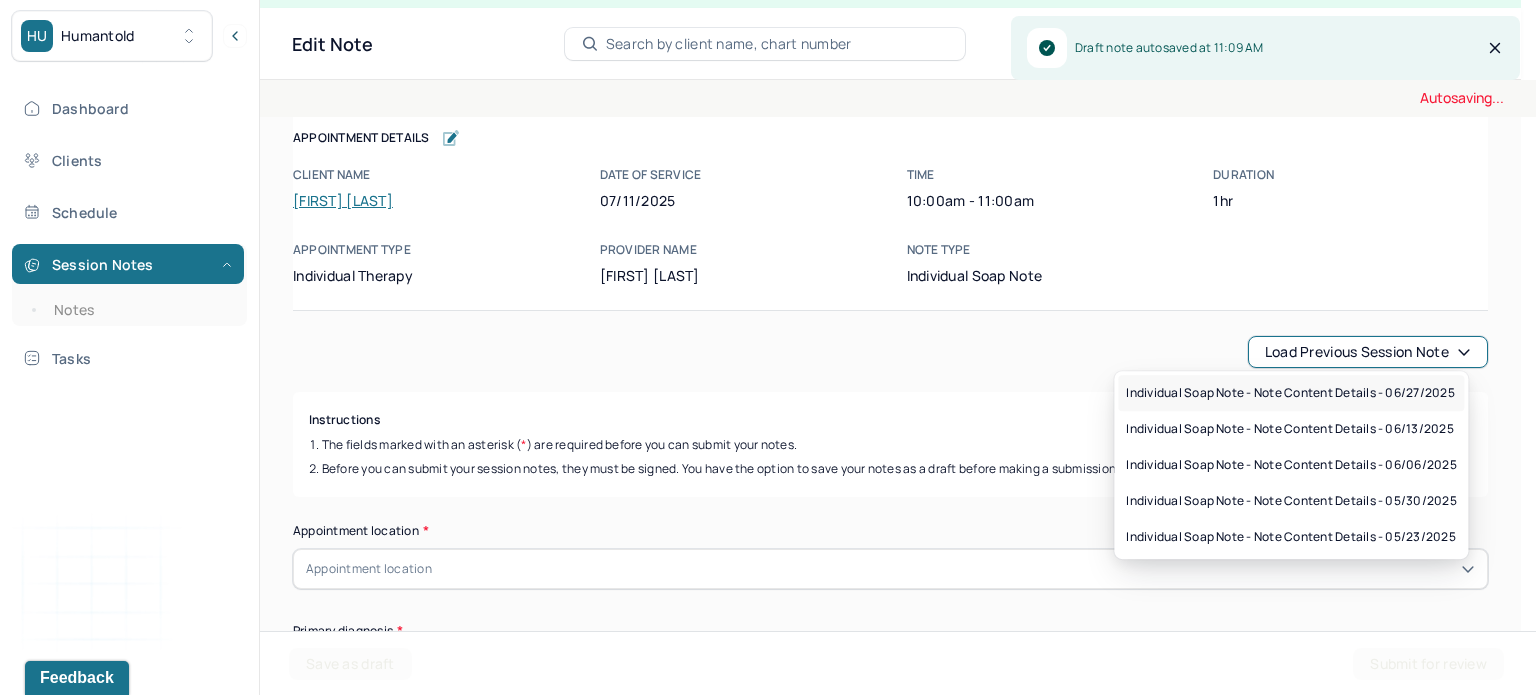 click on "Individual soap note   - Note content Details -   06/27/2025" at bounding box center (1290, 393) 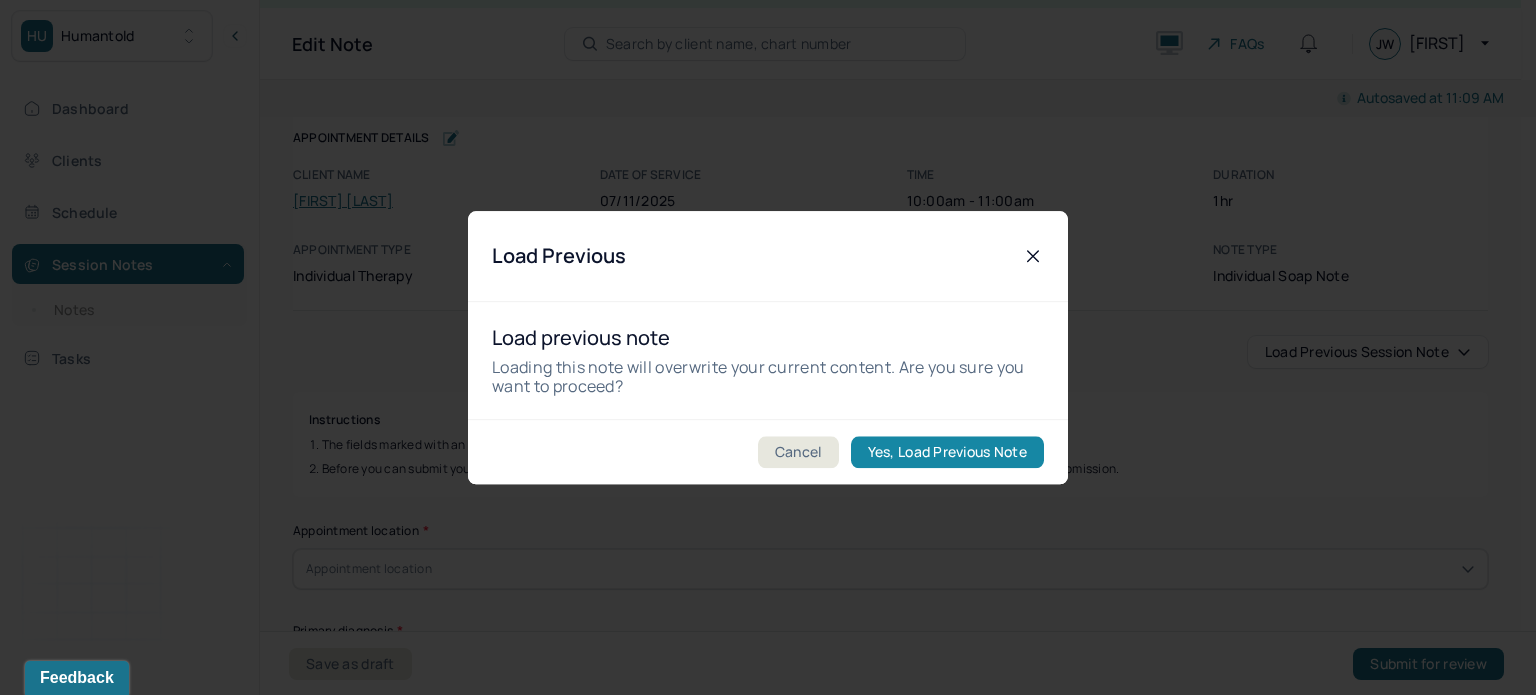 click on "Yes, Load Previous Note" at bounding box center [947, 452] 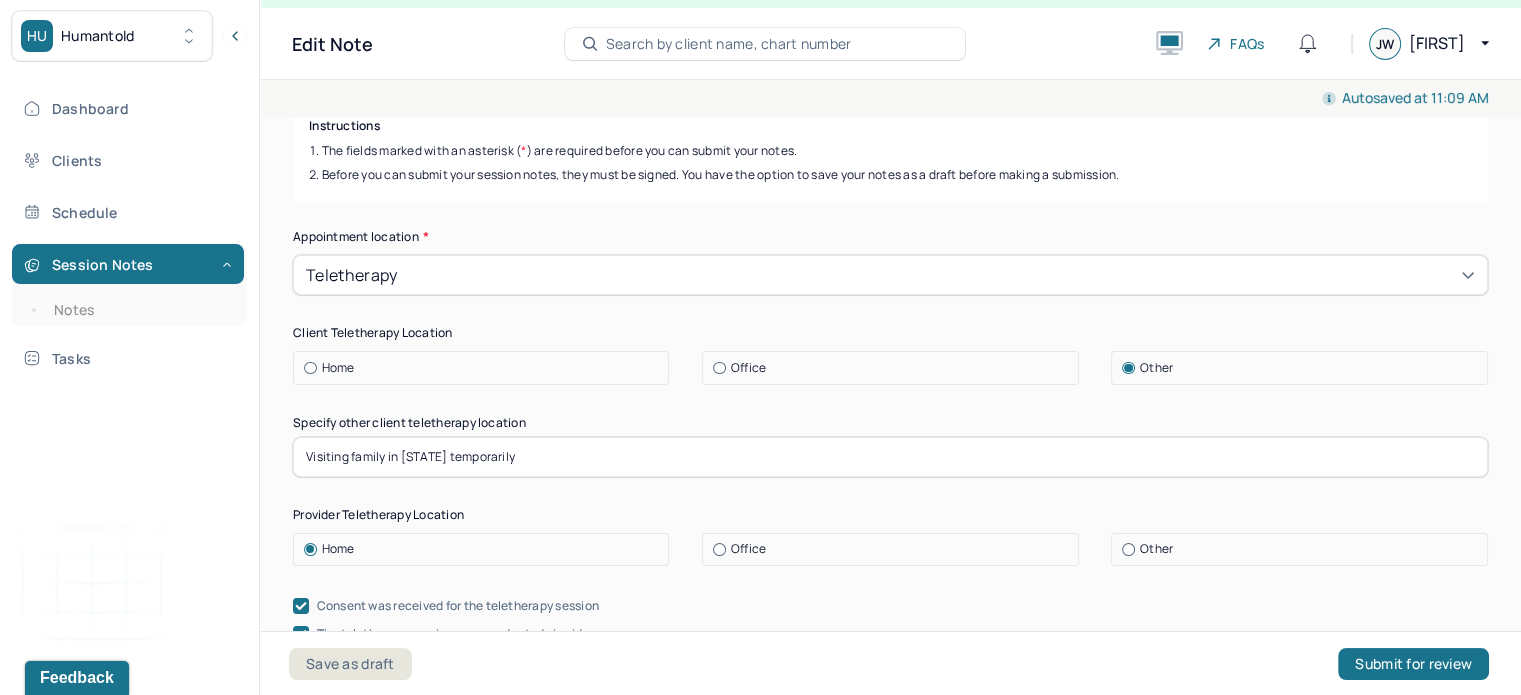 scroll, scrollTop: 310, scrollLeft: 0, axis: vertical 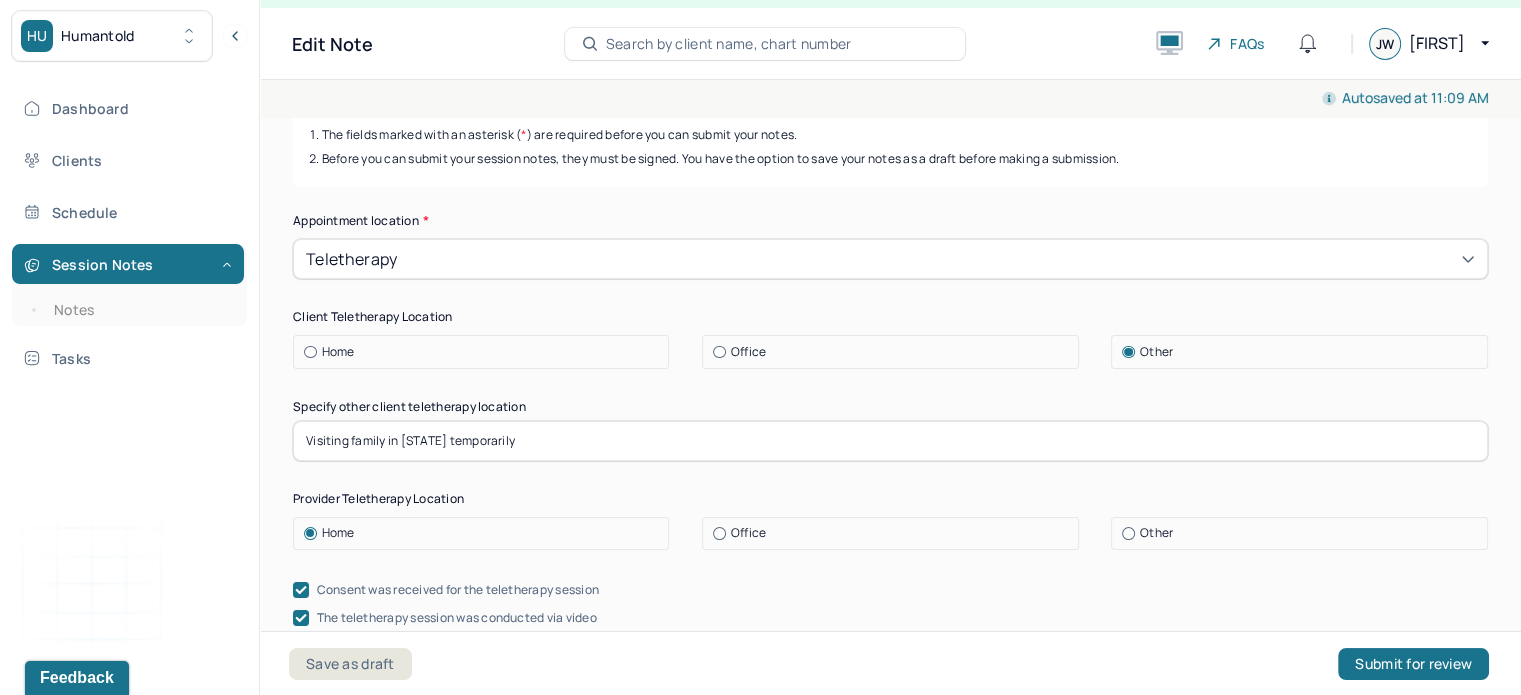 click on "Home" at bounding box center (338, 352) 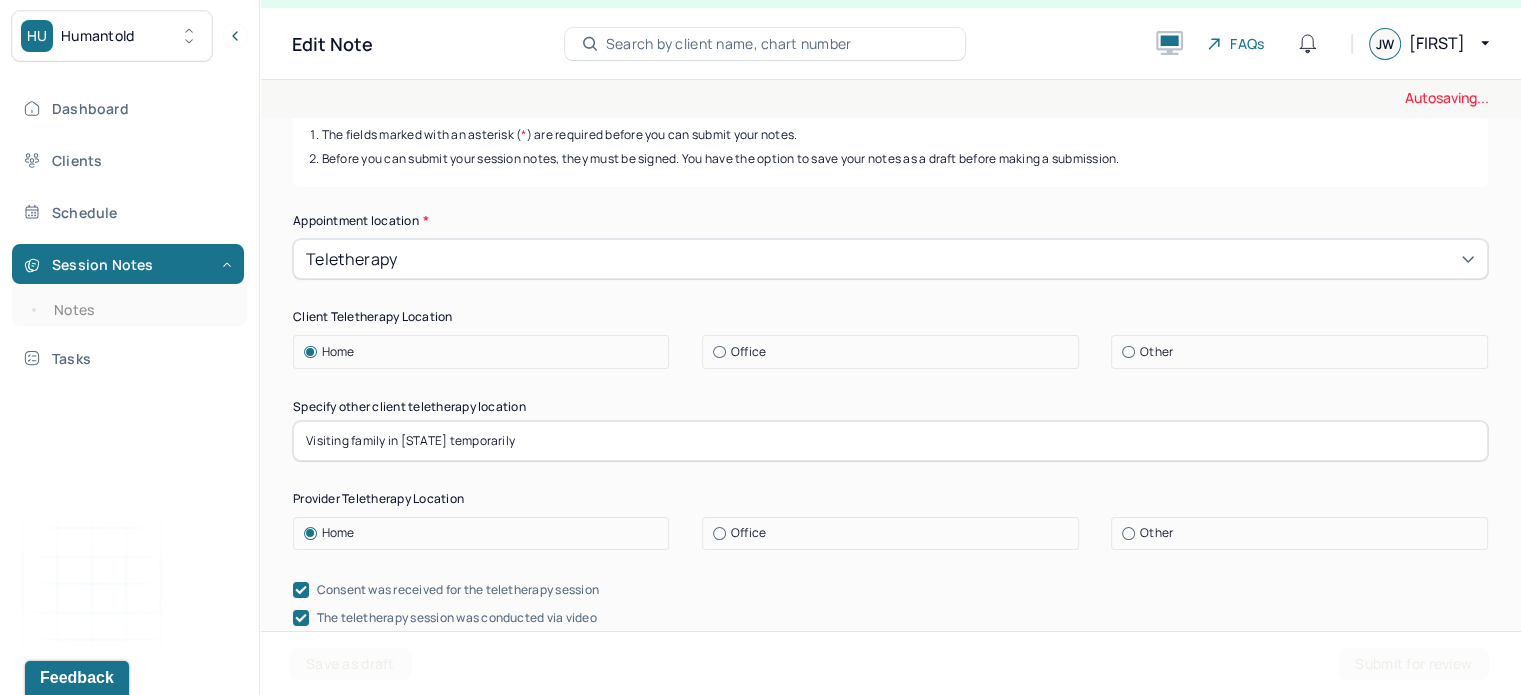 drag, startPoint x: 552, startPoint y: 448, endPoint x: 194, endPoint y: 431, distance: 358.4034 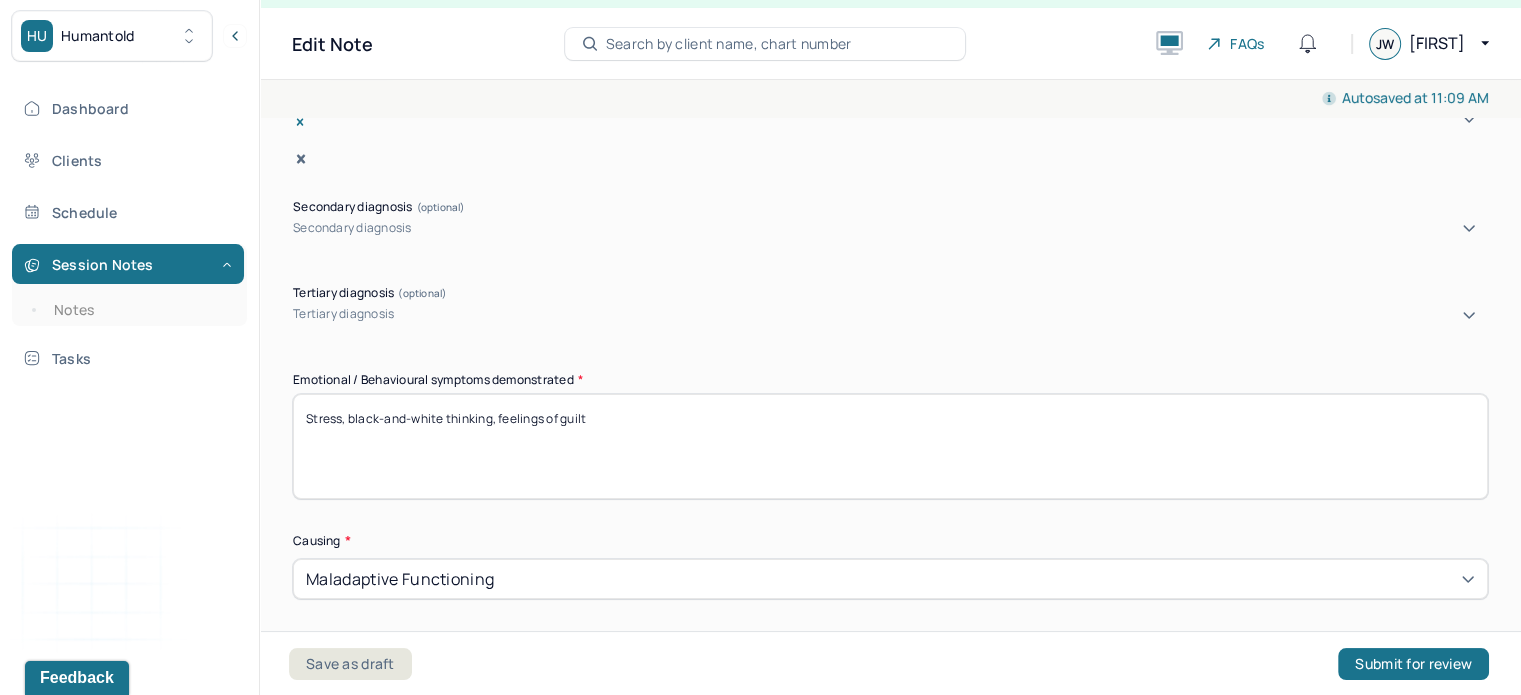 scroll, scrollTop: 811, scrollLeft: 0, axis: vertical 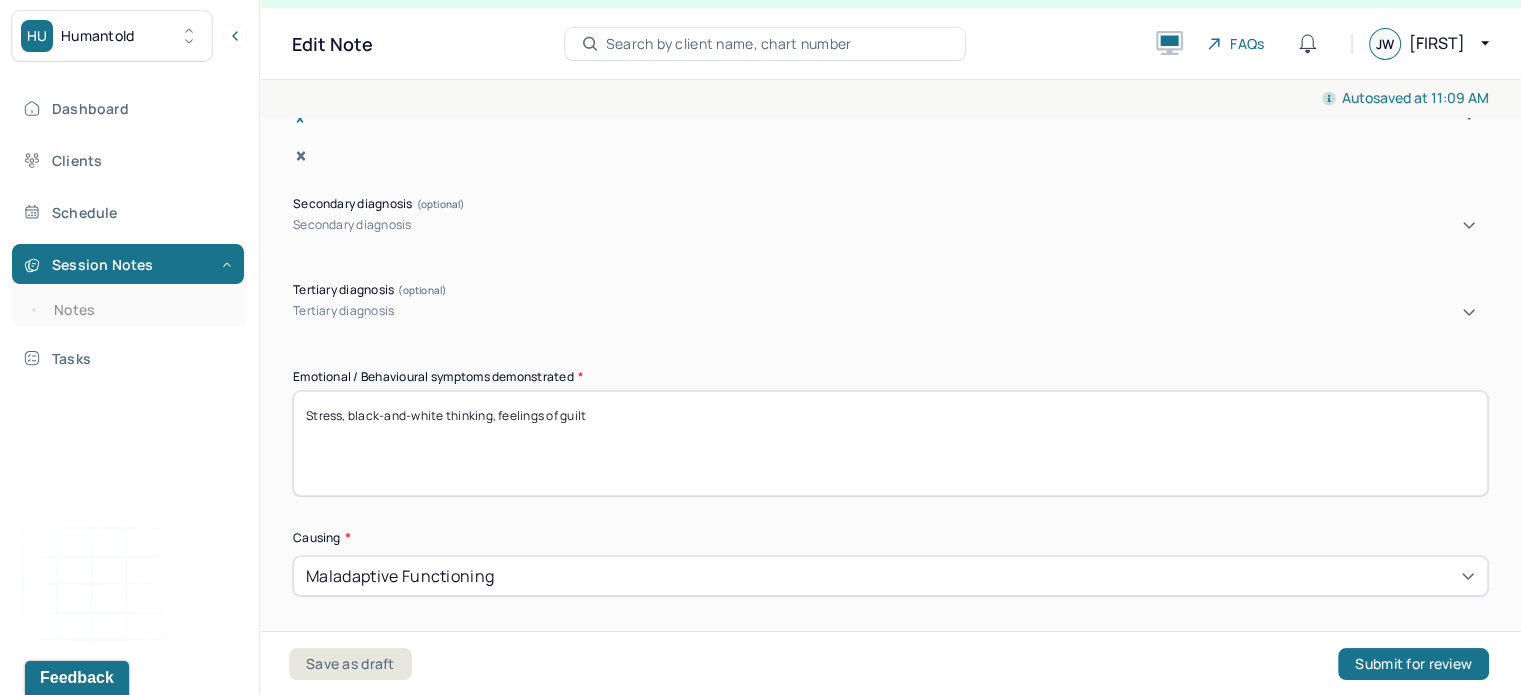 click on "Stress, black-and-white thinking, feelings of guilt" at bounding box center [890, 443] 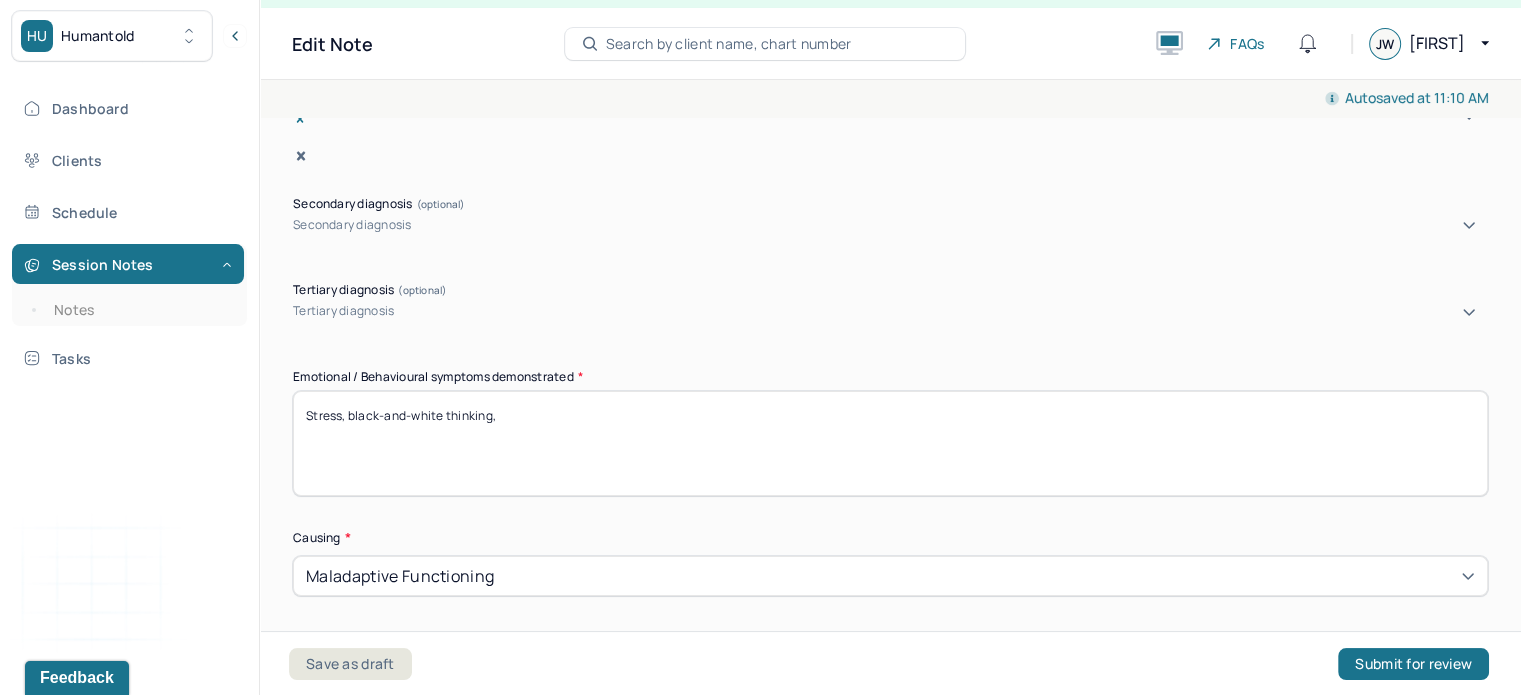 click on "Stress, black-and-white thinking," at bounding box center (890, 443) 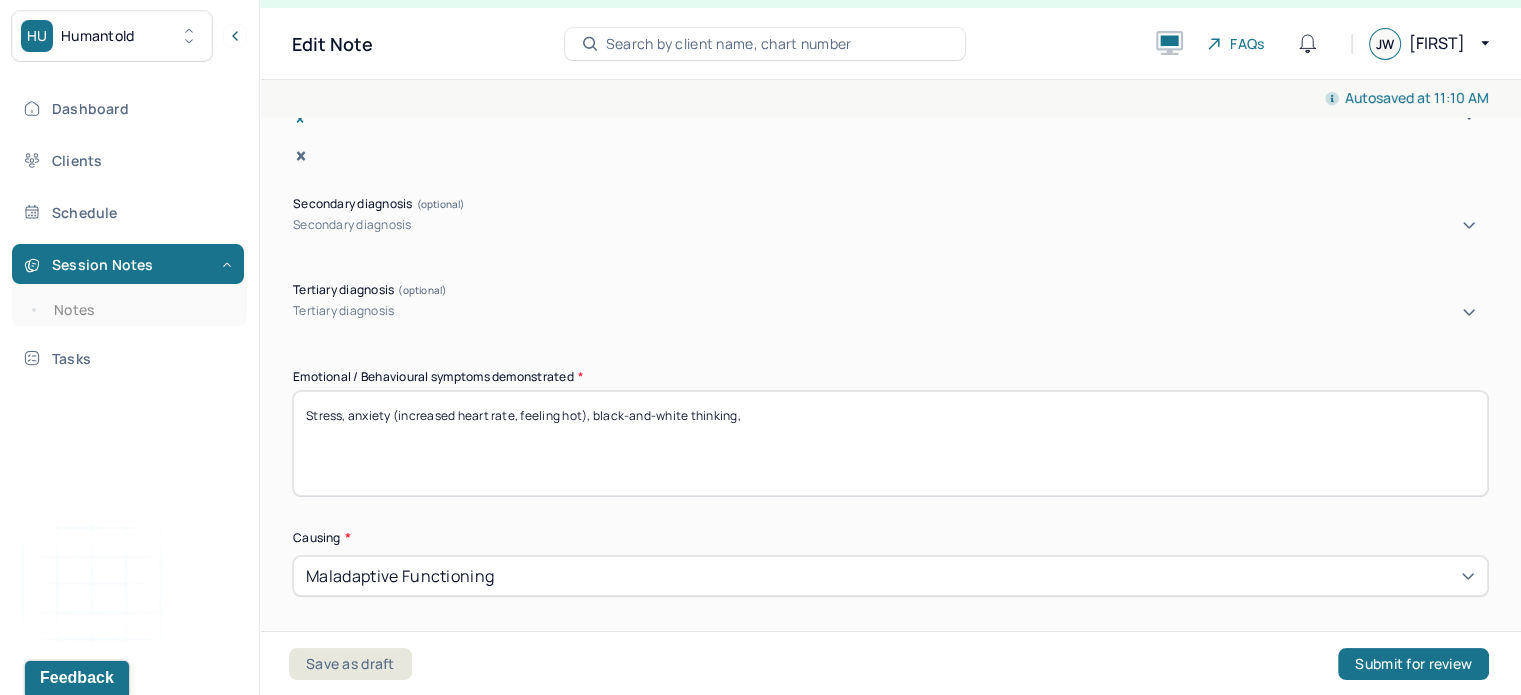click on "Stress, anxiety (increased heart rate, black-and-white thinking," at bounding box center [890, 443] 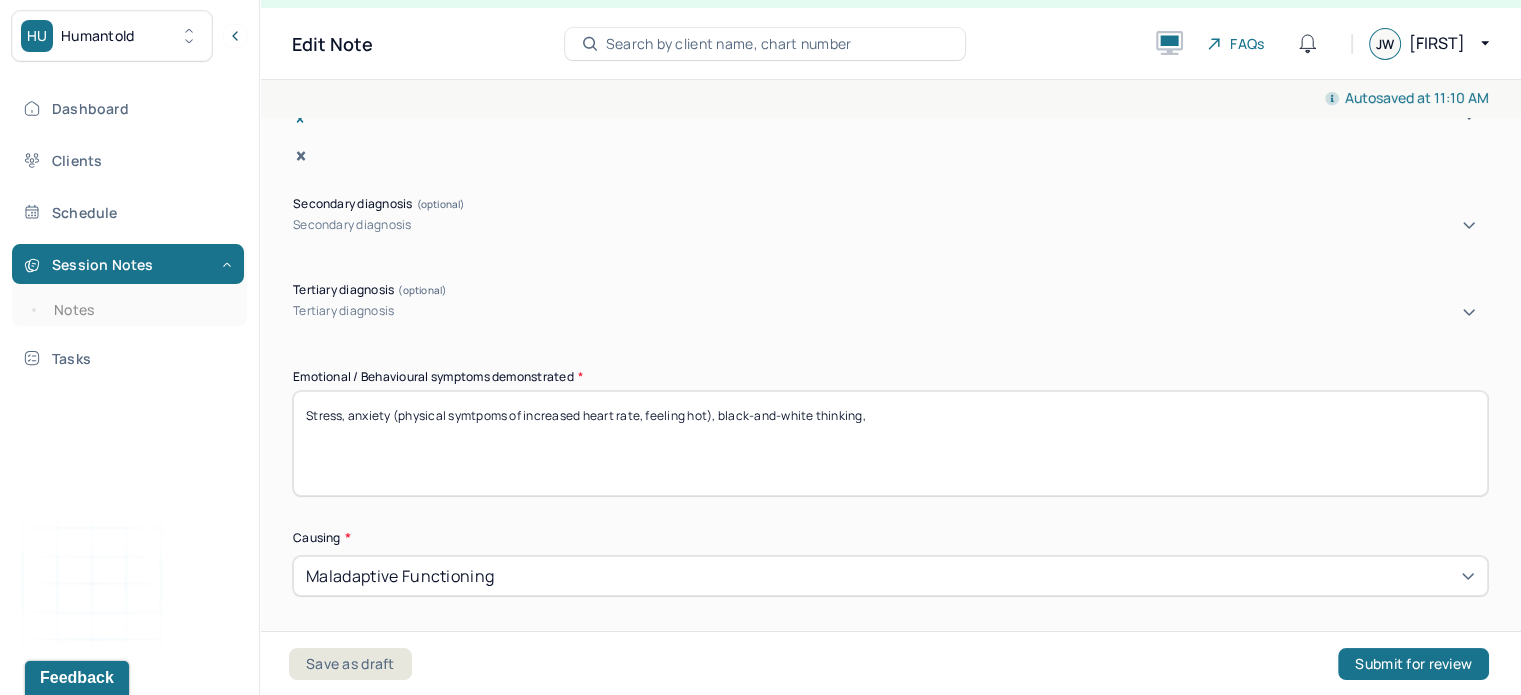 click on "Stress, anxiety (increased heart rate, feeling hot), black-and-white thinking," at bounding box center (890, 443) 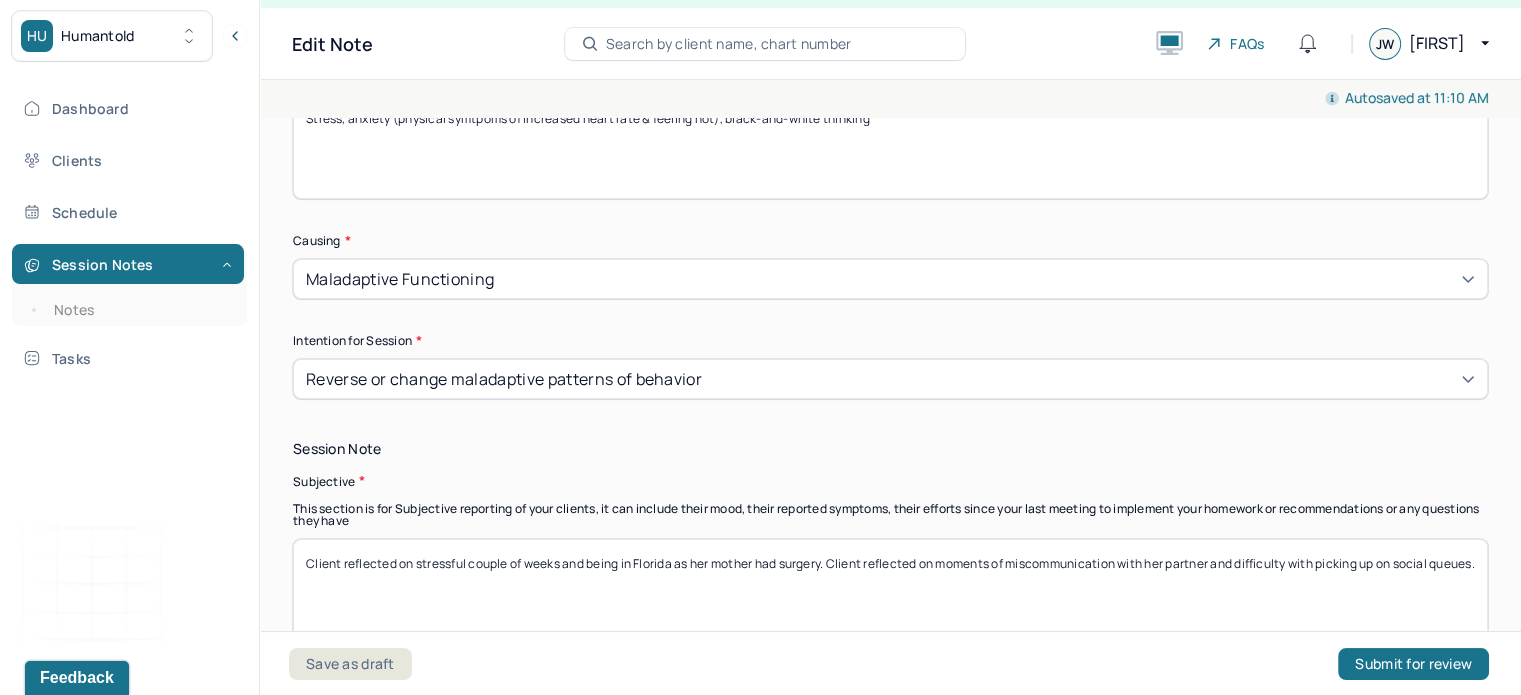 scroll, scrollTop: 1204, scrollLeft: 0, axis: vertical 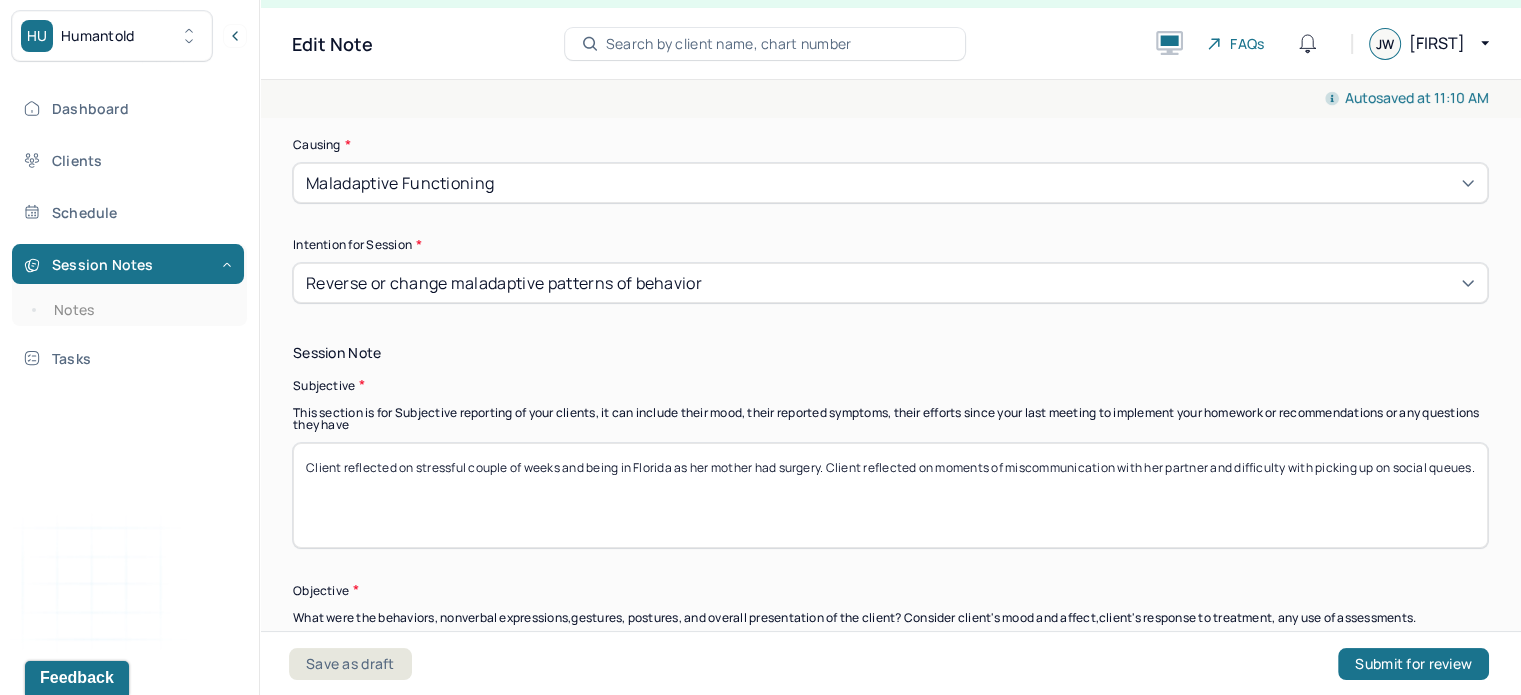 type on "Stress, anxiety (physical symtpoms of increased heart rate & feeling hot), black-and-white thinking" 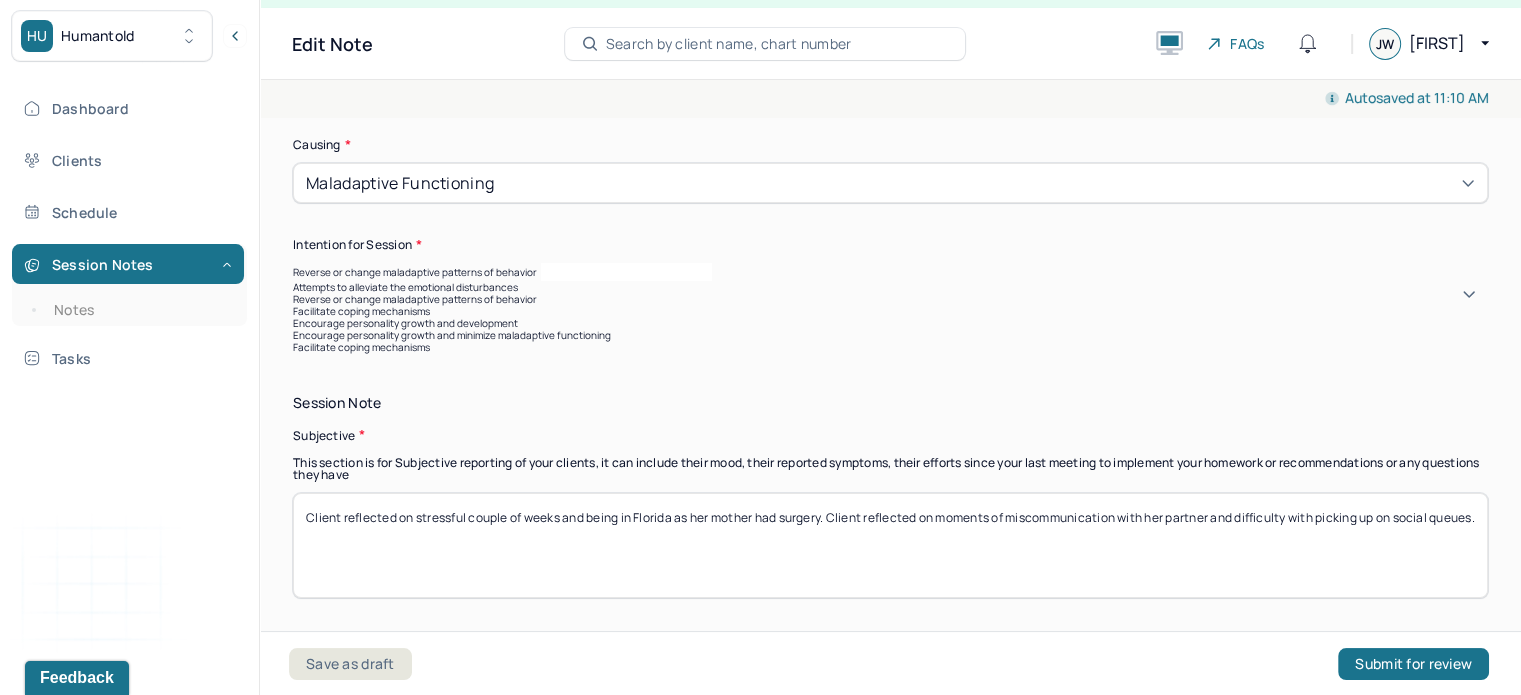 click on "Encourage personality growth and minimize maladaptive functioning" at bounding box center [890, 335] 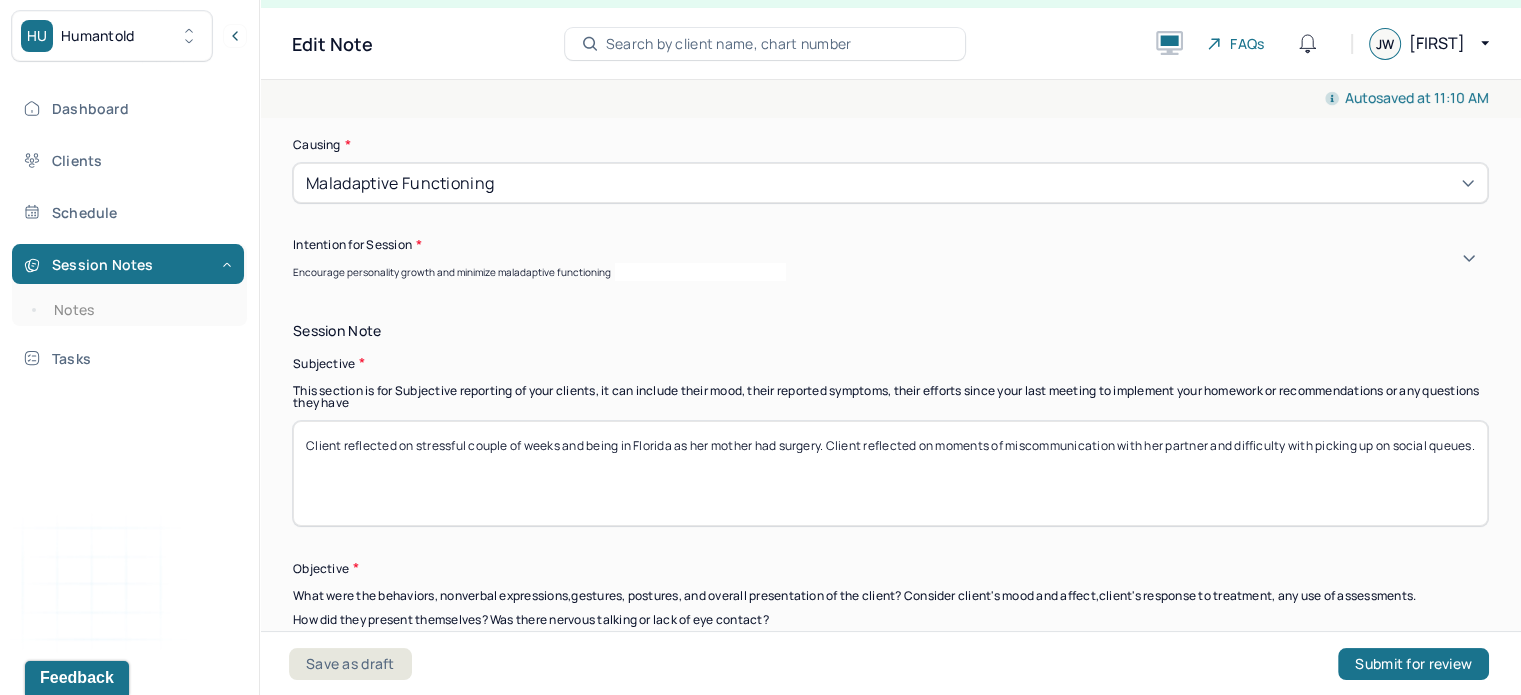 scroll, scrollTop: 1266, scrollLeft: 0, axis: vertical 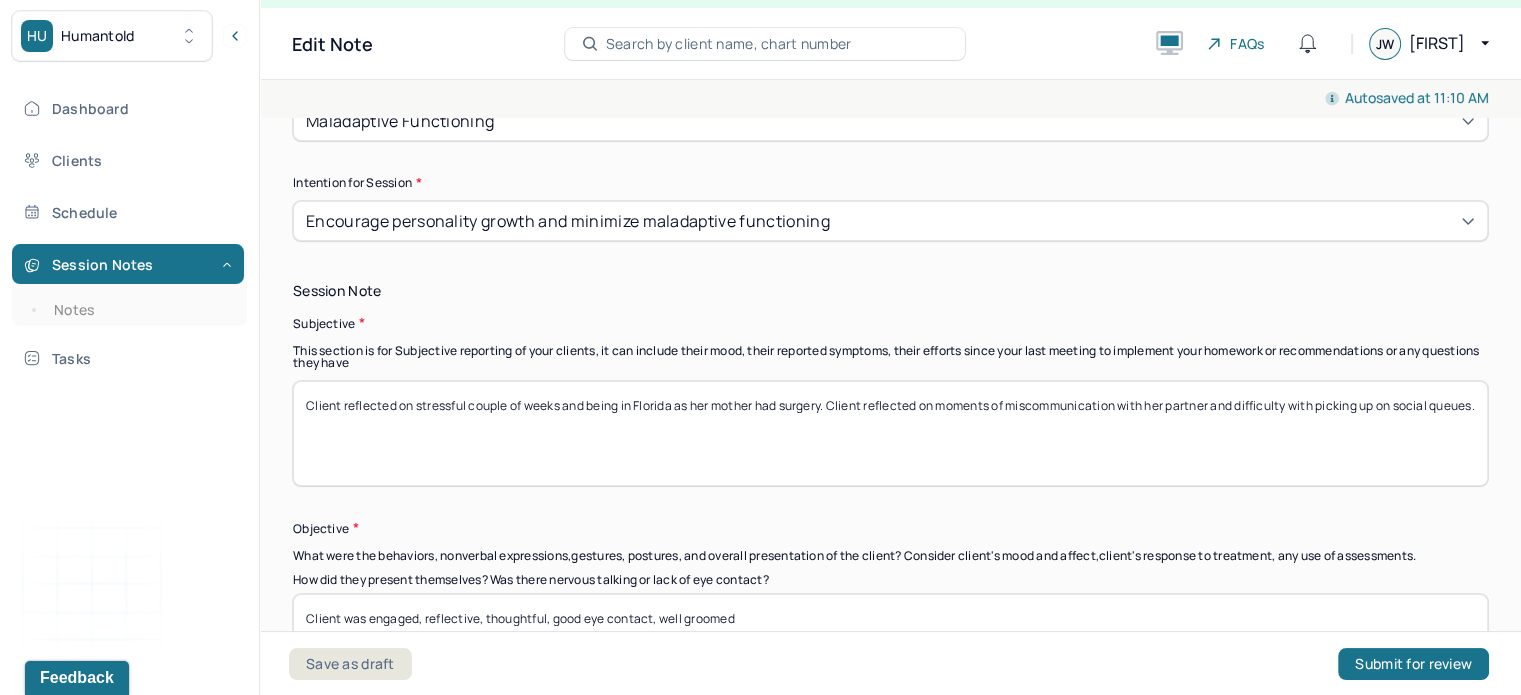 drag, startPoint x: 432, startPoint y: 436, endPoint x: 395, endPoint y: 406, distance: 47.63402 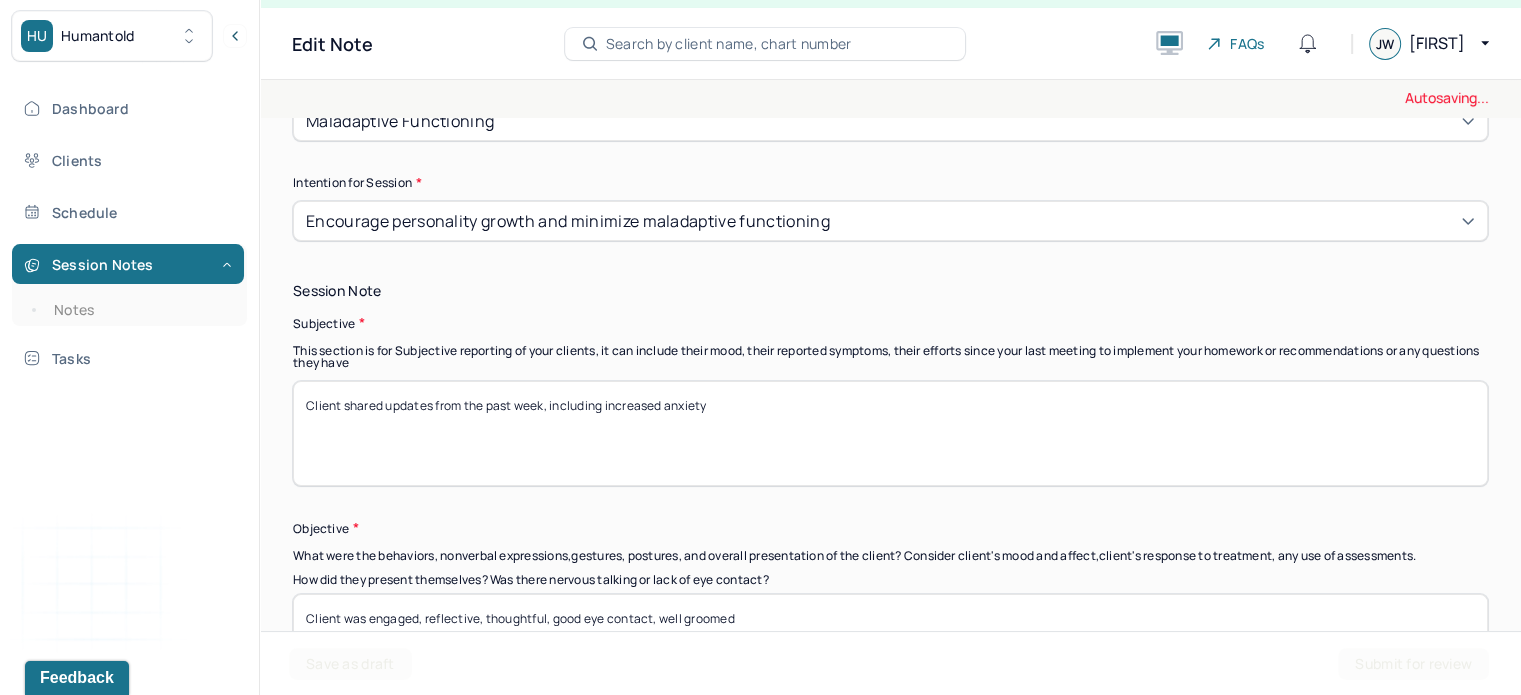 click on "Client shared updates from the past week" at bounding box center [890, 433] 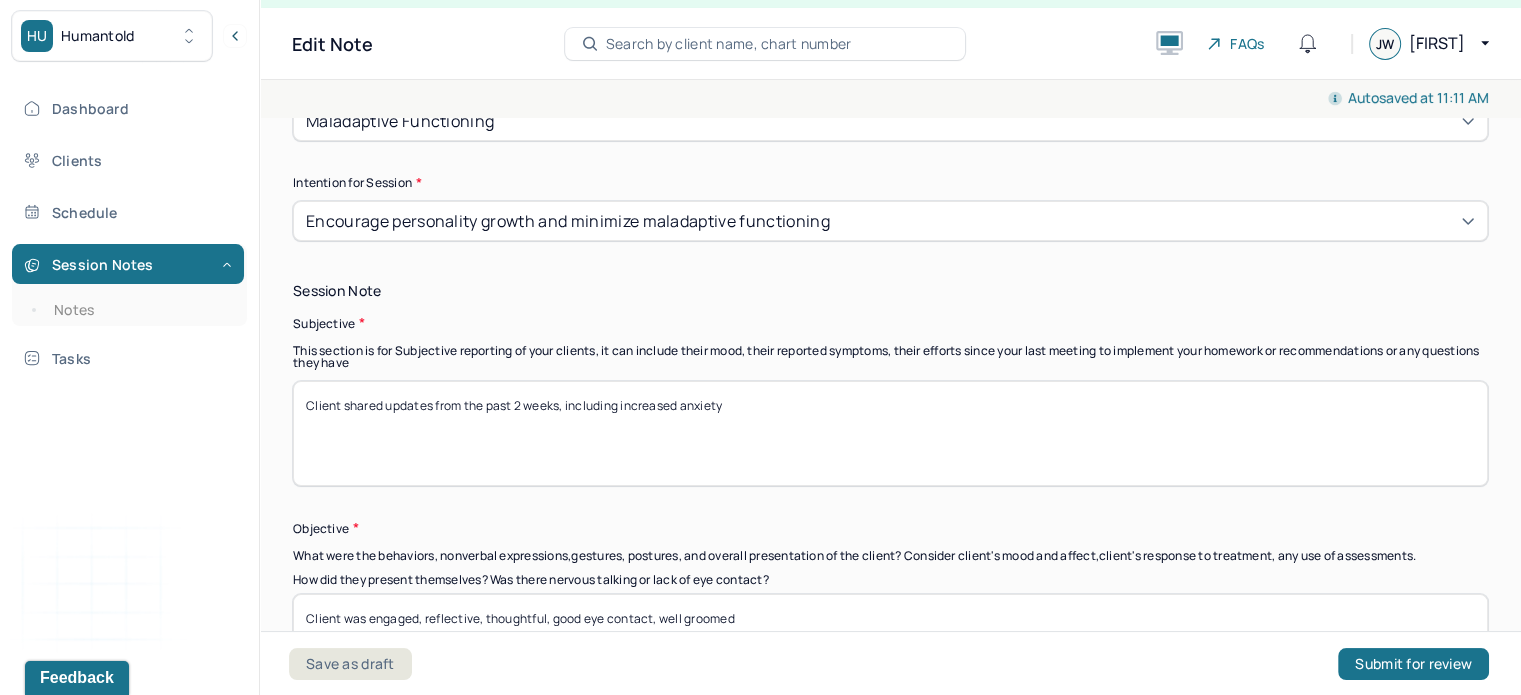 click on "Client shared updates from the past 2 week, including increased anxiety" at bounding box center (890, 433) 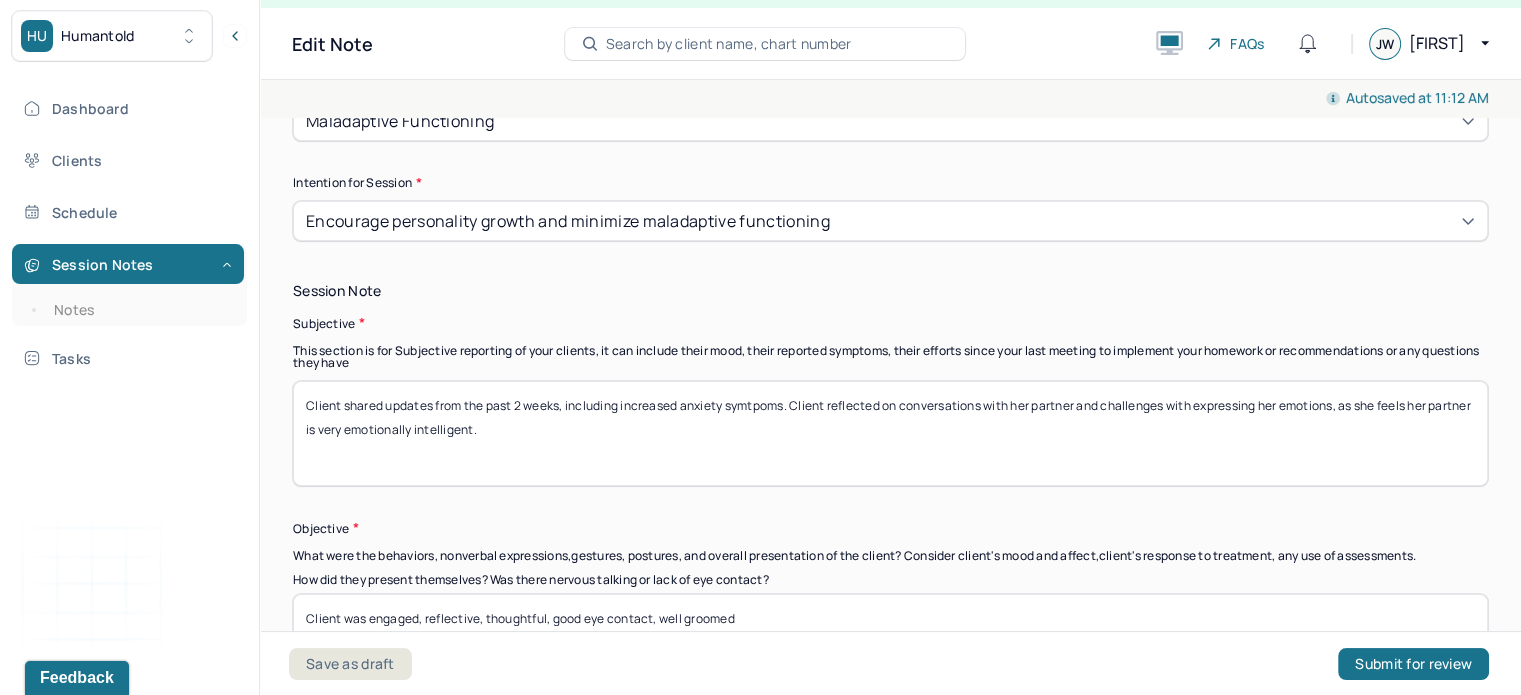 click on "Client shared updates from the past 2 weeks, including increased anxiety symtpoms. Client reflected on conversations with her partner and challenges with expressing her emotions, as she feels her partner is very emotionally intelligent. Client reflected on themes of labor within relationship" at bounding box center (890, 433) 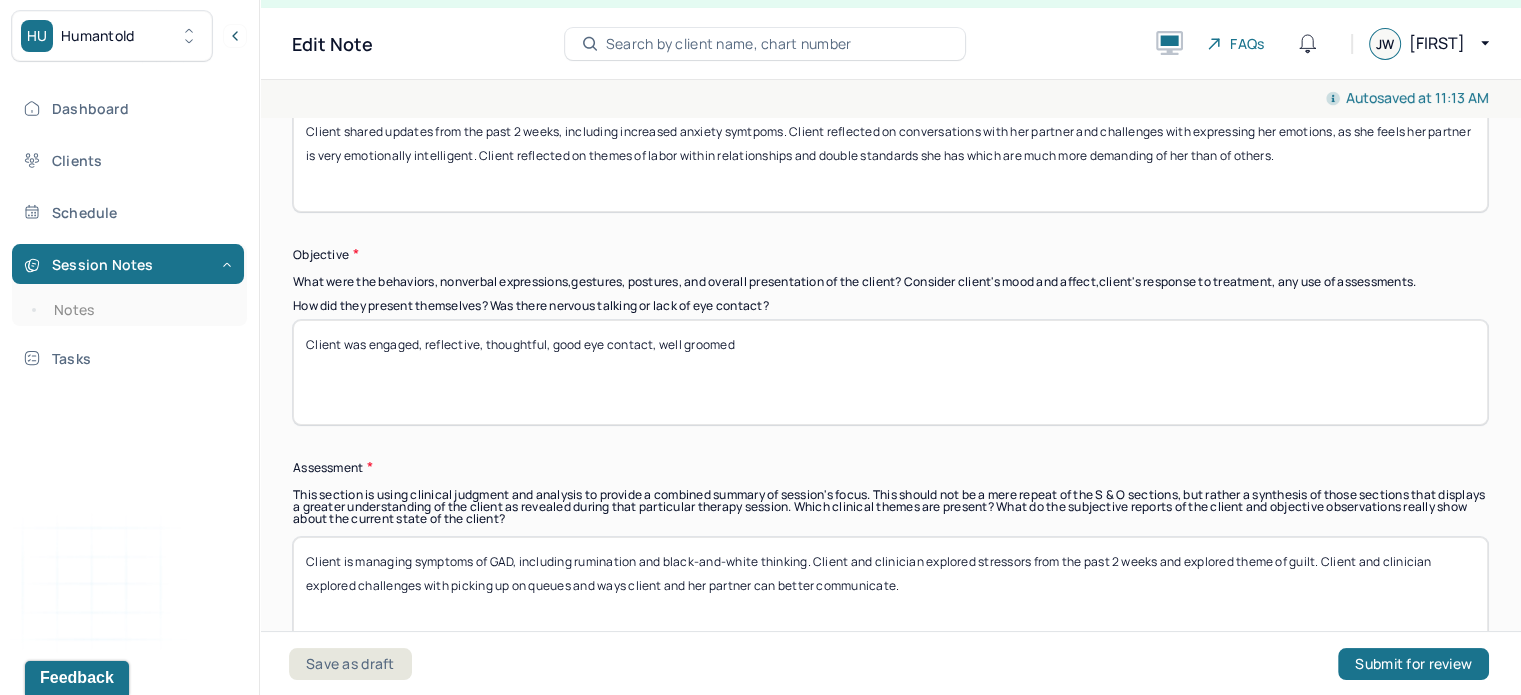 scroll, scrollTop: 1550, scrollLeft: 0, axis: vertical 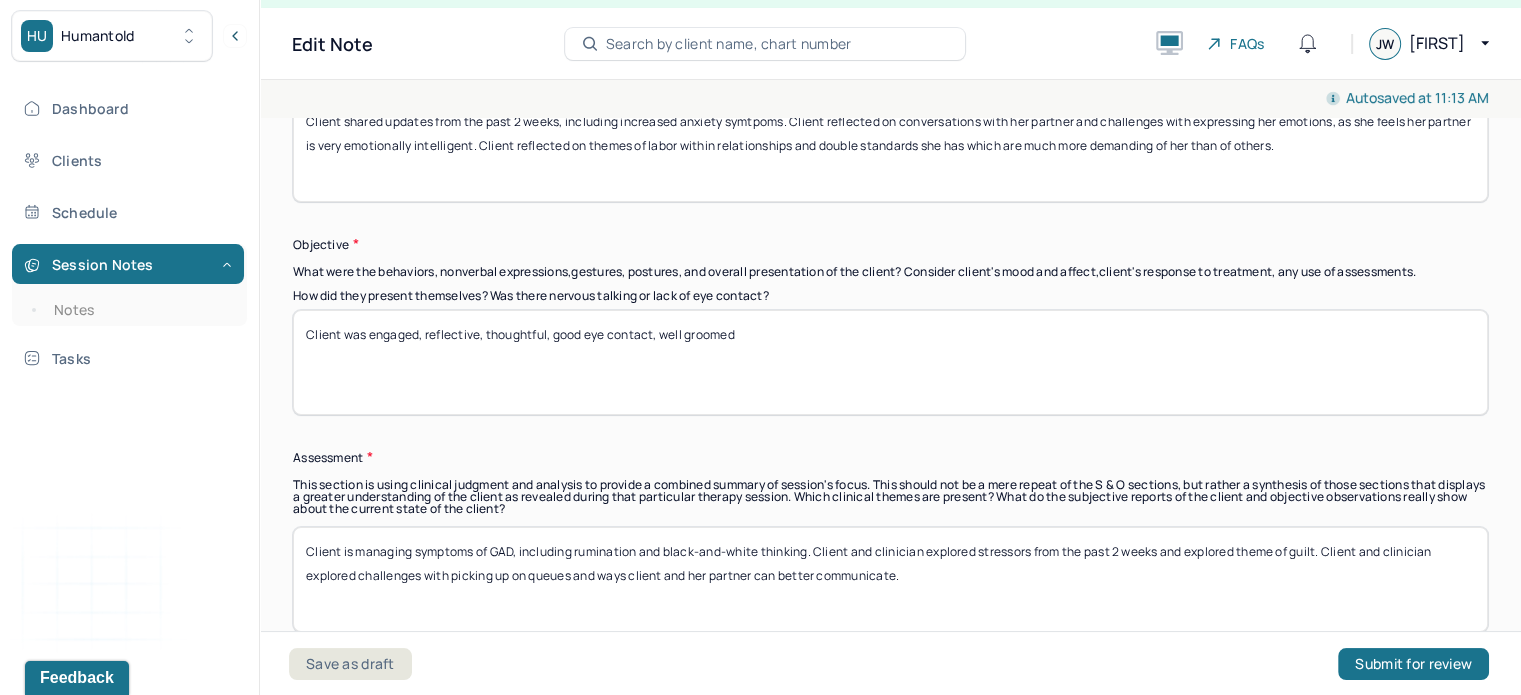type on "Client shared updates from the past 2 weeks, including increased anxiety symtpoms. Client reflected on conversations with her partner and challenges with expressing her emotions, as she feels her partner is very emotionally intelligent. Client reflected on themes of labor within relationships and double standards she has which are much more demanding of her than of others." 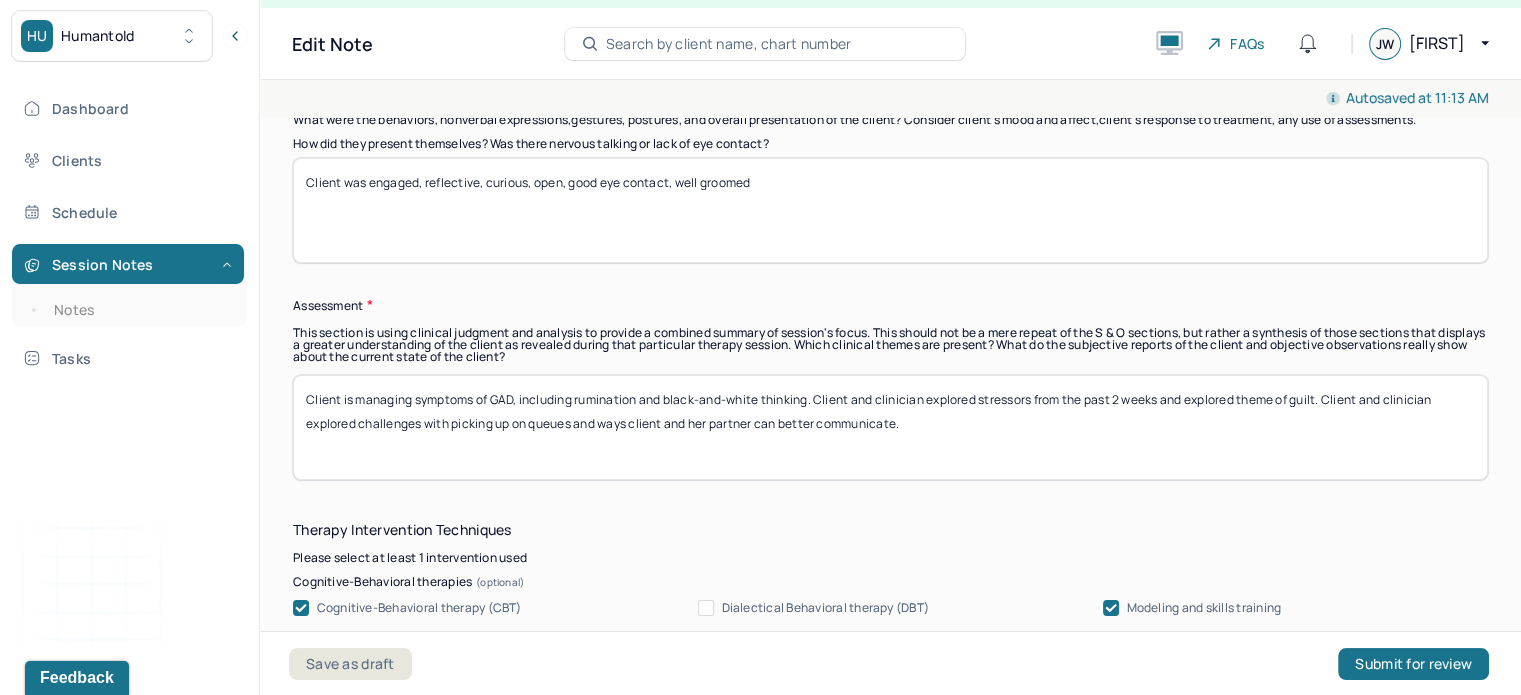 scroll, scrollTop: 1703, scrollLeft: 0, axis: vertical 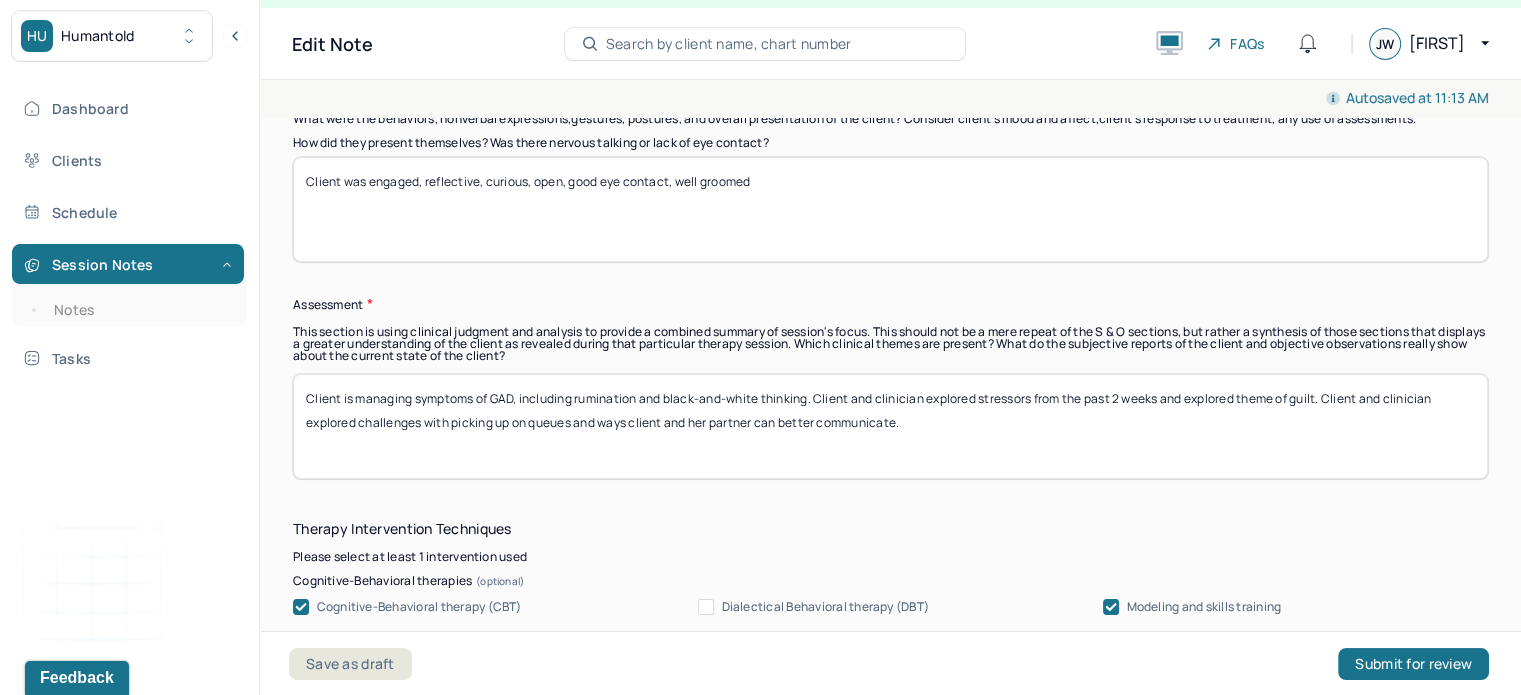 type on "Client was engaged, reflective, curious, open, good eye contact, well groomed" 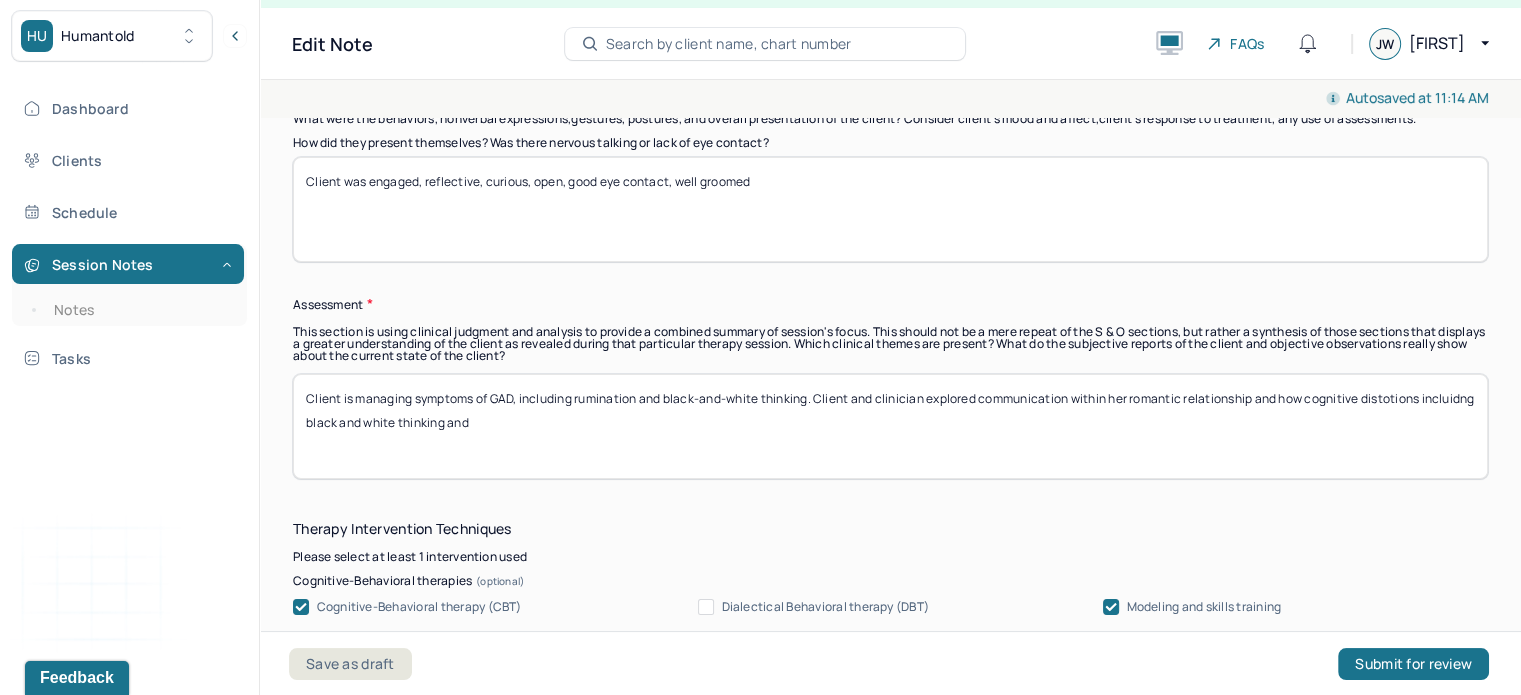 click on "Client is managing symptoms of GAD, including rumination and black-and-white thinking. Client and clinician explored communication within her romantic relationship and how cognitive distotions incluidng black and white thinking and" at bounding box center [890, 426] 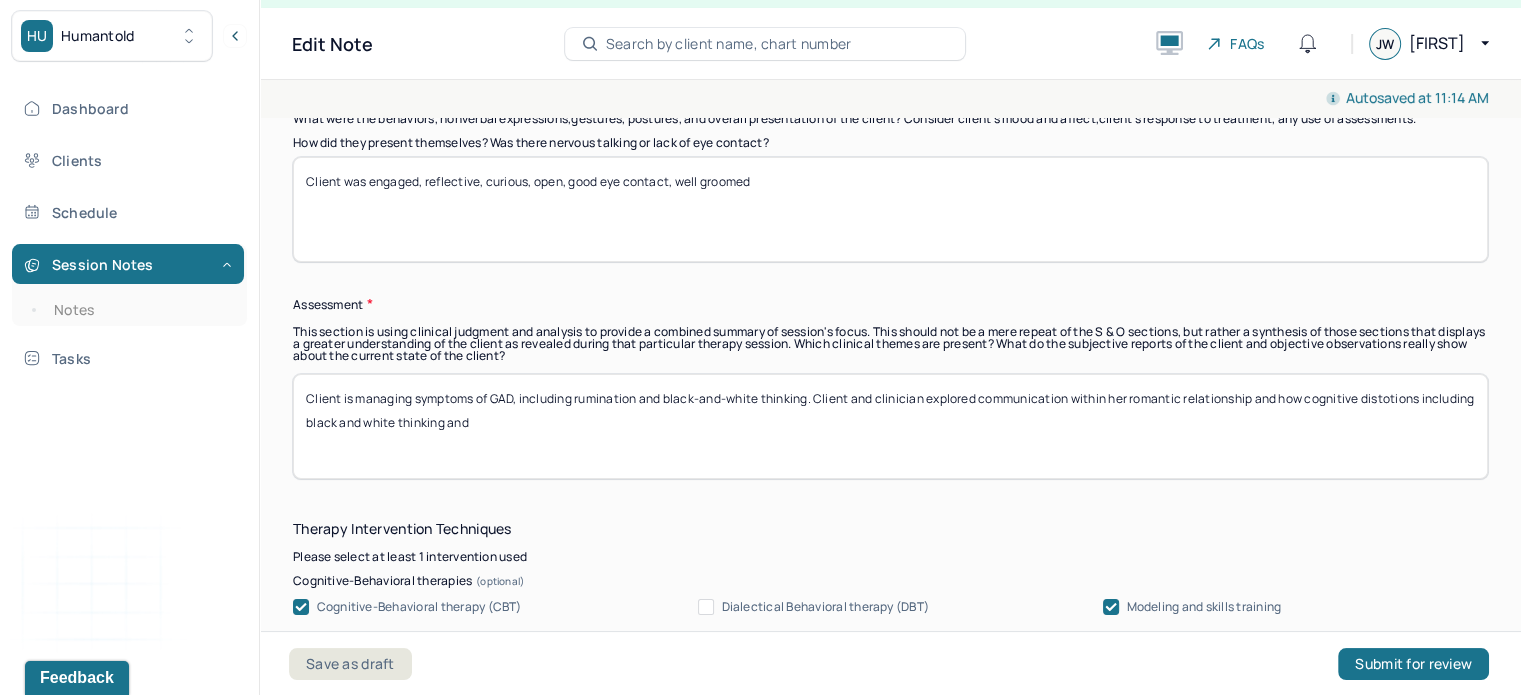 drag, startPoint x: 531, startPoint y: 414, endPoint x: 362, endPoint y: 404, distance: 169.2956 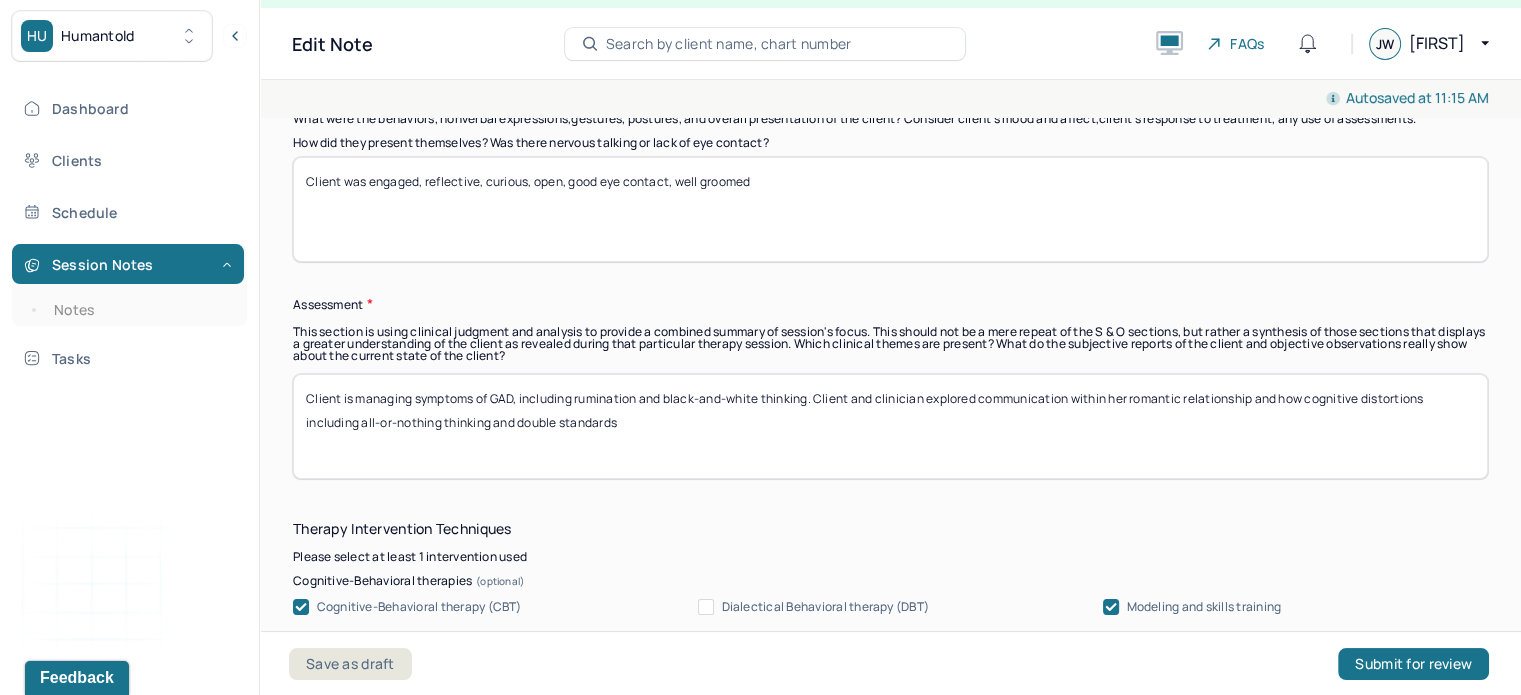 click on "Client is managing symptoms of GAD, including rumination and black-and-white thinking. Client and clinician explored communication within her romantic relationship and how cognitive distotions including all-or-nothing thinking and double standards" at bounding box center [890, 426] 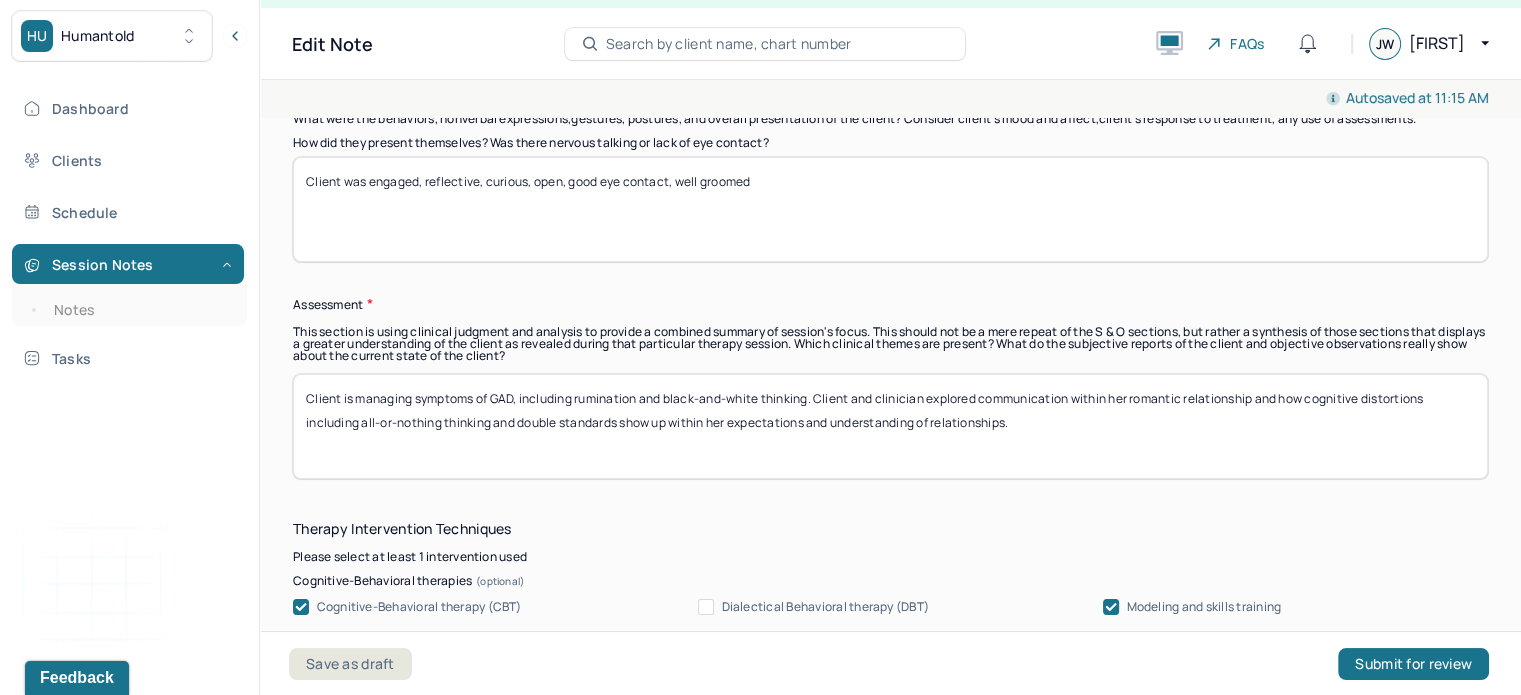 click on "Client is managing symptoms of GAD, including rumination and black-and-white thinking. Client and clinician explored communication within her romantic relationship and how cognitive distortions including all-or-nothing thinking and double standards show up within her expectations and understanding of relationships." at bounding box center (890, 426) 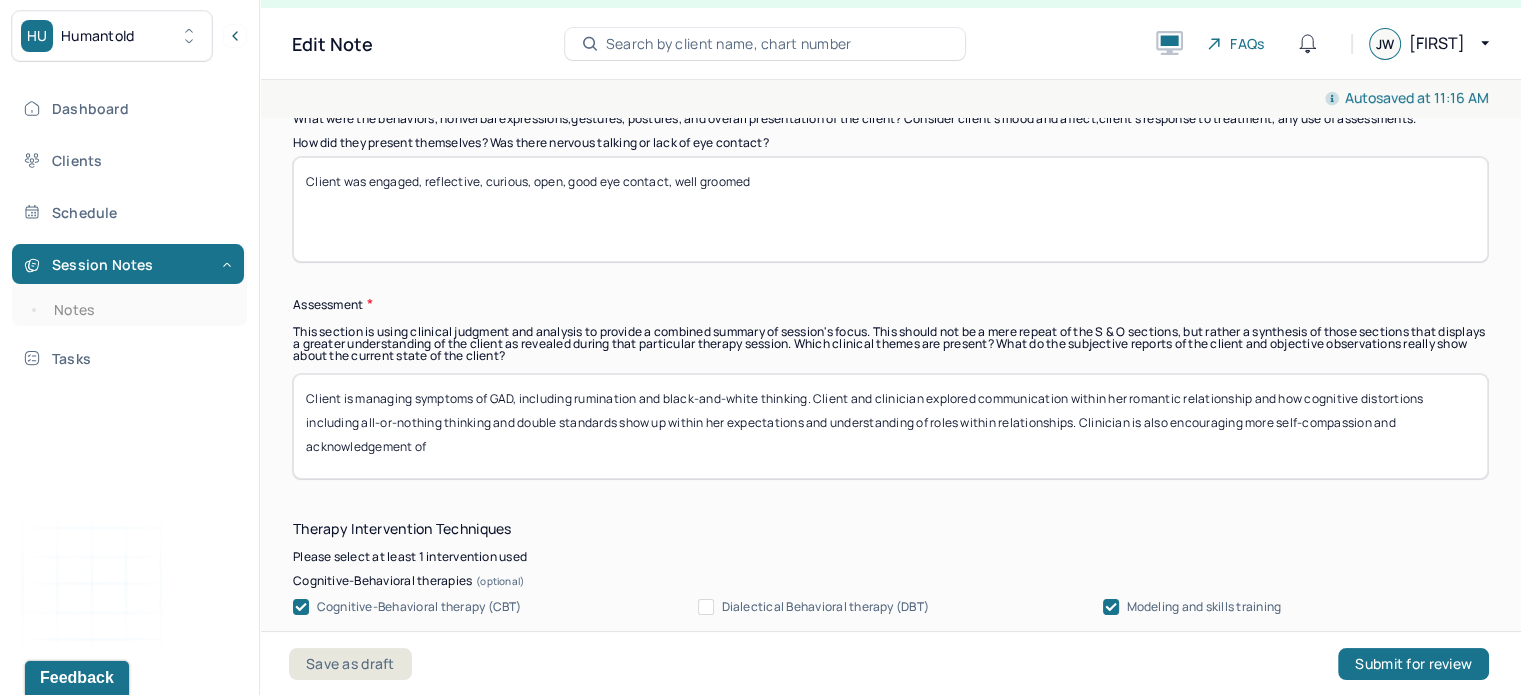 click on "Client is managing symptoms of GAD, including rumination and black-and-white thinking. Client and clinician explored communication within her romantic relationship and how cognitive distortions including all-or-nothing thinking and double standards show up within her expectations and understanding of roles within relationships. Clinician is also enc more self-compassion and acknowledgement of" at bounding box center [890, 426] 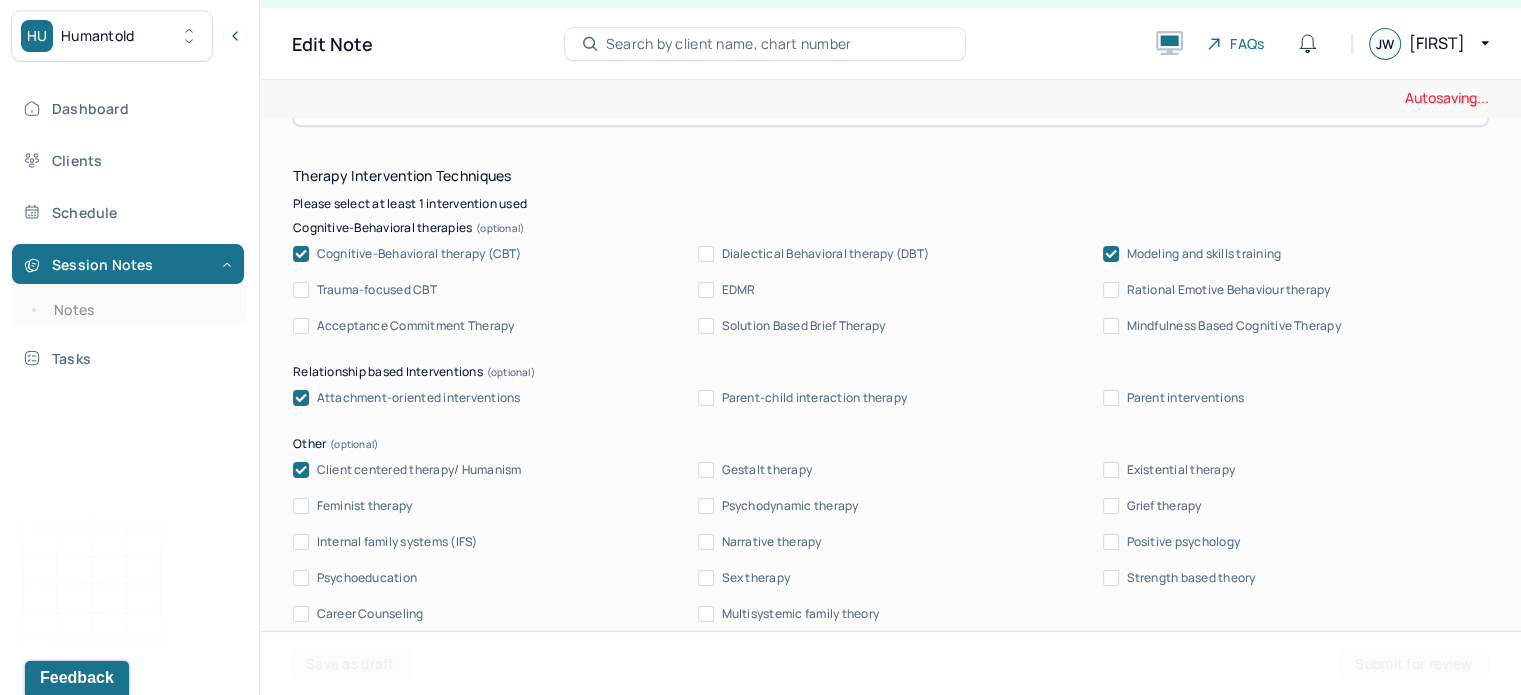 scroll, scrollTop: 2060, scrollLeft: 0, axis: vertical 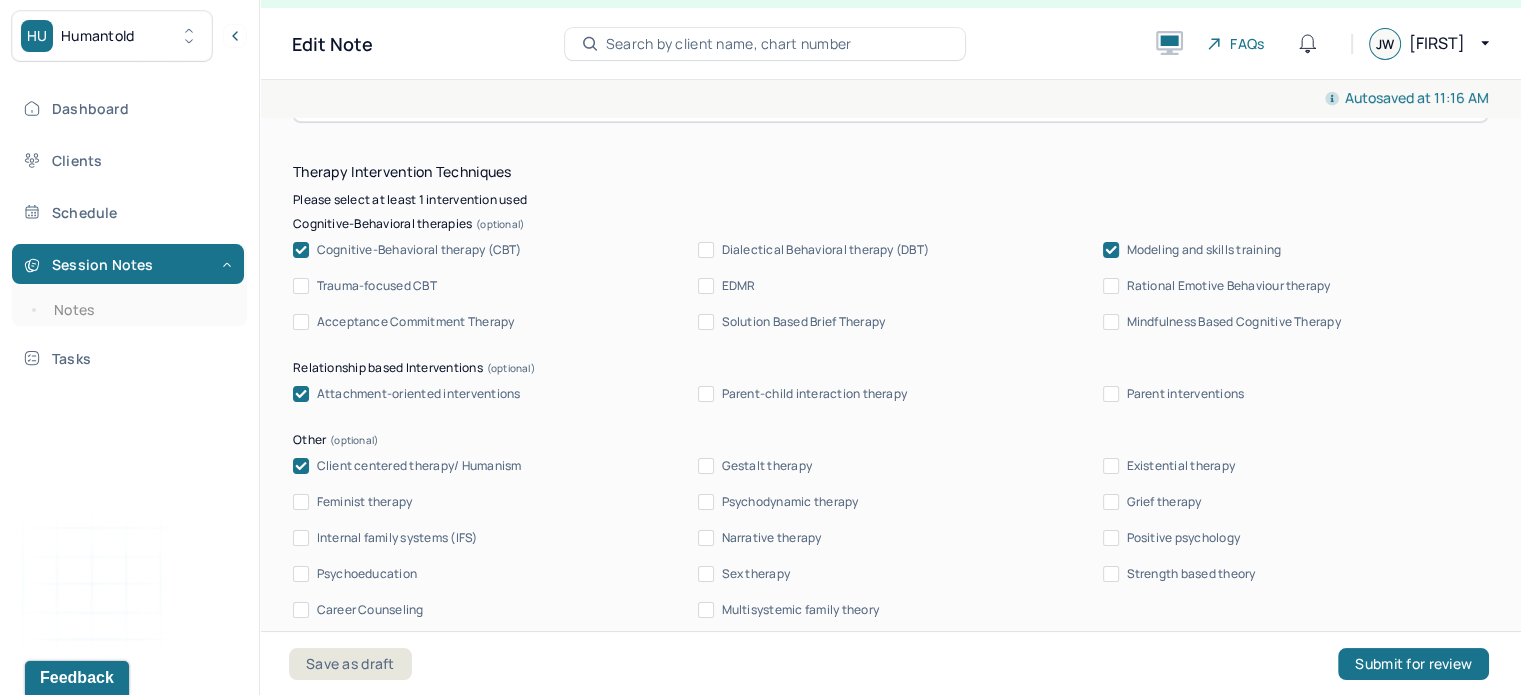 type on "Client is managing symptoms of GAD, including rumination and black-and-white thinking. Client and clinician explored communication within her romantic relationship and how cognitive distortions including all-or-nothing thinking and double standards show up within her expectations and understanding of roles within relationships. Clinician is also encouraging more self-compassion and acknowledgement of her growth." 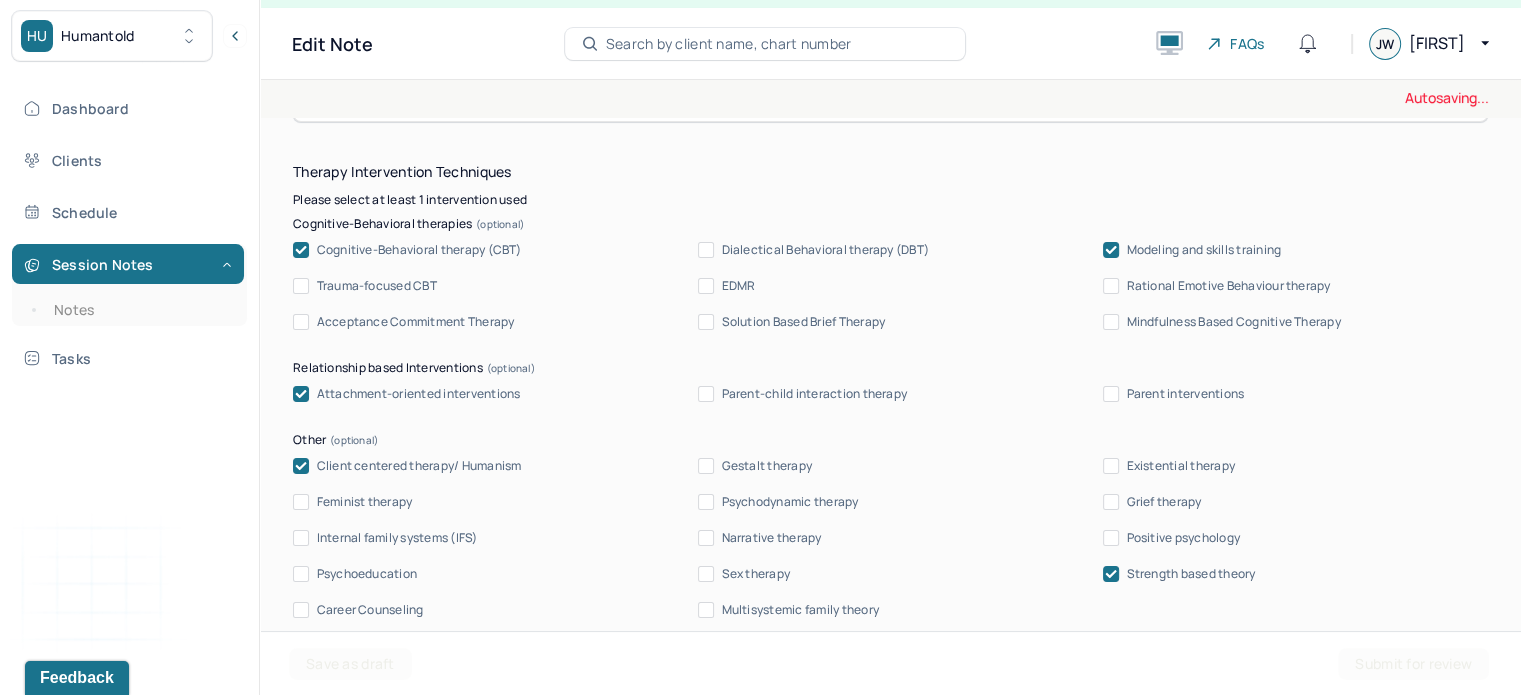 click on "Attachment-oriented interventions" at bounding box center [419, 394] 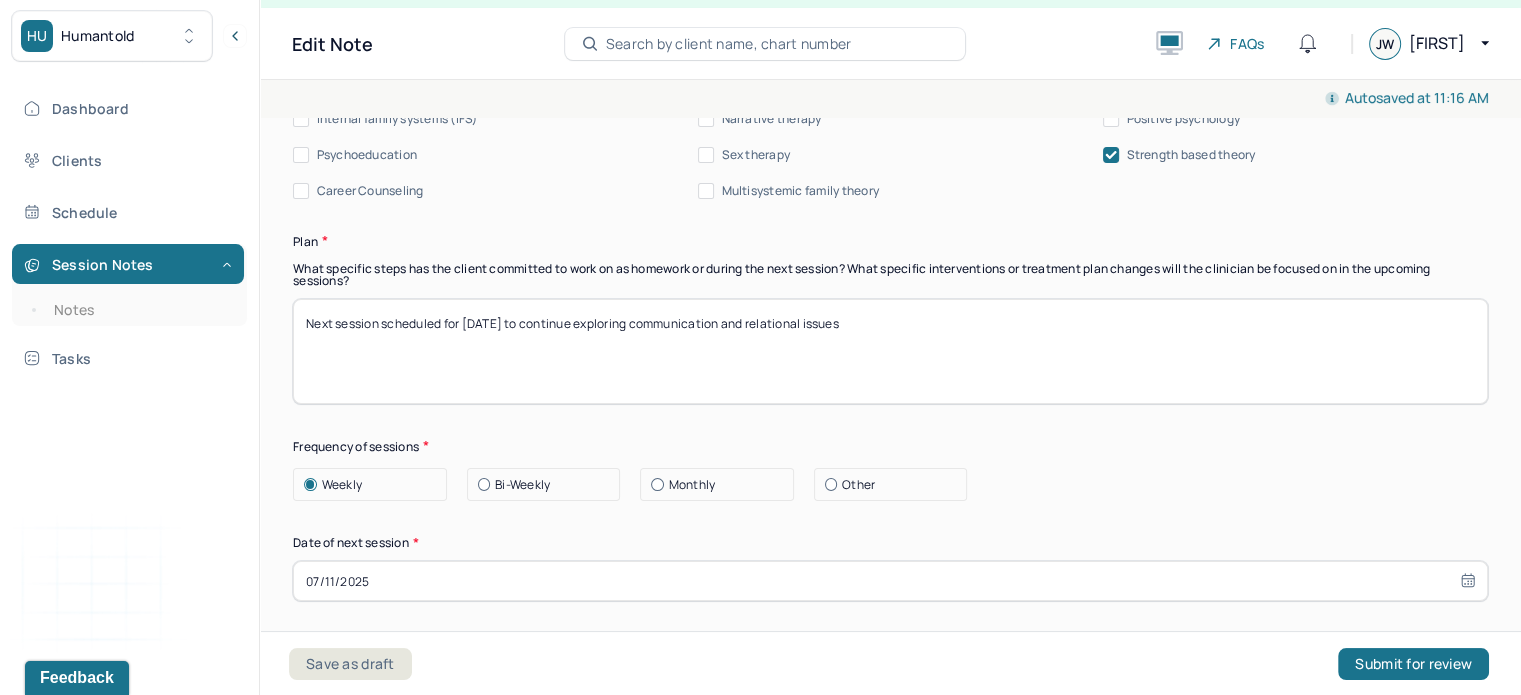 scroll, scrollTop: 2496, scrollLeft: 0, axis: vertical 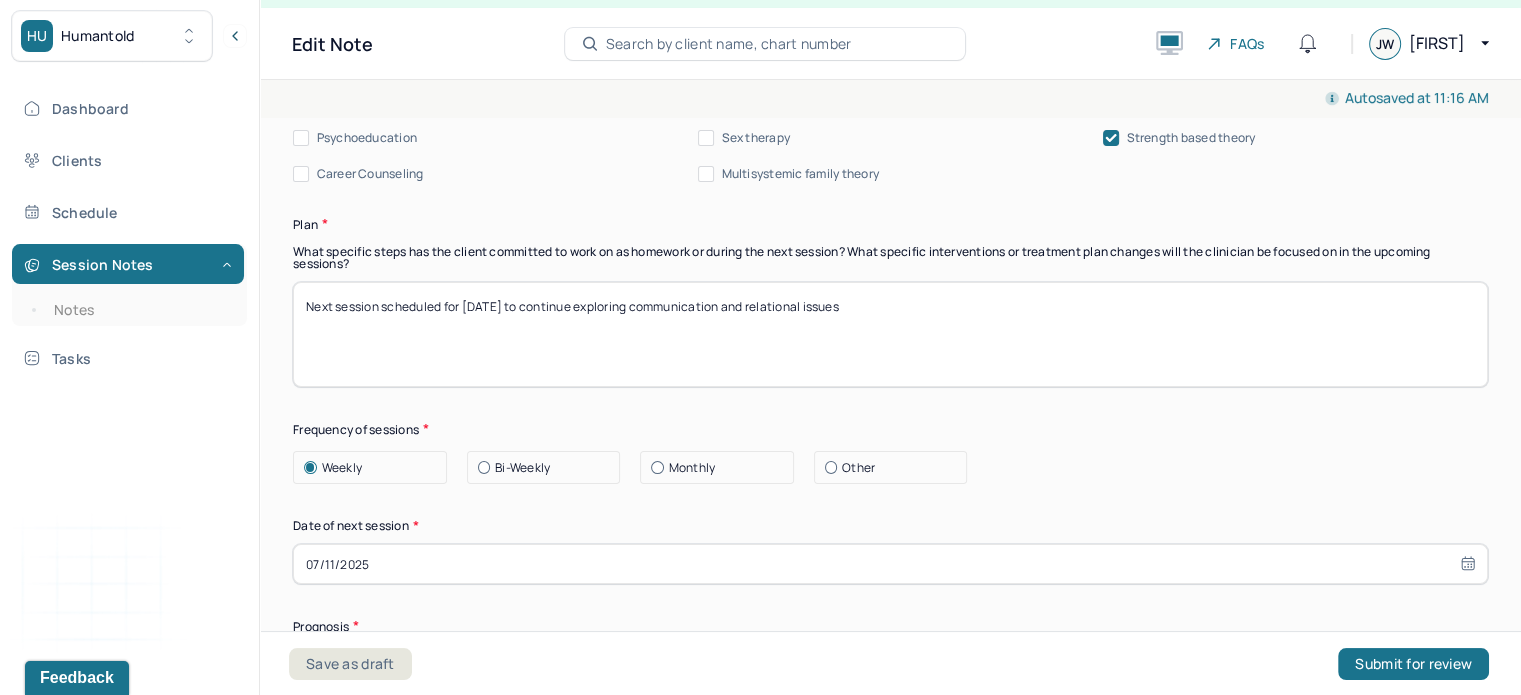 drag, startPoint x: 978, startPoint y: 274, endPoint x: 475, endPoint y: 285, distance: 503.12027 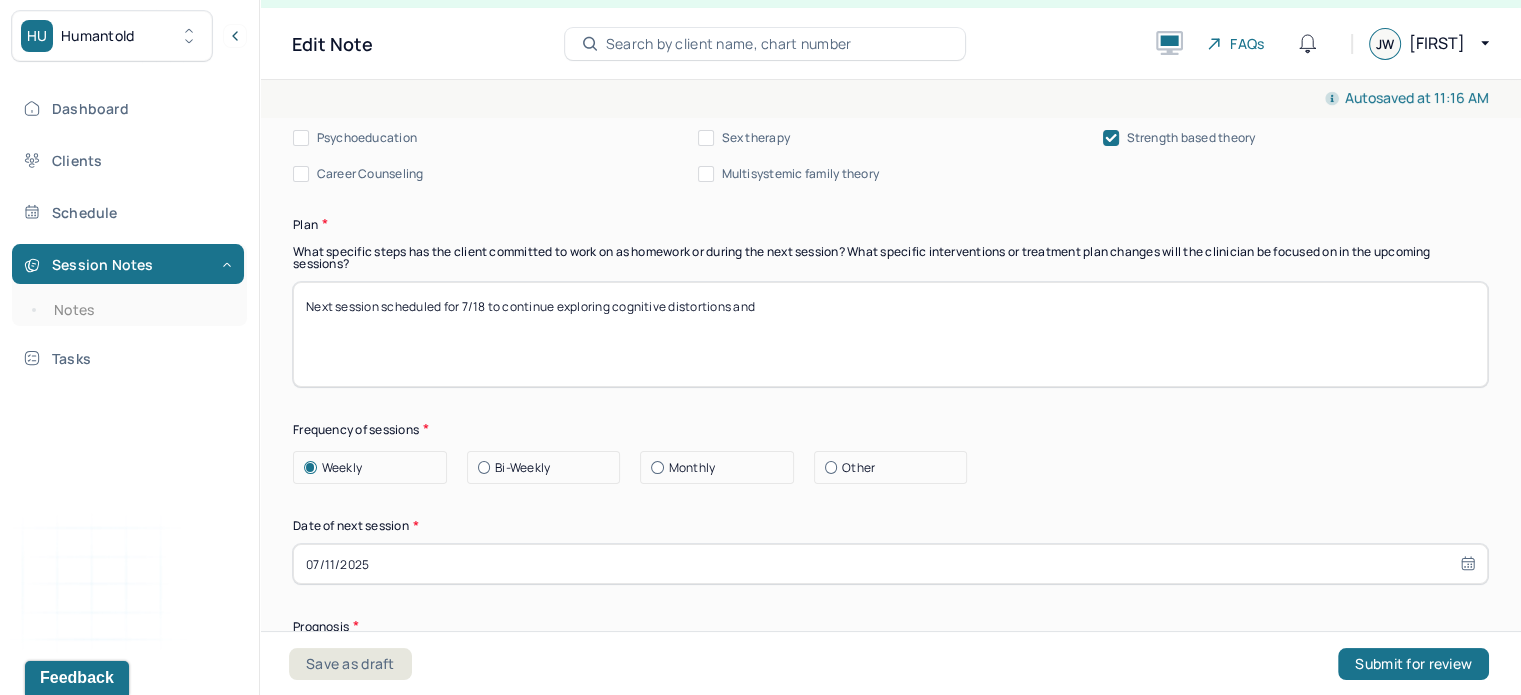 click on "Next session scheduled for 7/18 to continue exploring cognitive distorions and" at bounding box center (890, 334) 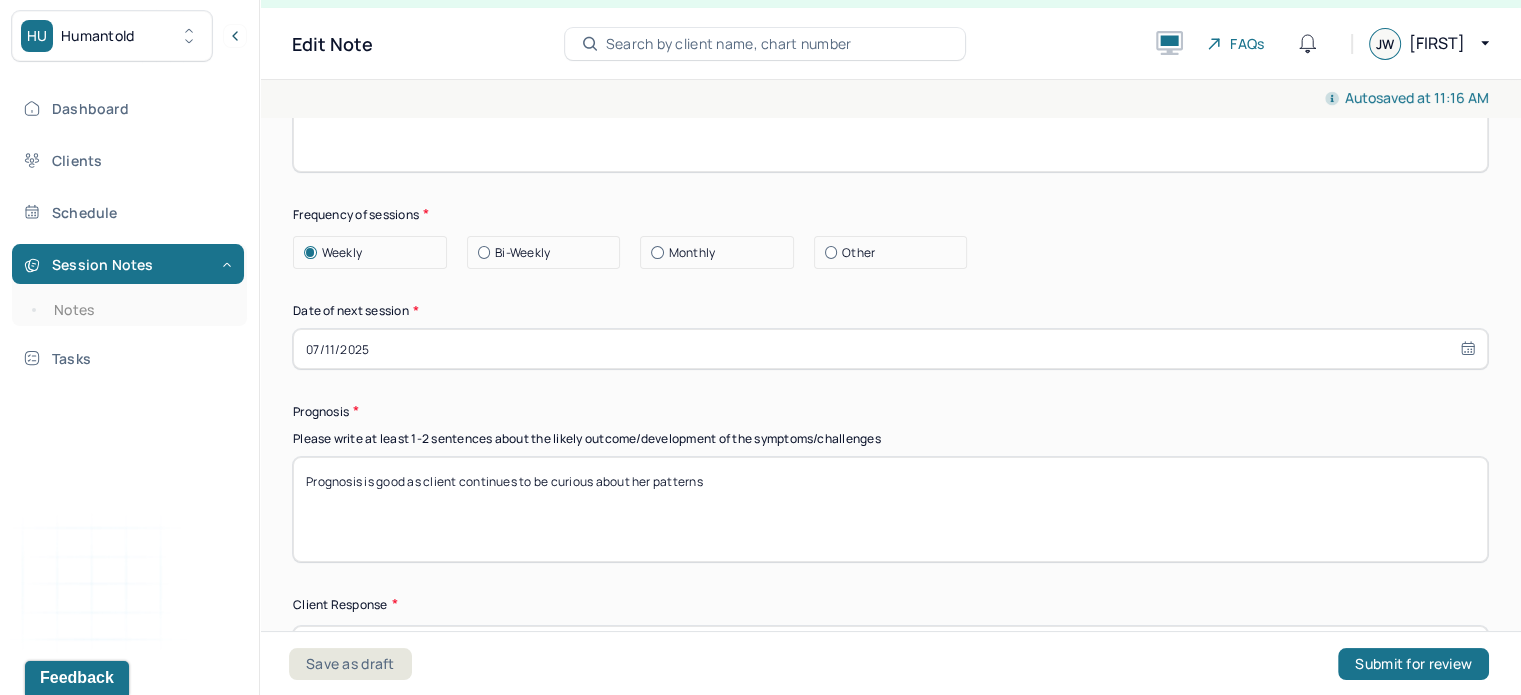scroll, scrollTop: 2720, scrollLeft: 0, axis: vertical 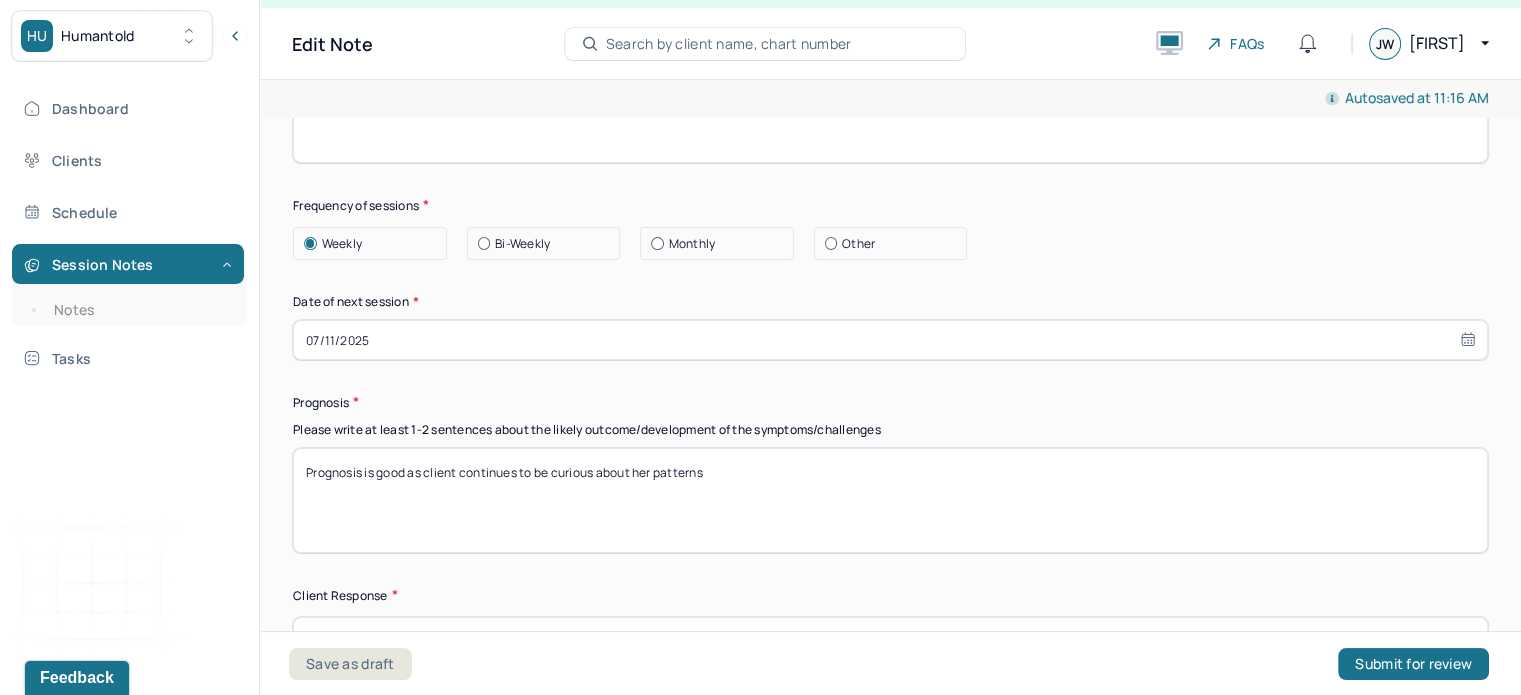type on "Next session scheduled for 7/18 to continue exploring cognitive distortions and role expectations impacting her relationally" 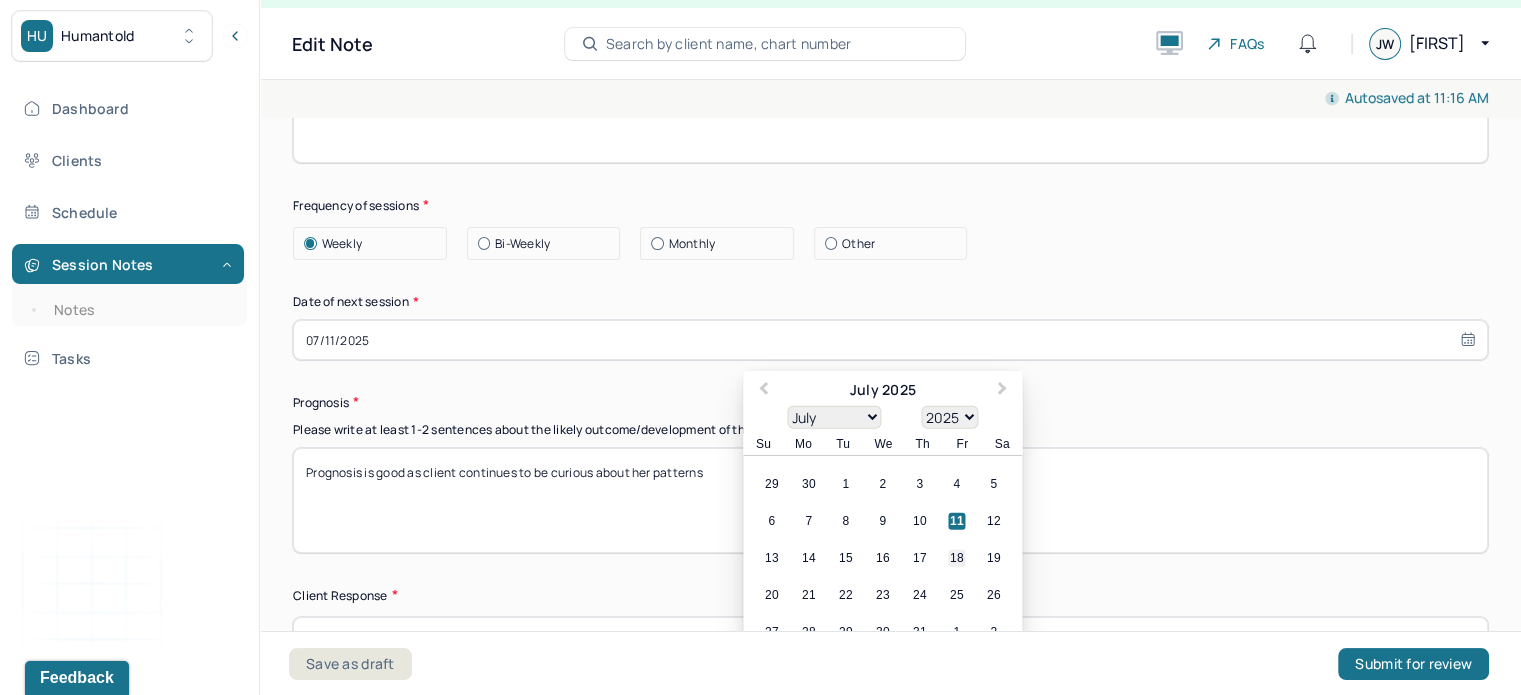 click on "18" at bounding box center [956, 557] 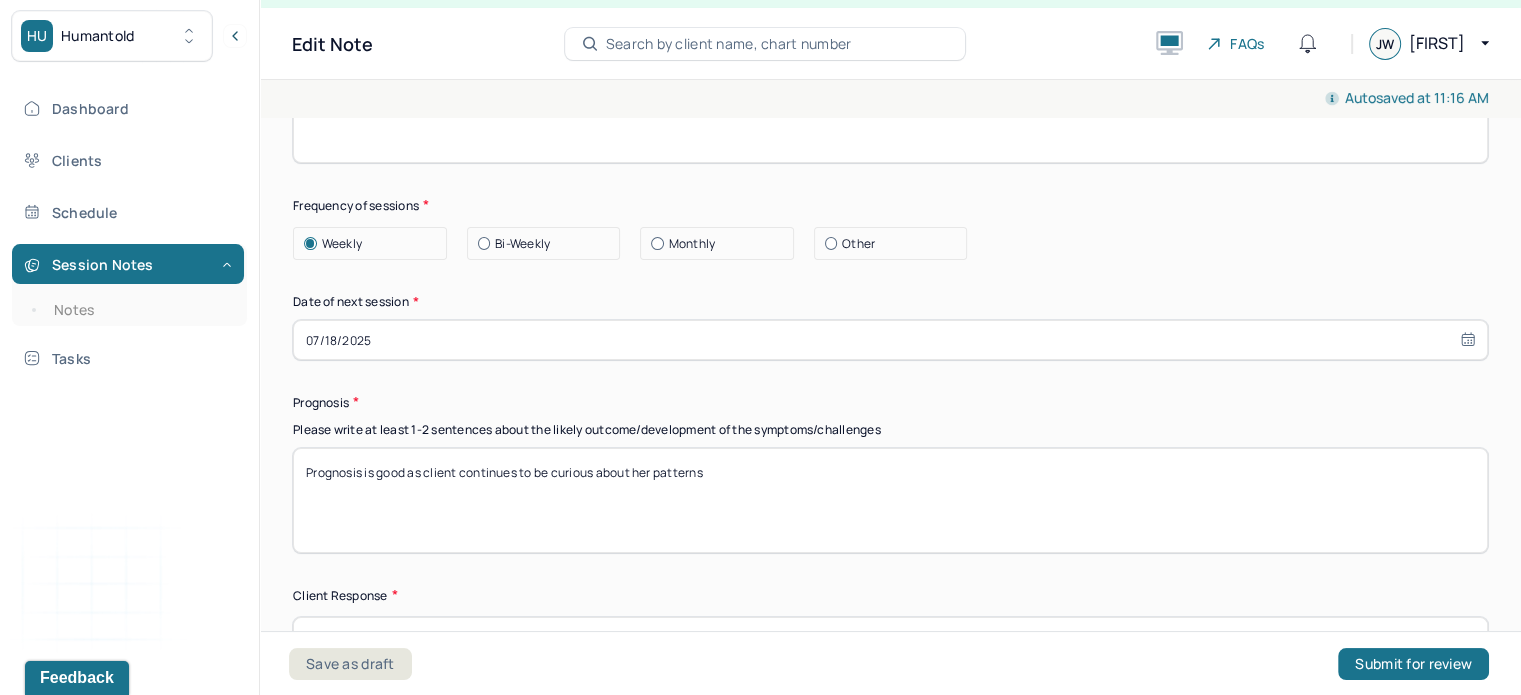 drag, startPoint x: 831, startPoint y: 465, endPoint x: 465, endPoint y: 475, distance: 366.1366 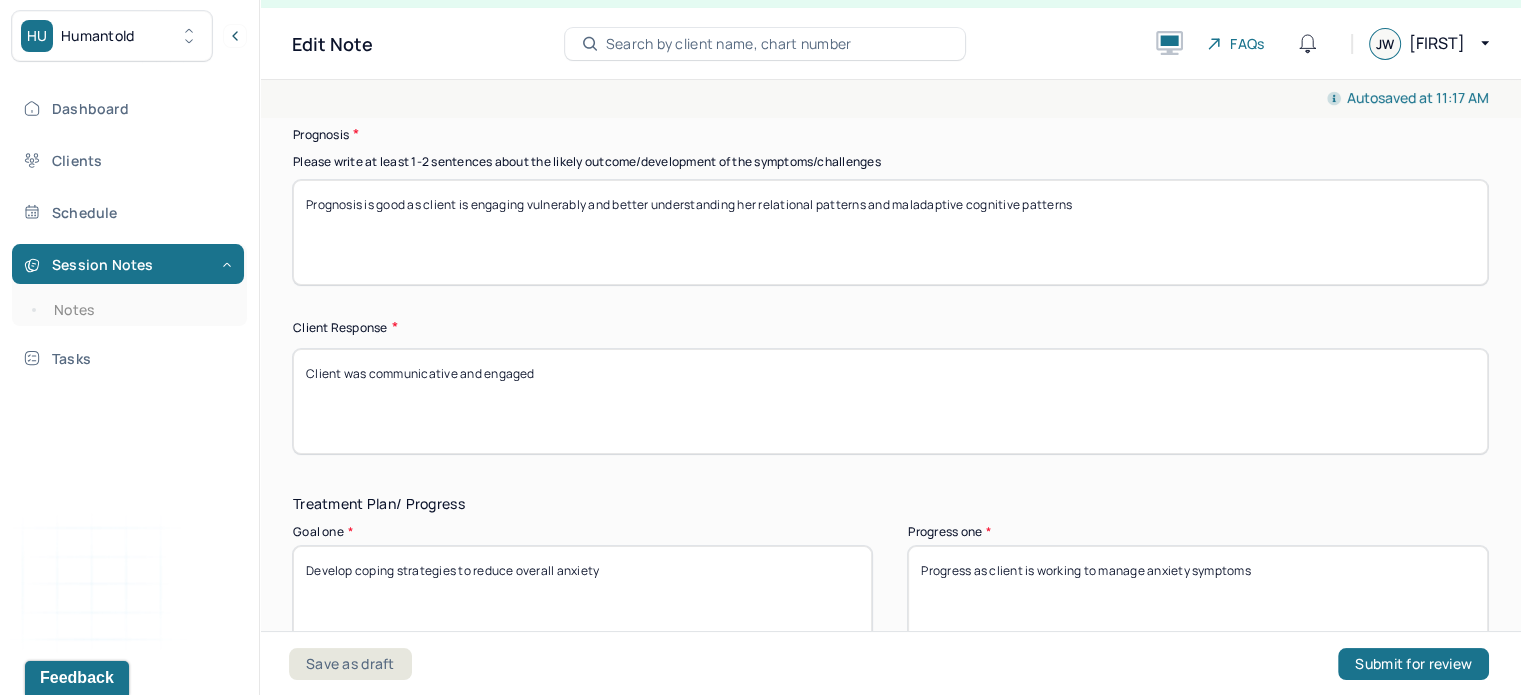 scroll, scrollTop: 2988, scrollLeft: 0, axis: vertical 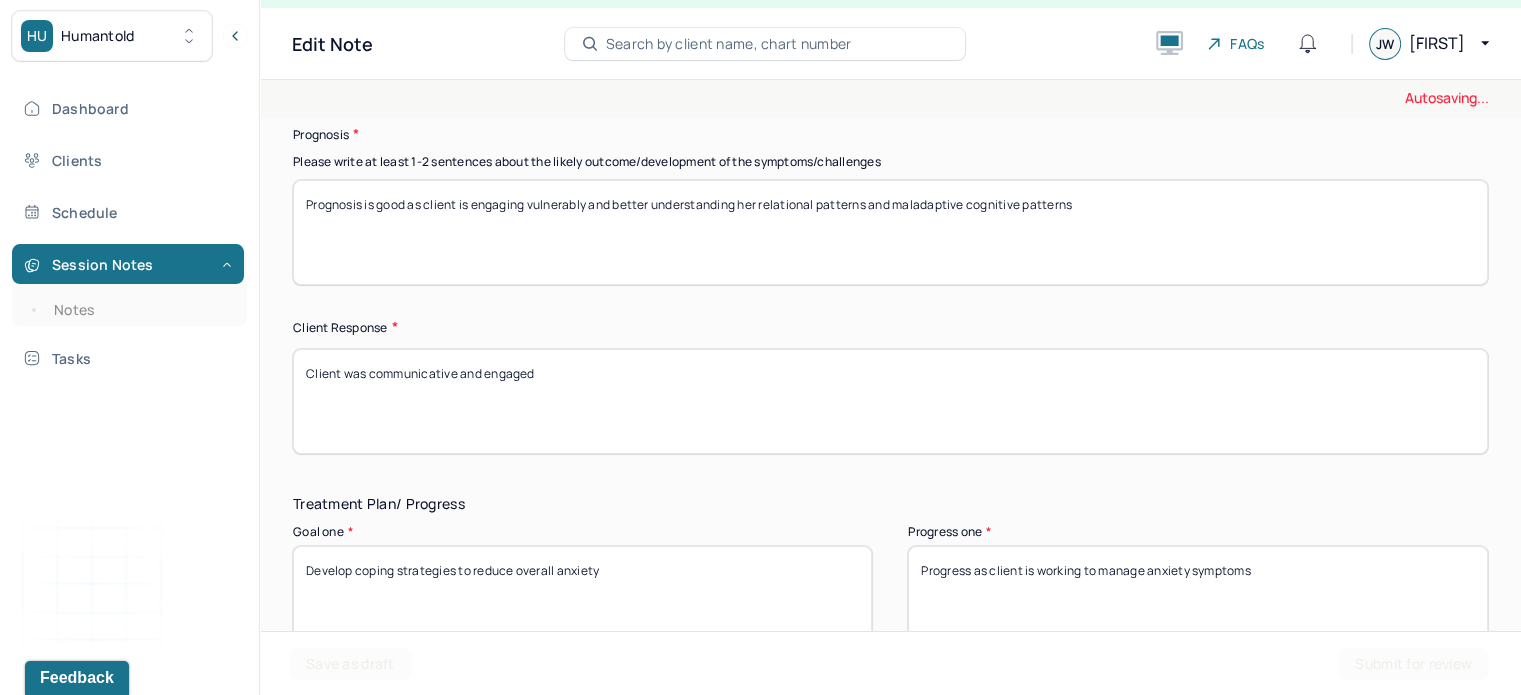 type on "Prognosis is good as client is engaging vulnerably and better understanding her relational patterns and maladaptive cognitive patterns" 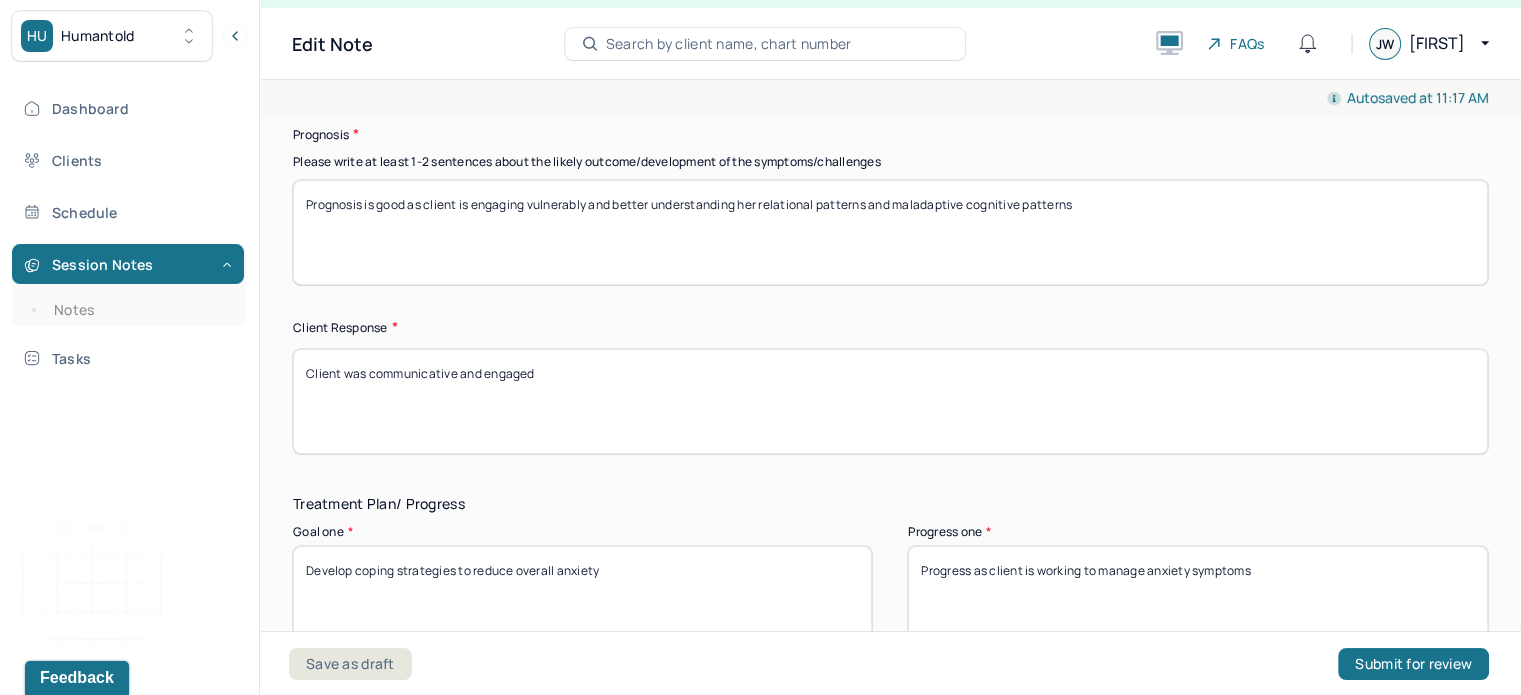 drag, startPoint x: 592, startPoint y: 364, endPoint x: 368, endPoint y: 357, distance: 224.10934 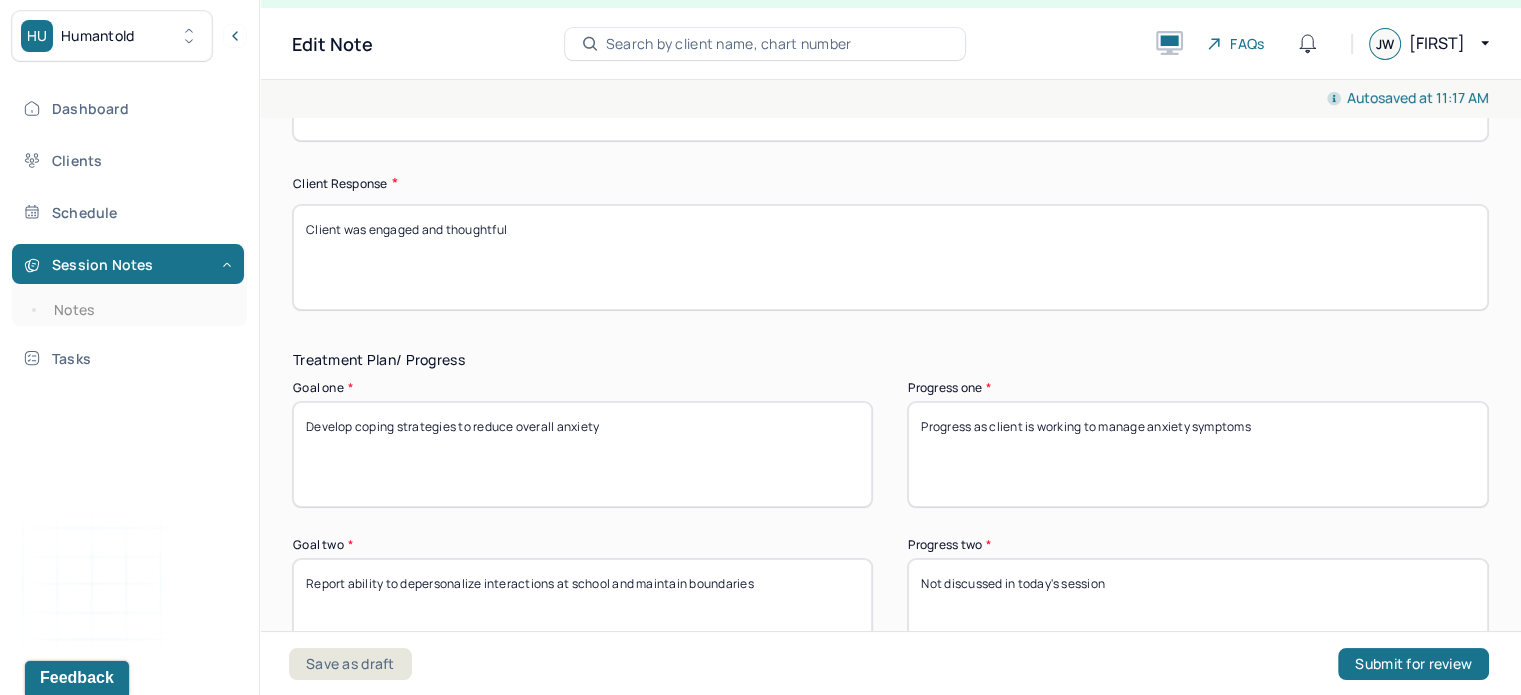scroll, scrollTop: 3136, scrollLeft: 0, axis: vertical 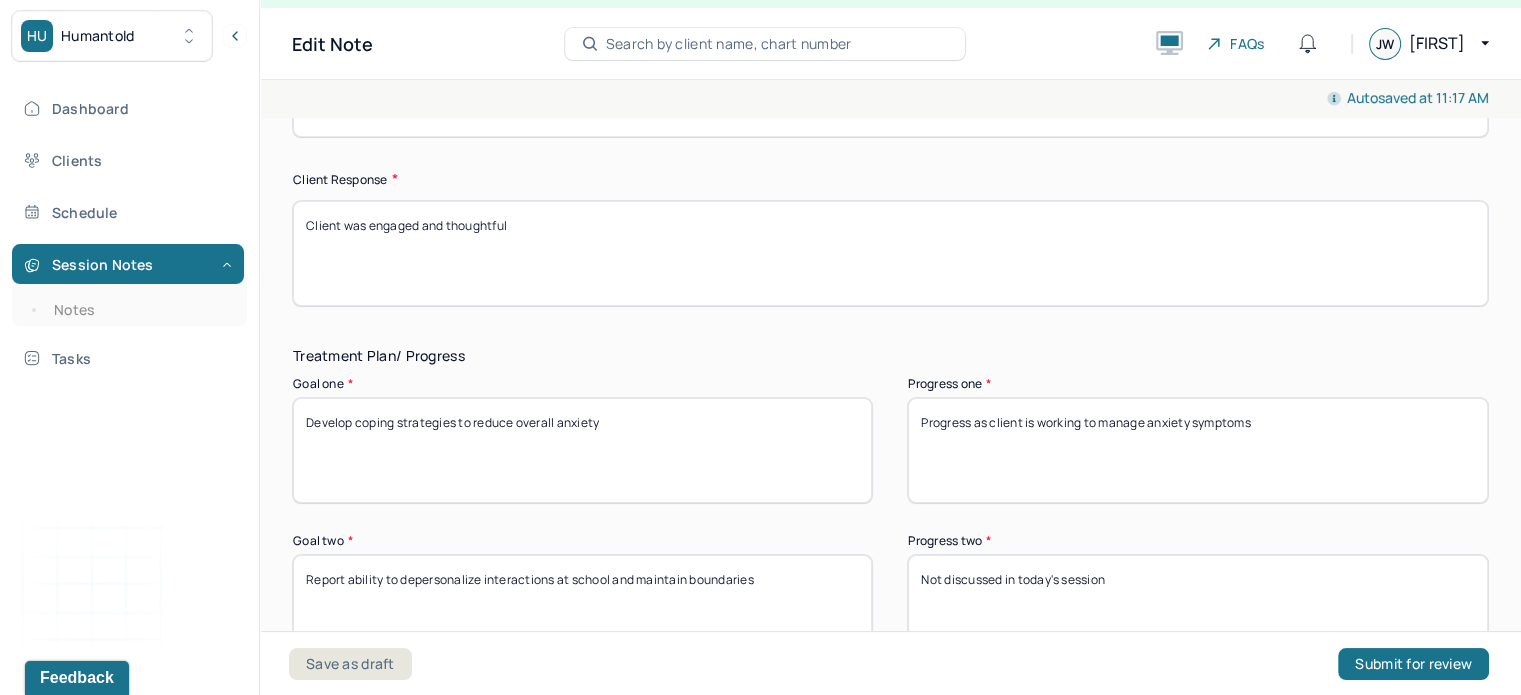 type on "Client was engaged and thoughtful" 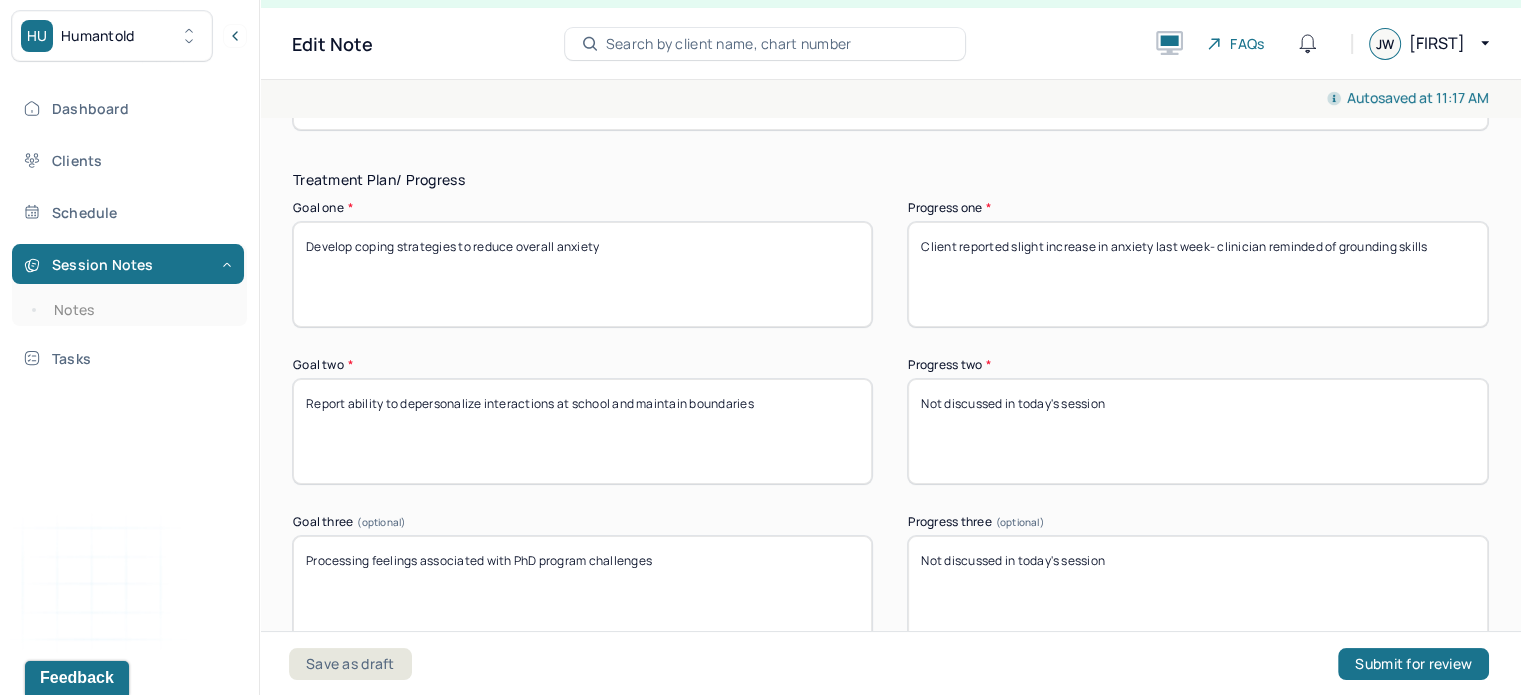 scroll, scrollTop: 3315, scrollLeft: 0, axis: vertical 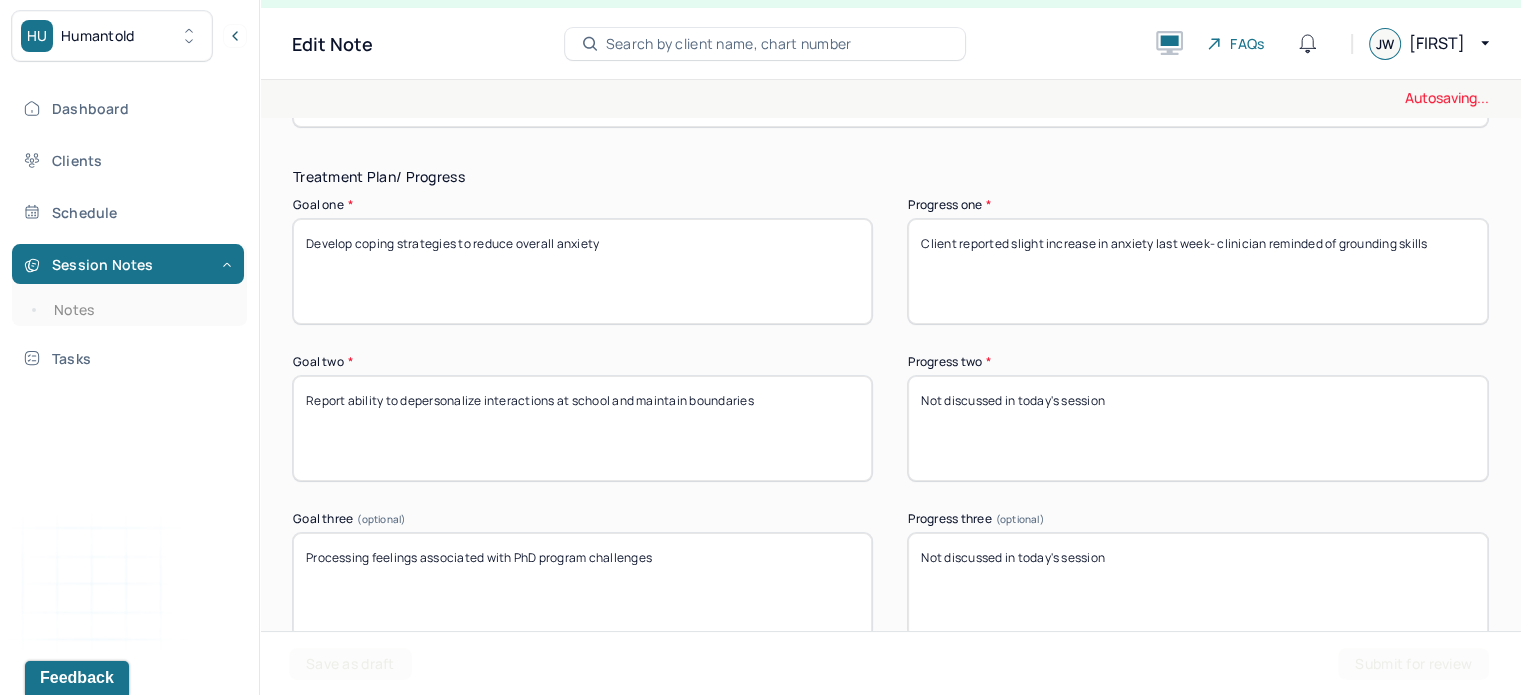 type on "Client reported slight increase in anxiety last week- clinician reminded of grounding skills" 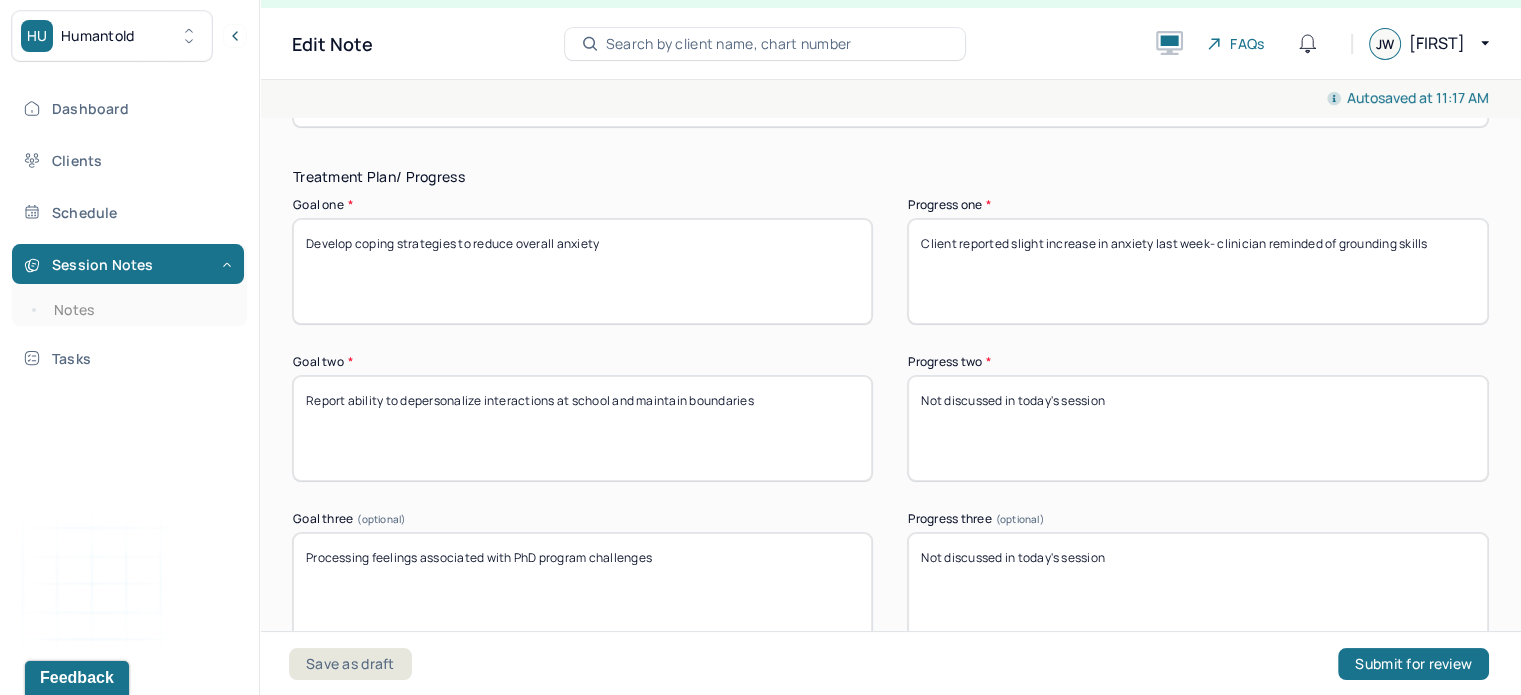 drag, startPoint x: 1115, startPoint y: 392, endPoint x: 867, endPoint y: 404, distance: 248.29015 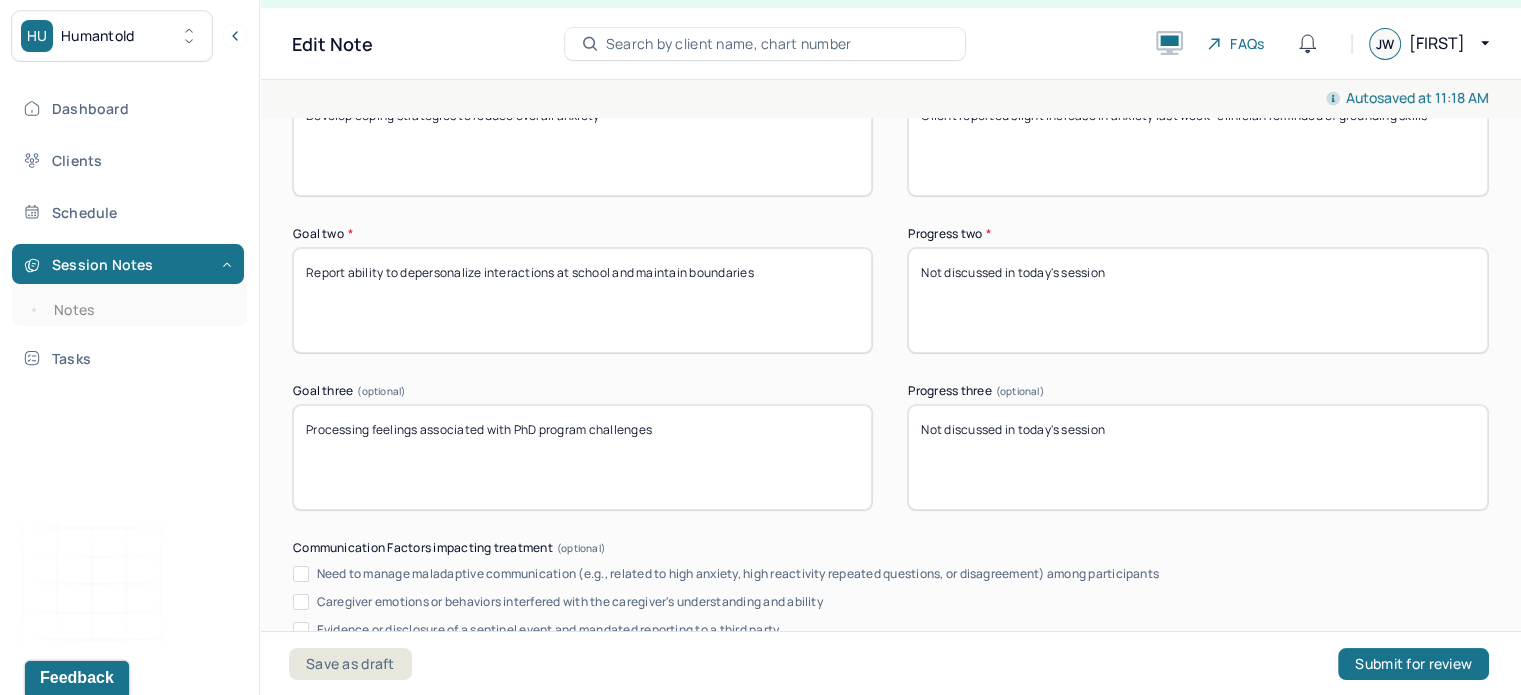 scroll, scrollTop: 3471, scrollLeft: 0, axis: vertical 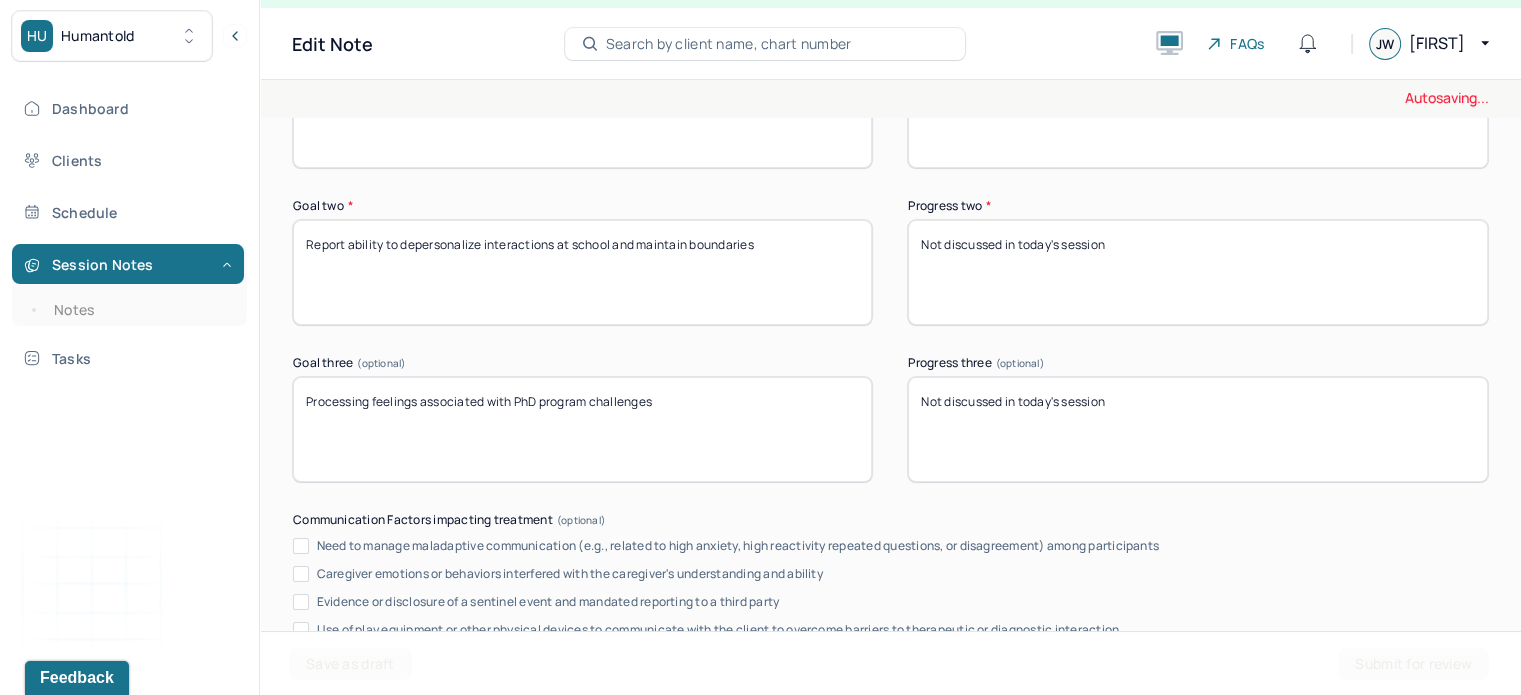 type on "Not discussed in today's session" 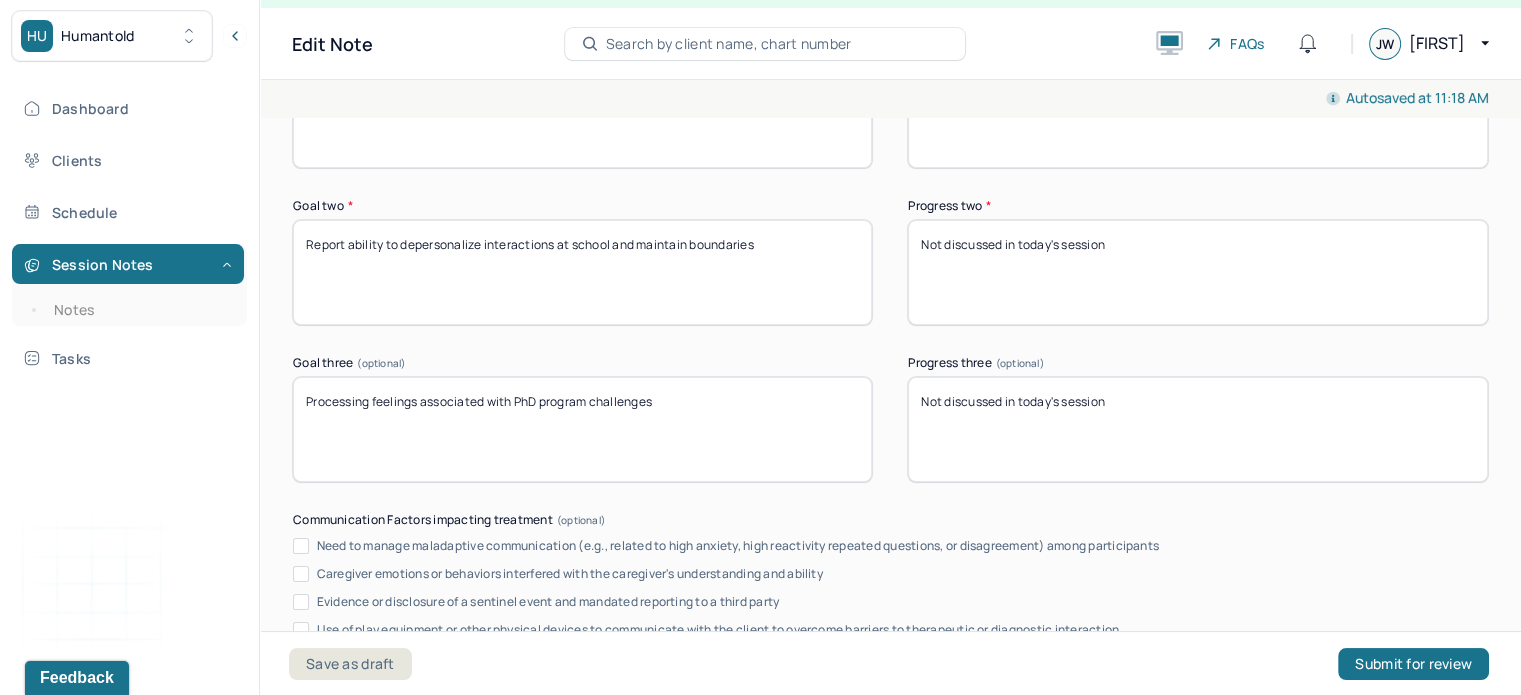 drag, startPoint x: 1168, startPoint y: 403, endPoint x: 828, endPoint y: 427, distance: 340.846 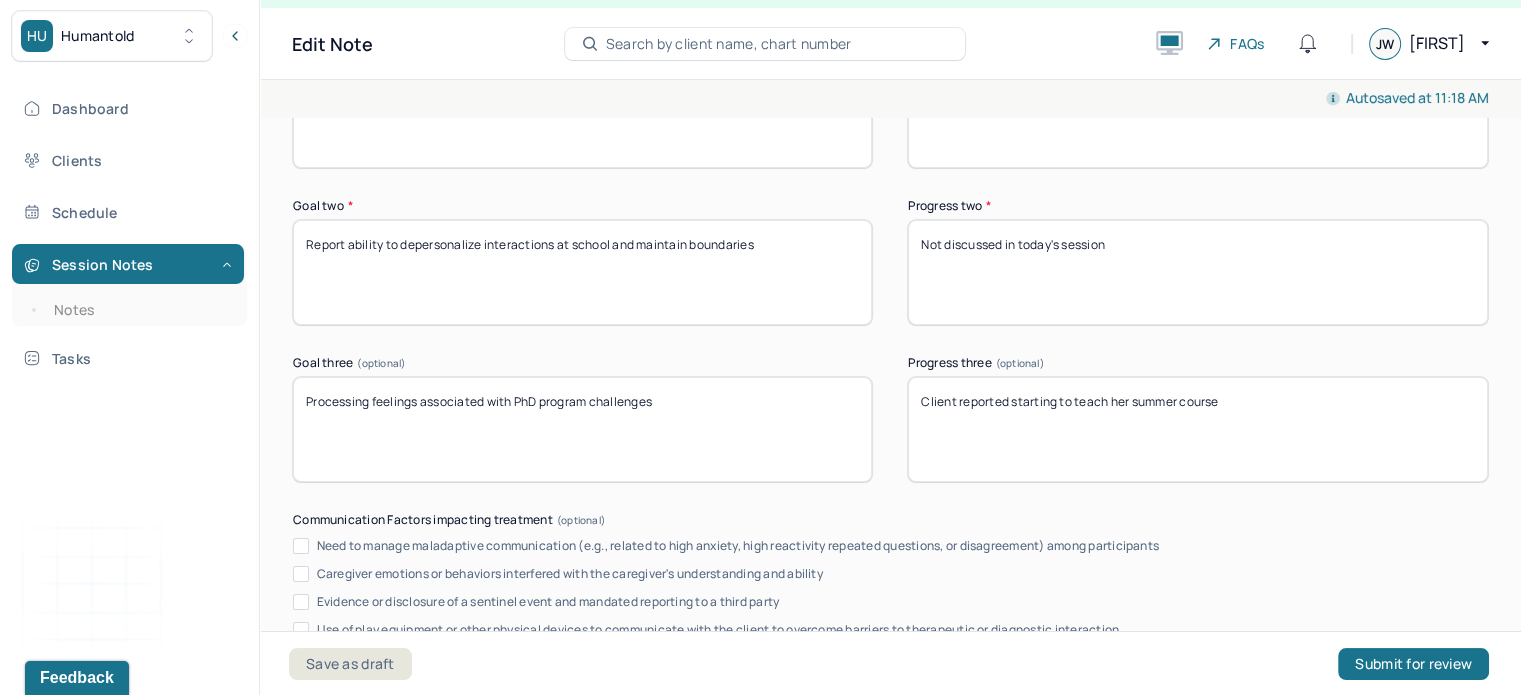 scroll, scrollTop: 3956, scrollLeft: 0, axis: vertical 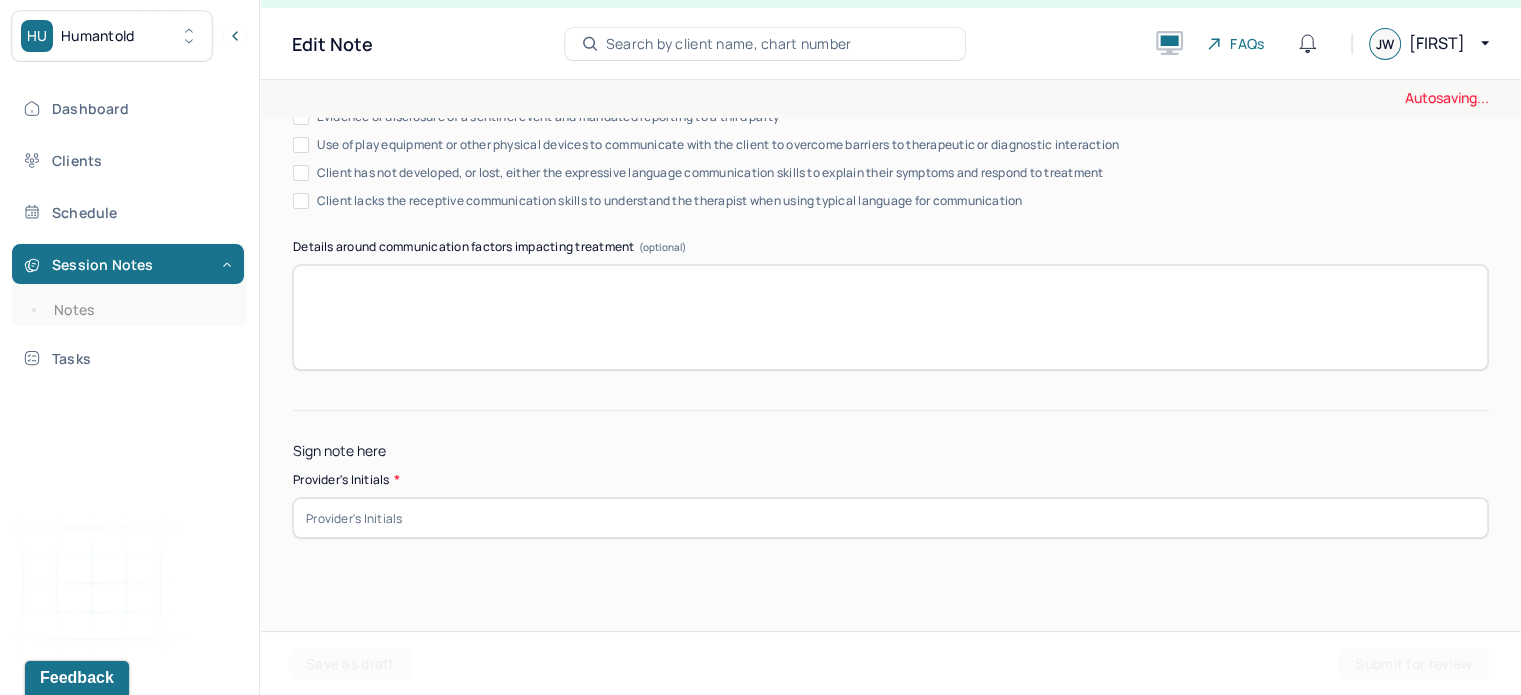 type on "Client reported starting to teach her summer course" 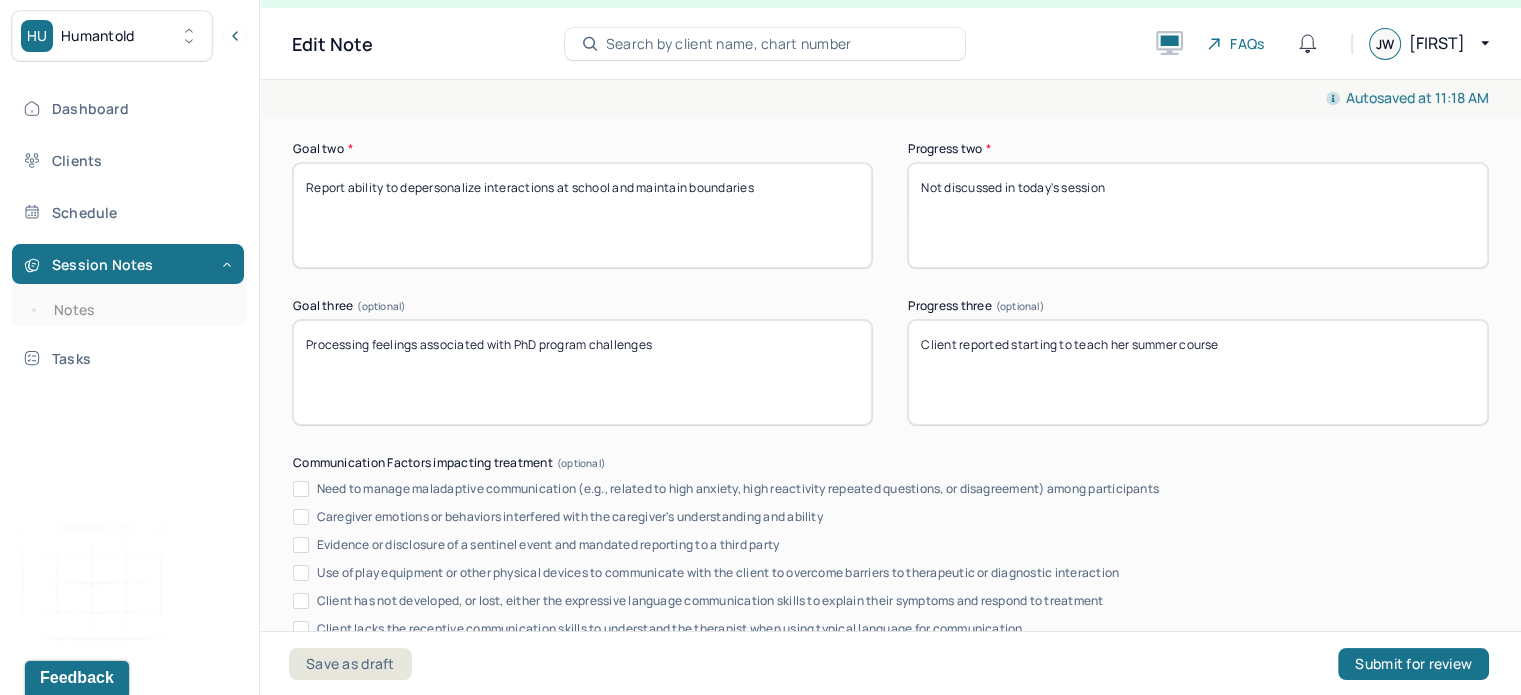 scroll, scrollTop: 3516, scrollLeft: 0, axis: vertical 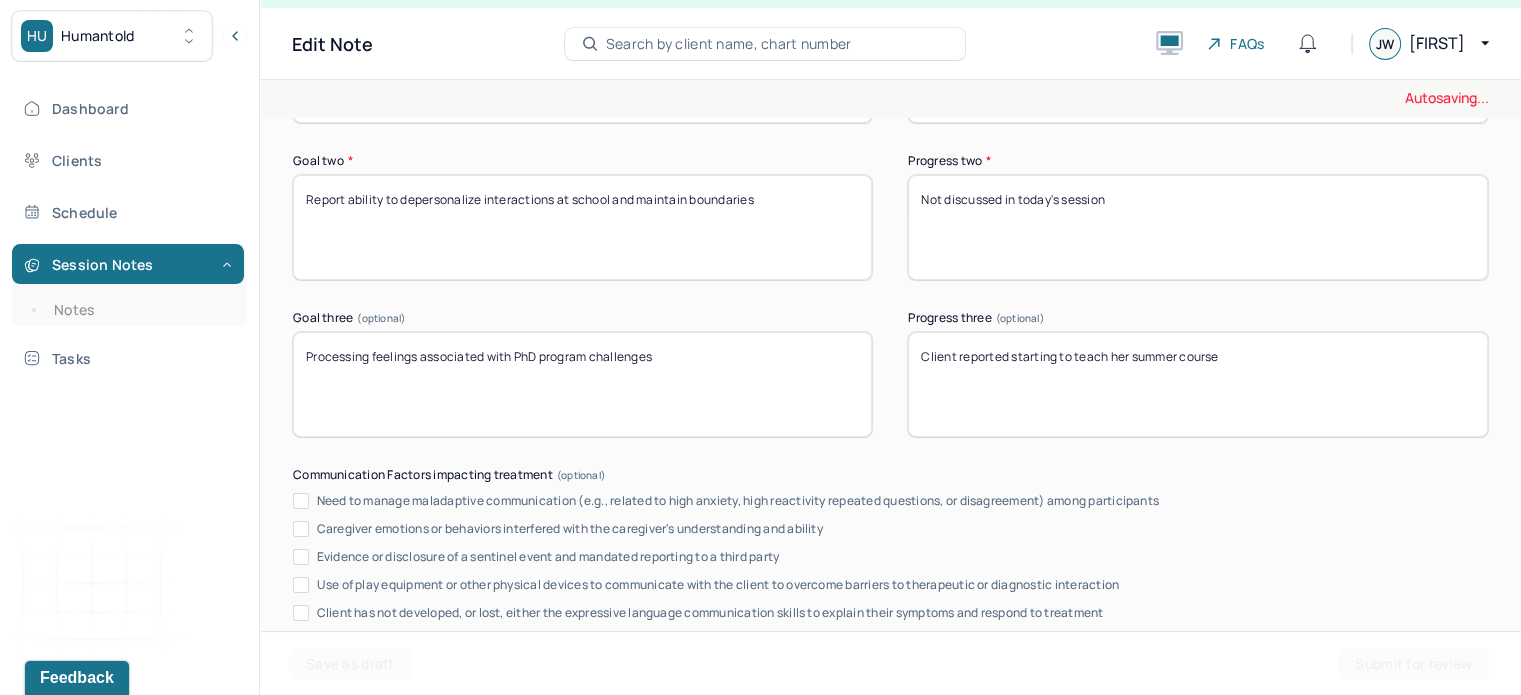 type on "JW" 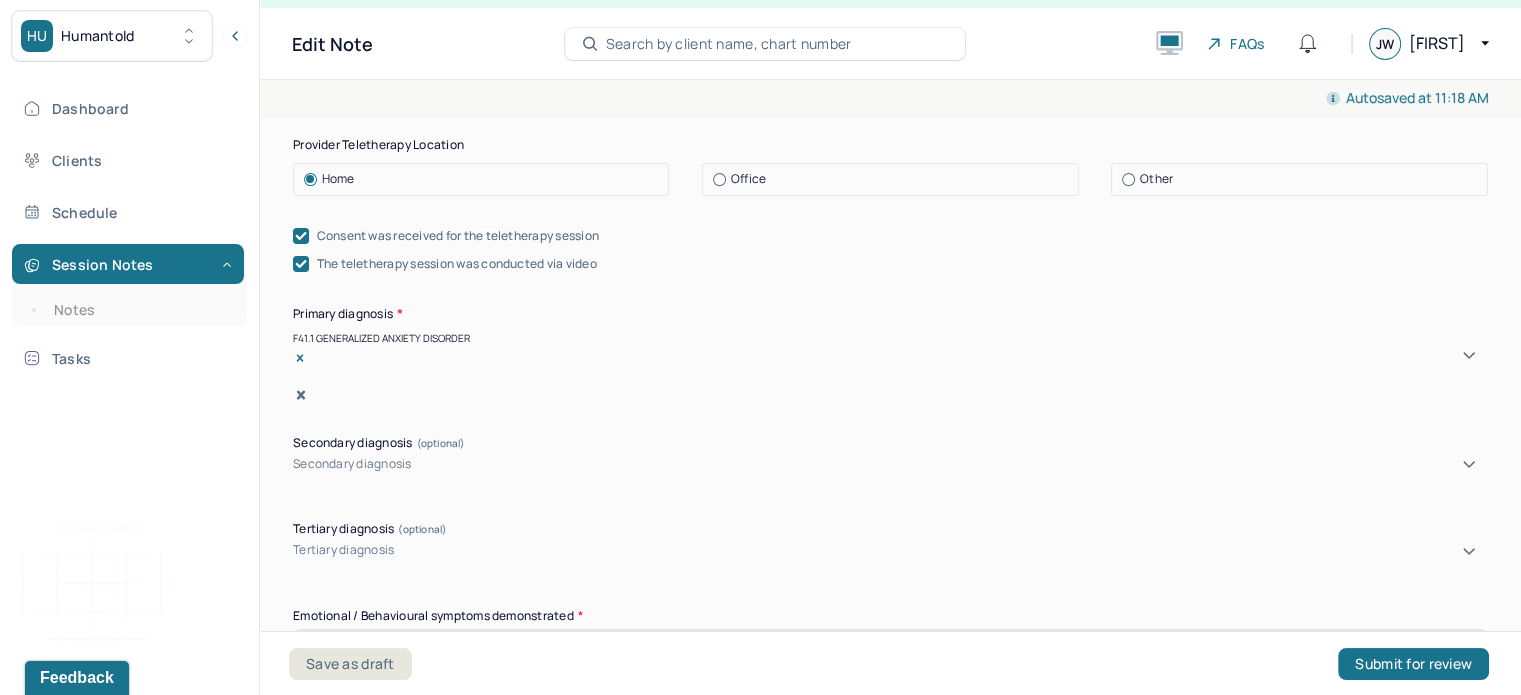 scroll, scrollTop: 0, scrollLeft: 0, axis: both 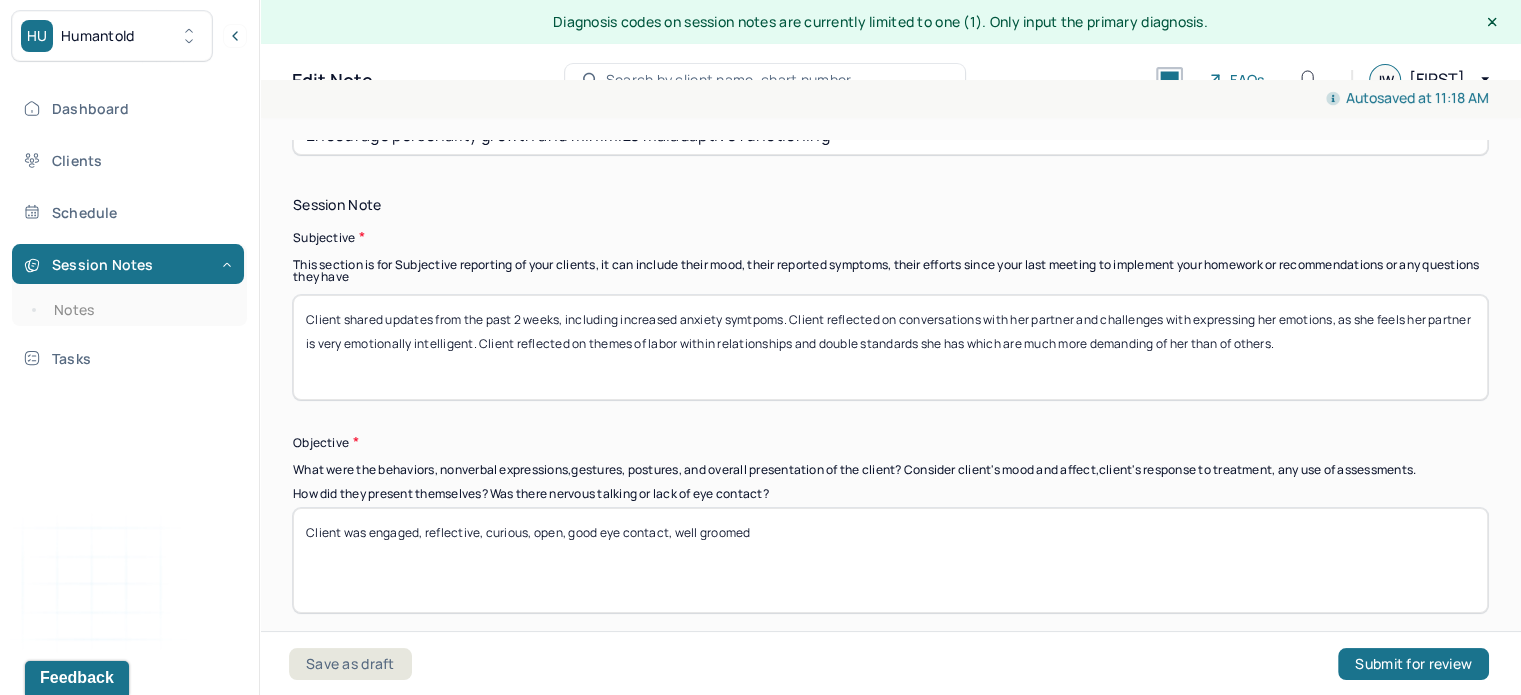 type on "Client reported starting to teach her summer course and struggling with motivation" 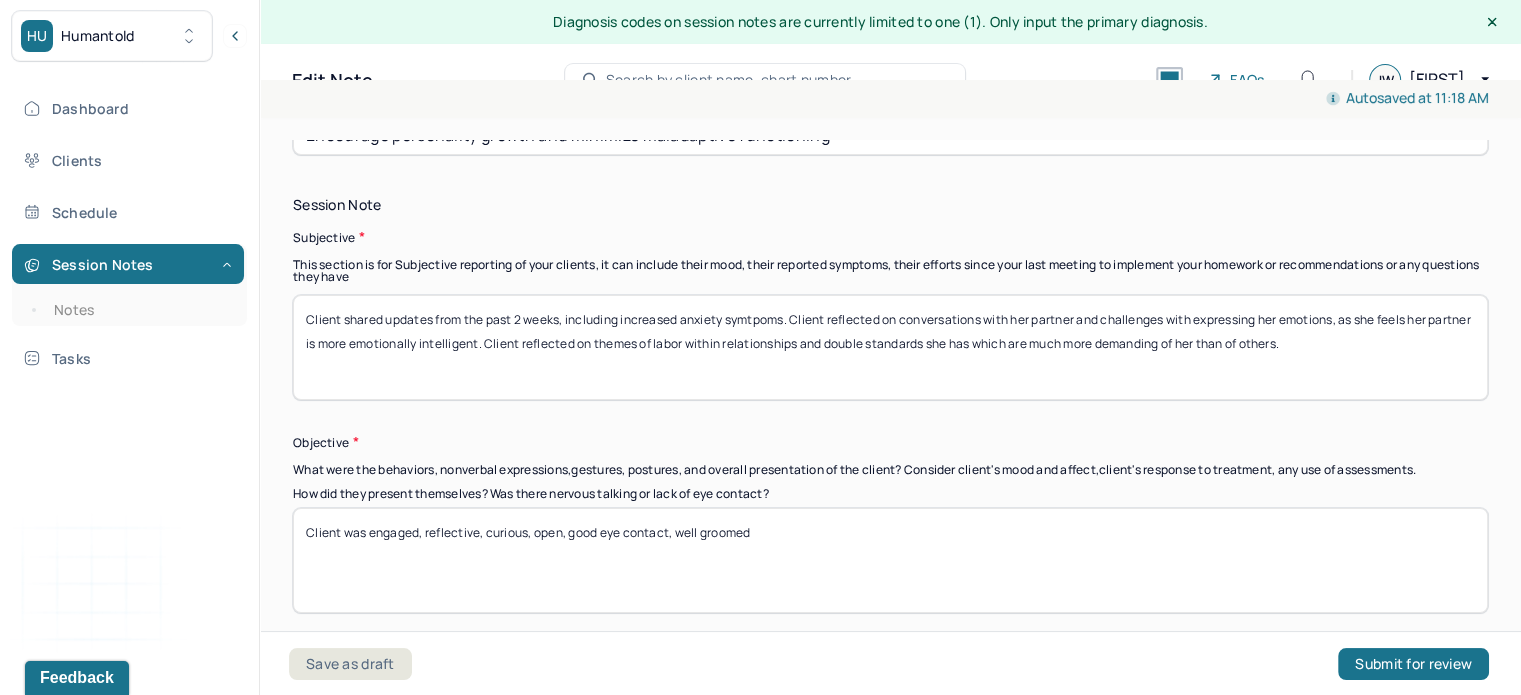 type on "Client shared updates from the past 2 weeks, including increased anxiety symtpoms. Client reflected on conversations with her partner and challenges with expressing her emotions, as she feels her partner is more emotionally intelligent. Client reflected on themes of labor within relationships and double standards she has which are much more demanding of her than of others." 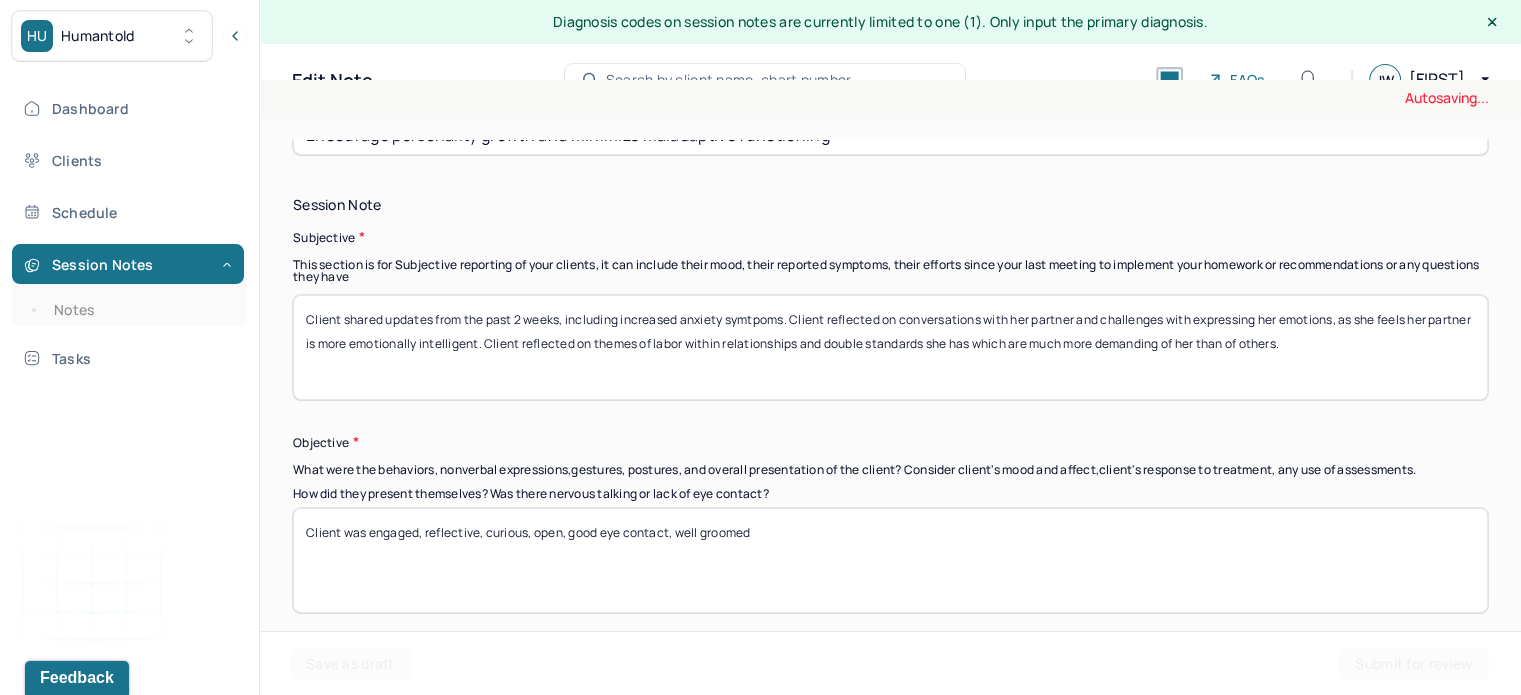 click on "Session Note Subjective This section is for Subjective reporting of your clients, it can include their mood, their reported symptoms, their efforts since your last meeting to implement your homework or recommendations or any questions they have Client shared updates from the past 2 weeks, including increased anxiety symtpoms. Client reflected on conversations with her partner and challenges with expressing her emotions, as she feels her partner is very emotionally intelligent. Client reflected on themes of labor within relationships and double standards she has which are much more demanding of her than of others.  Objective What were the behaviors, nonverbal expressions,gestures, postures, and overall presentation of the client? Consider client's mood and affect,client's response to treatment, any use of assessments. How did they present themselves? Was there nervous talking or lack of eye contact? Client was engaged, reflective, curious, open, good eye contact, well groomed  Assessment" at bounding box center [890, 512] 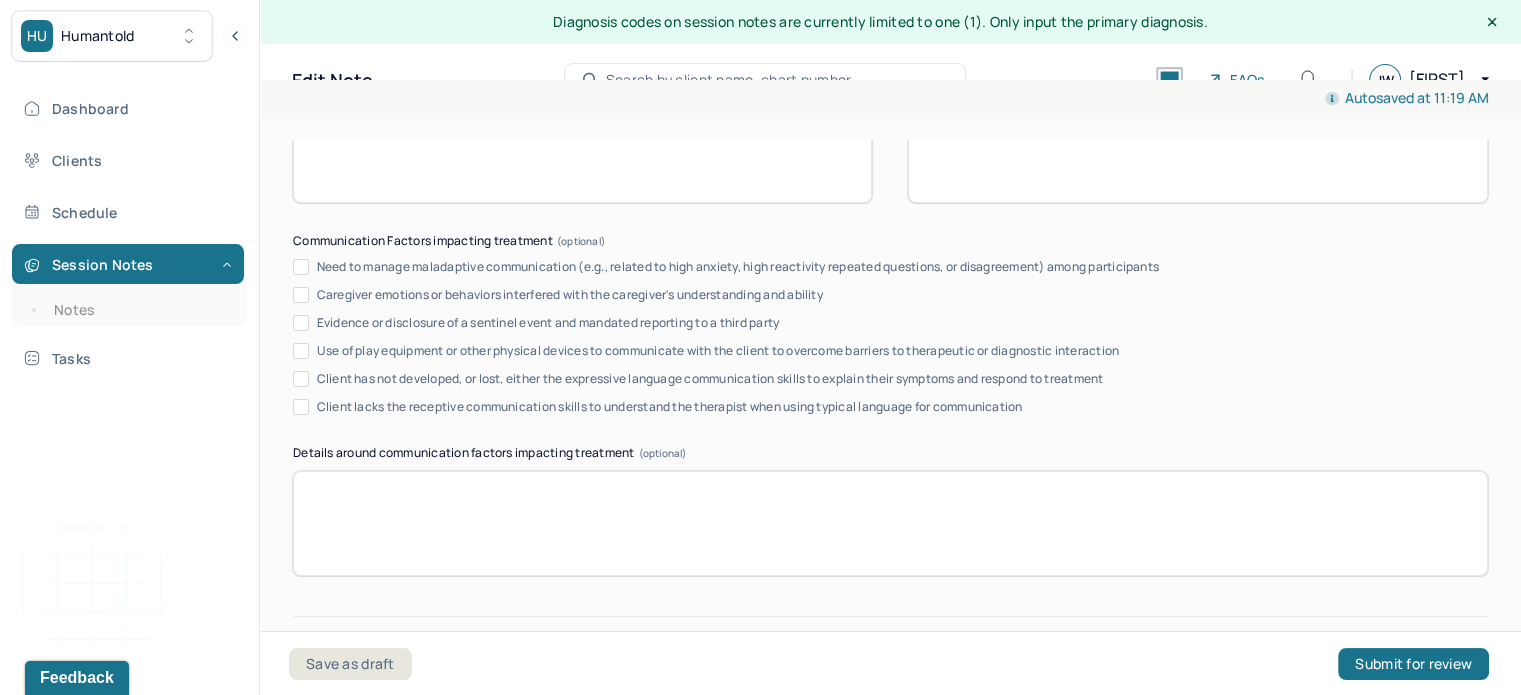 scroll, scrollTop: 3956, scrollLeft: 0, axis: vertical 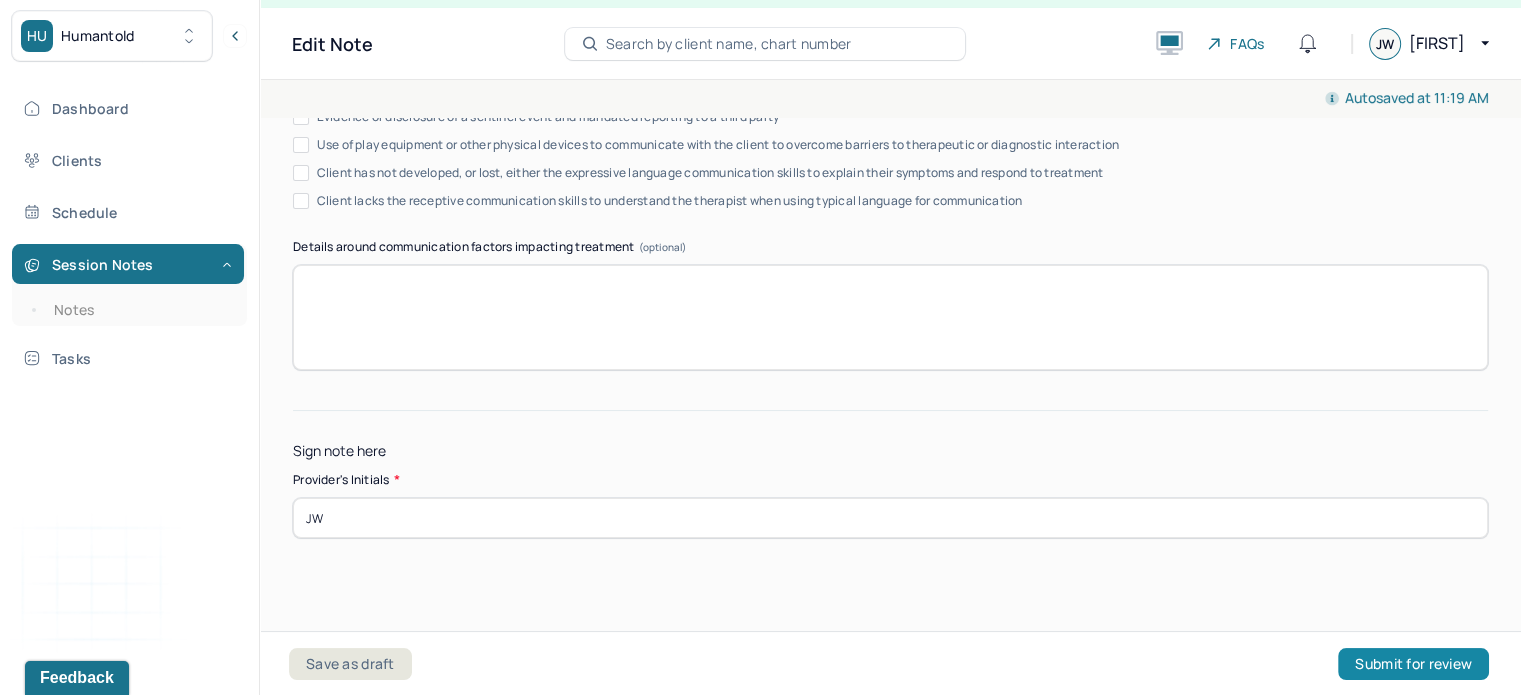 click on "Submit for review" at bounding box center [1413, 664] 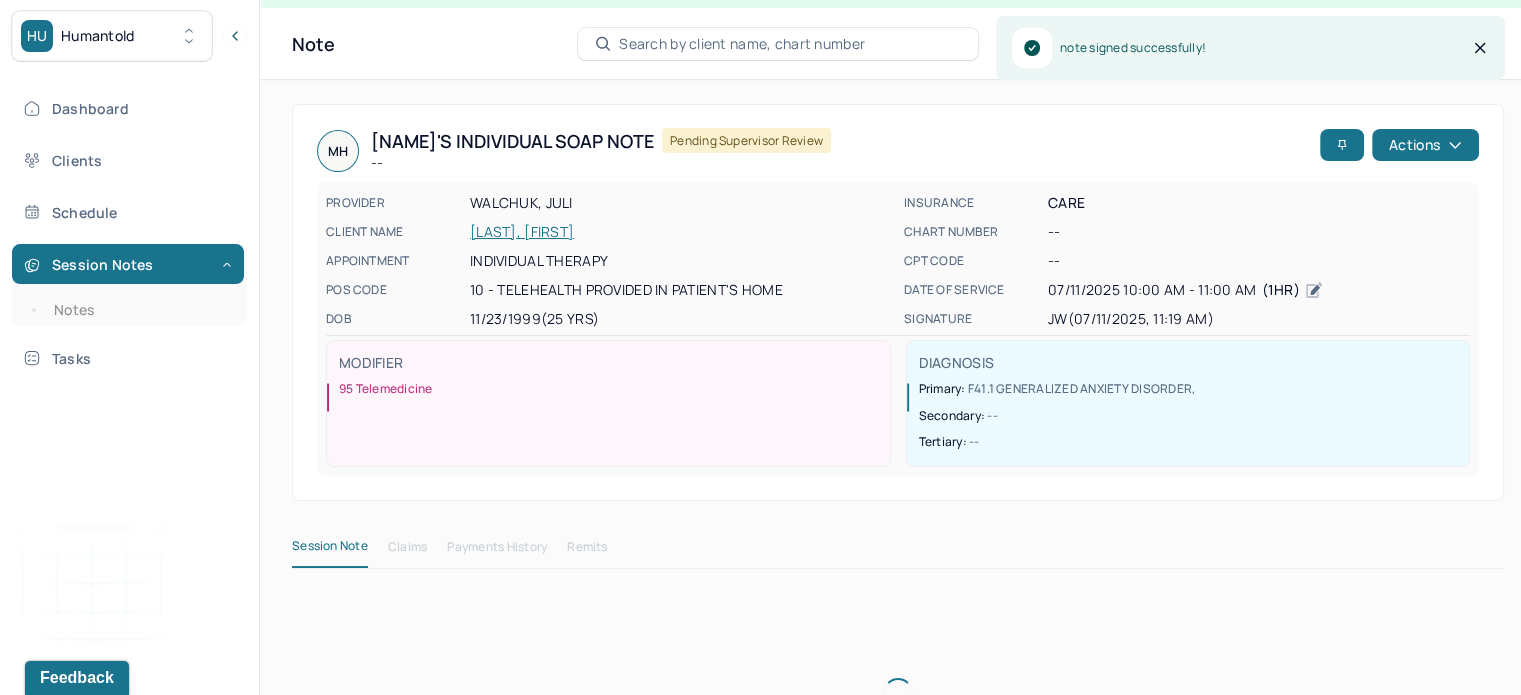 scroll, scrollTop: 0, scrollLeft: 0, axis: both 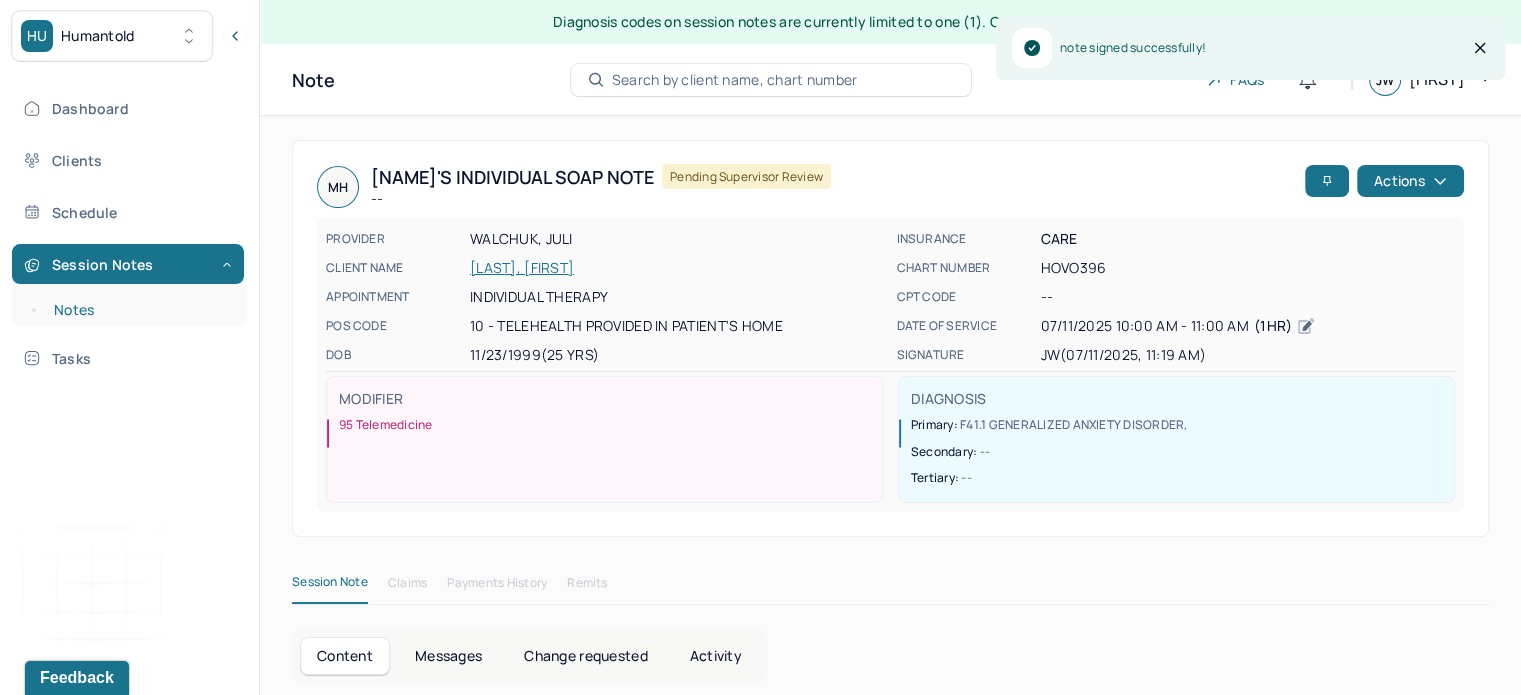 click on "Notes" at bounding box center (139, 310) 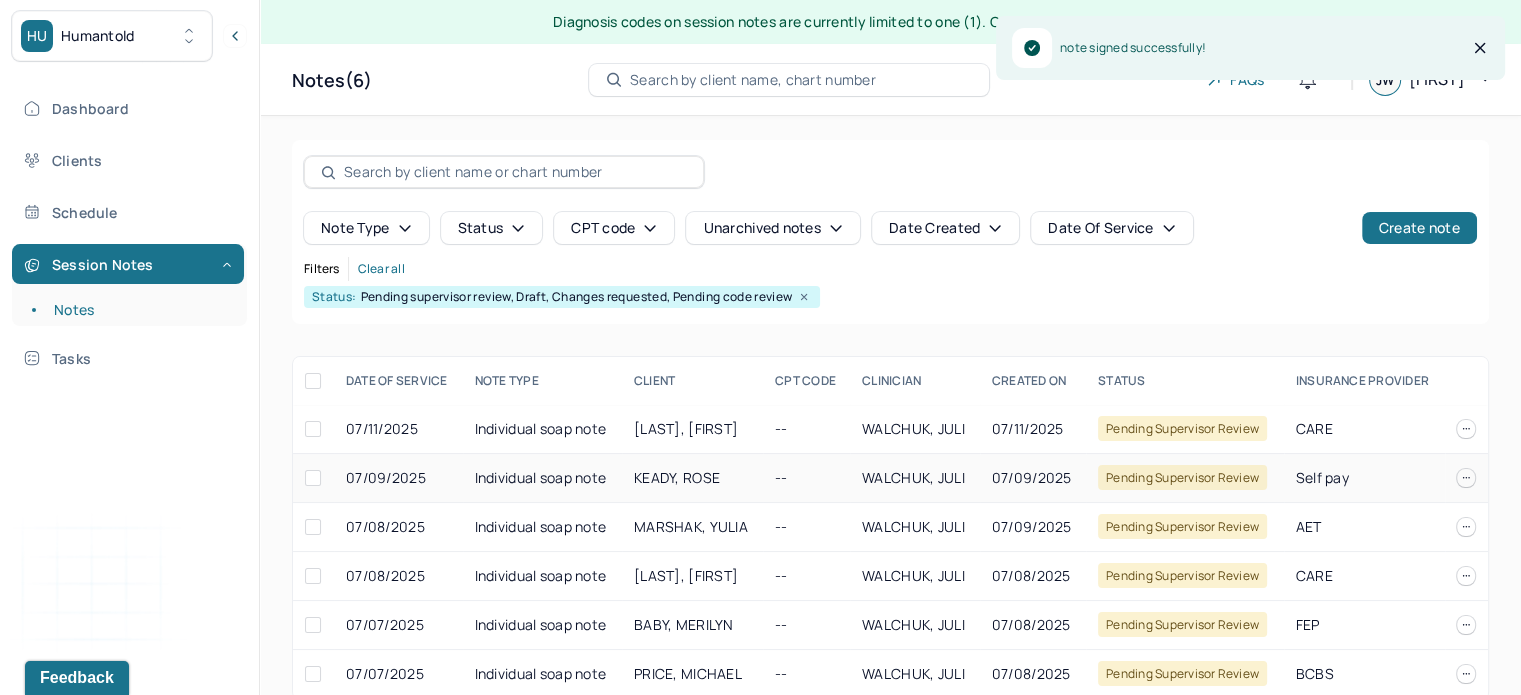 scroll, scrollTop: 42, scrollLeft: 0, axis: vertical 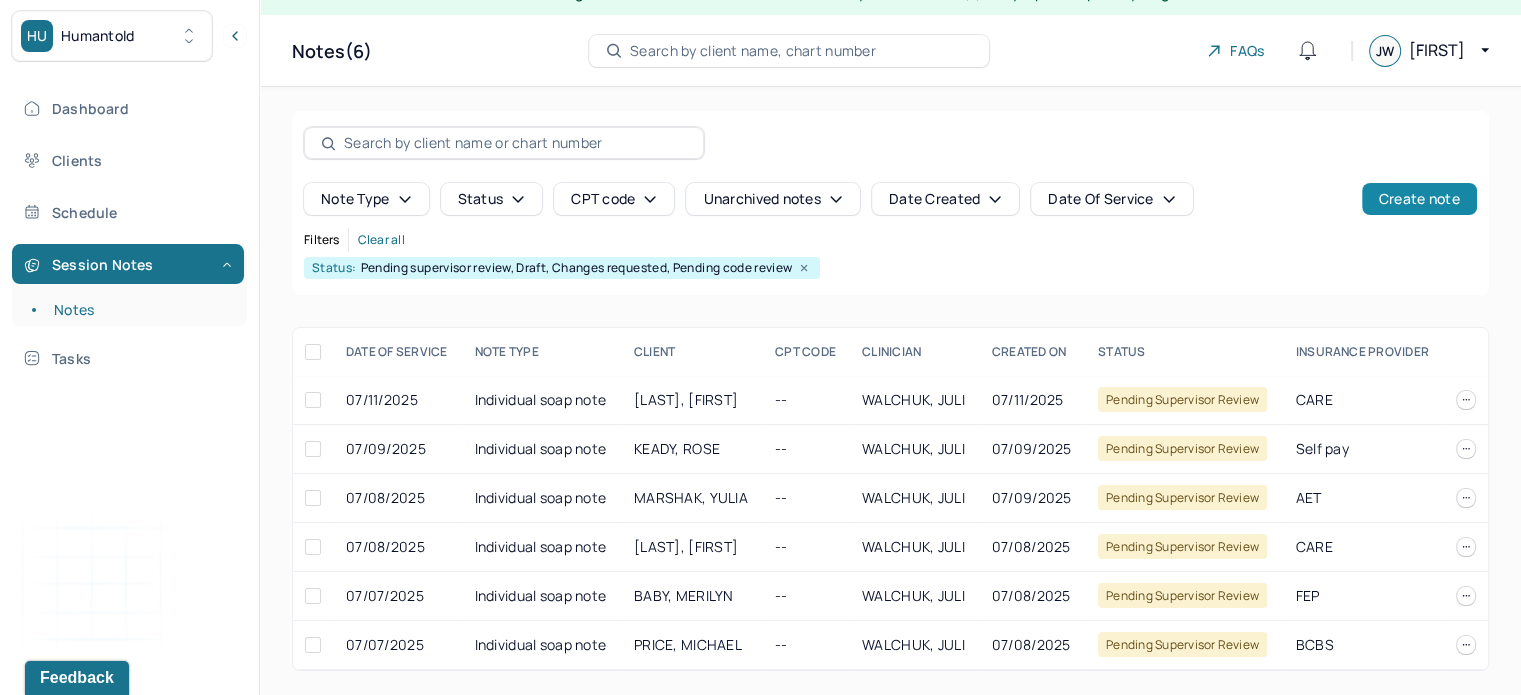 click on "Create note" at bounding box center (1419, 199) 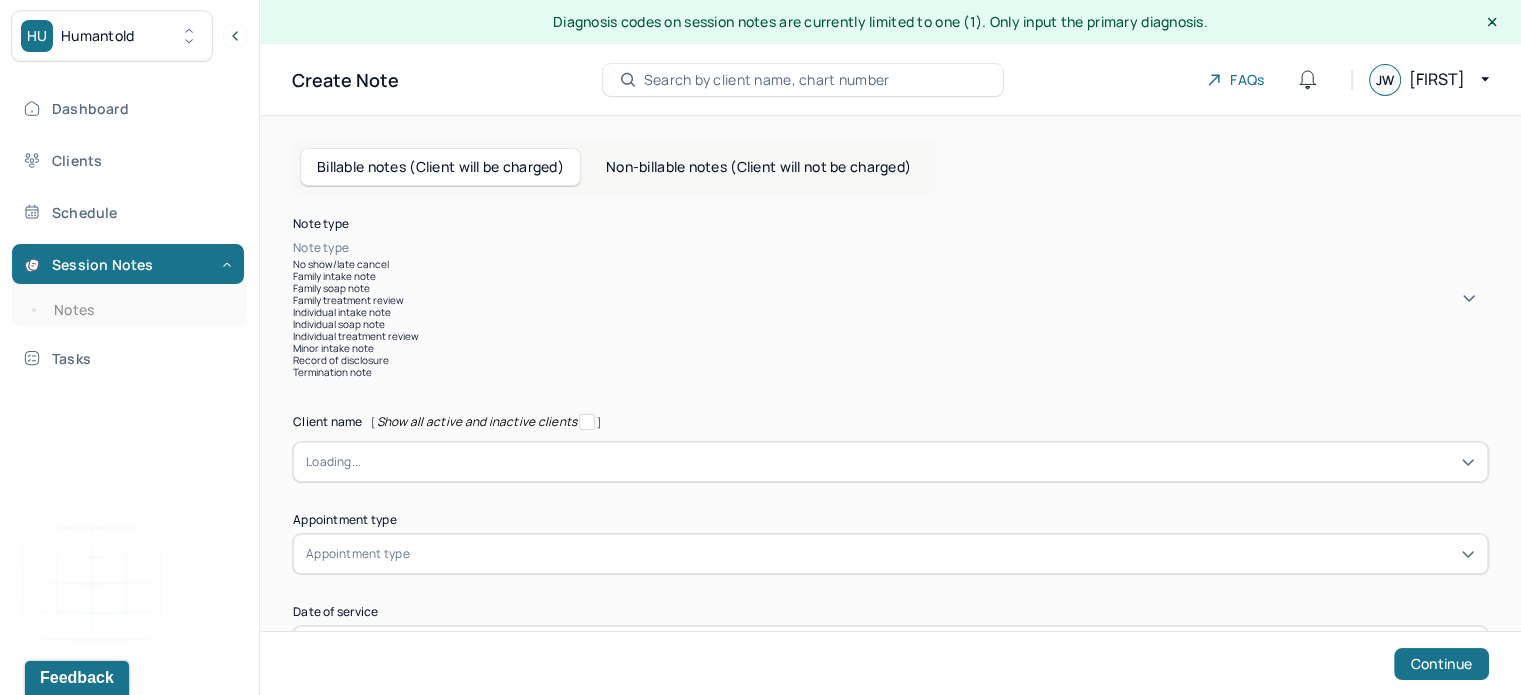 click at bounding box center [920, 248] 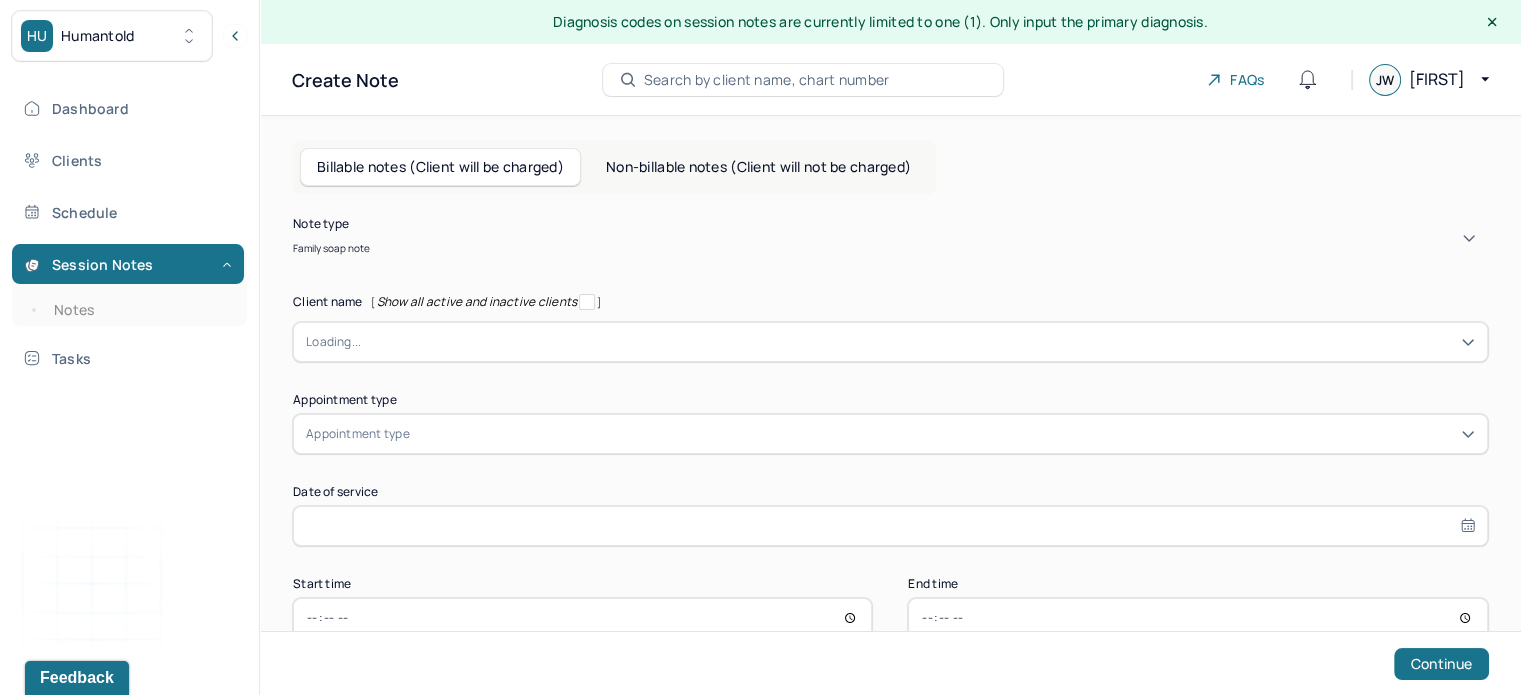click on "Loading..." at bounding box center (333, 342) 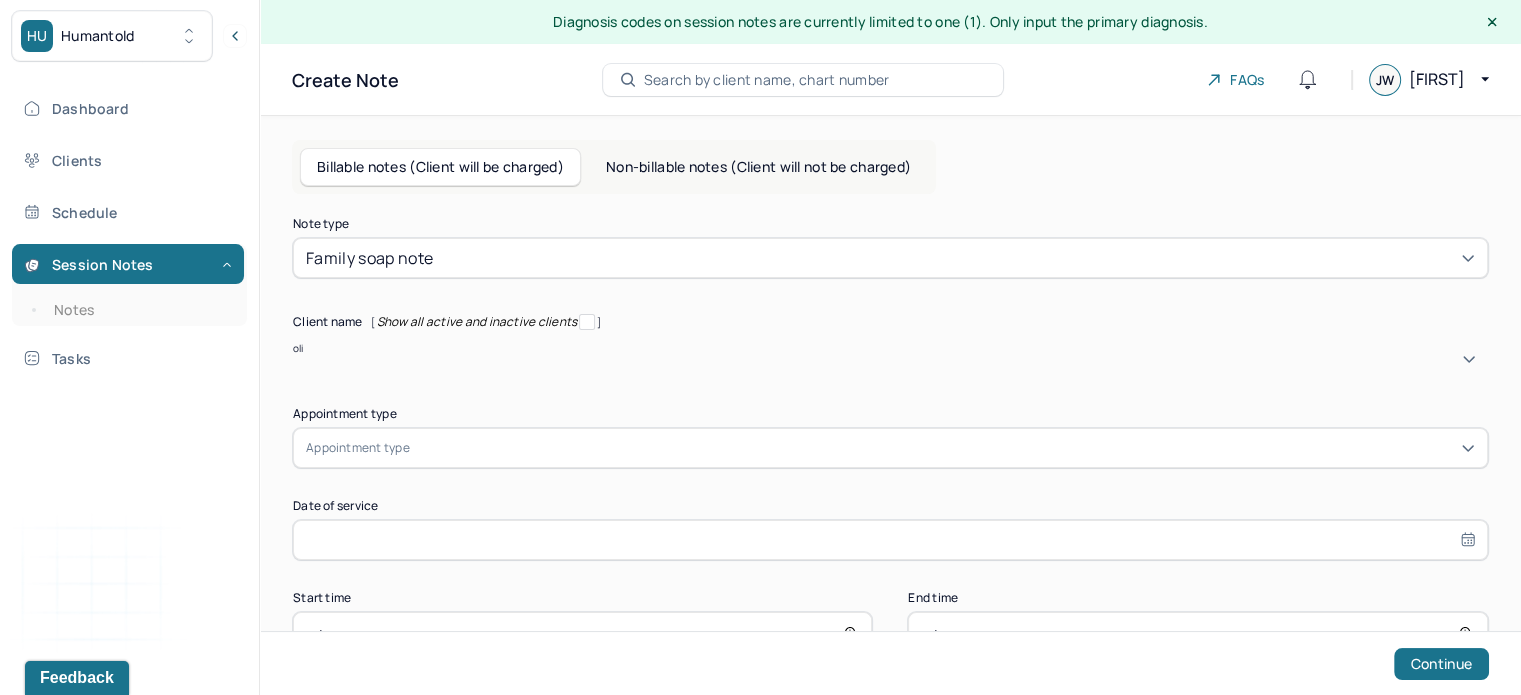 type on "oliv" 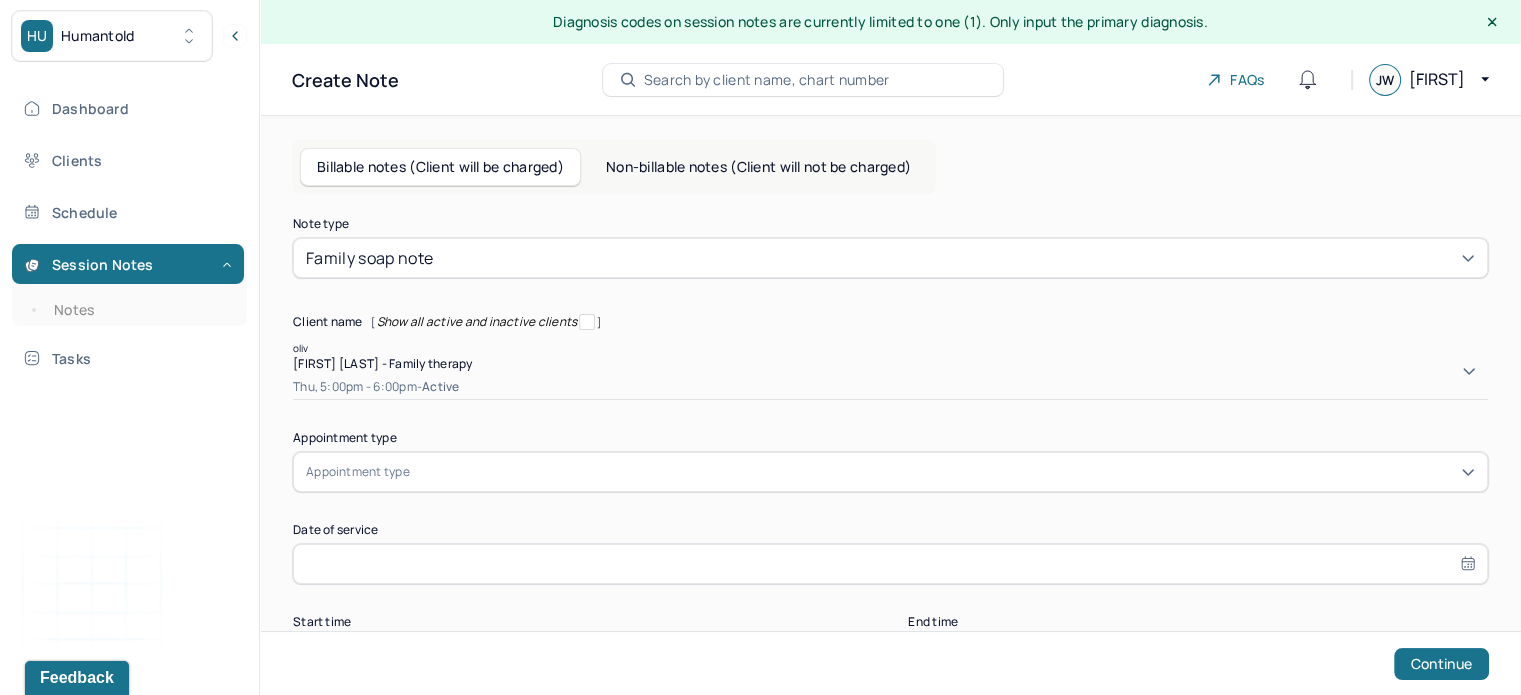 click on "Thu, 5:00pm - 6:00pm  -  active" at bounding box center [890, 387] 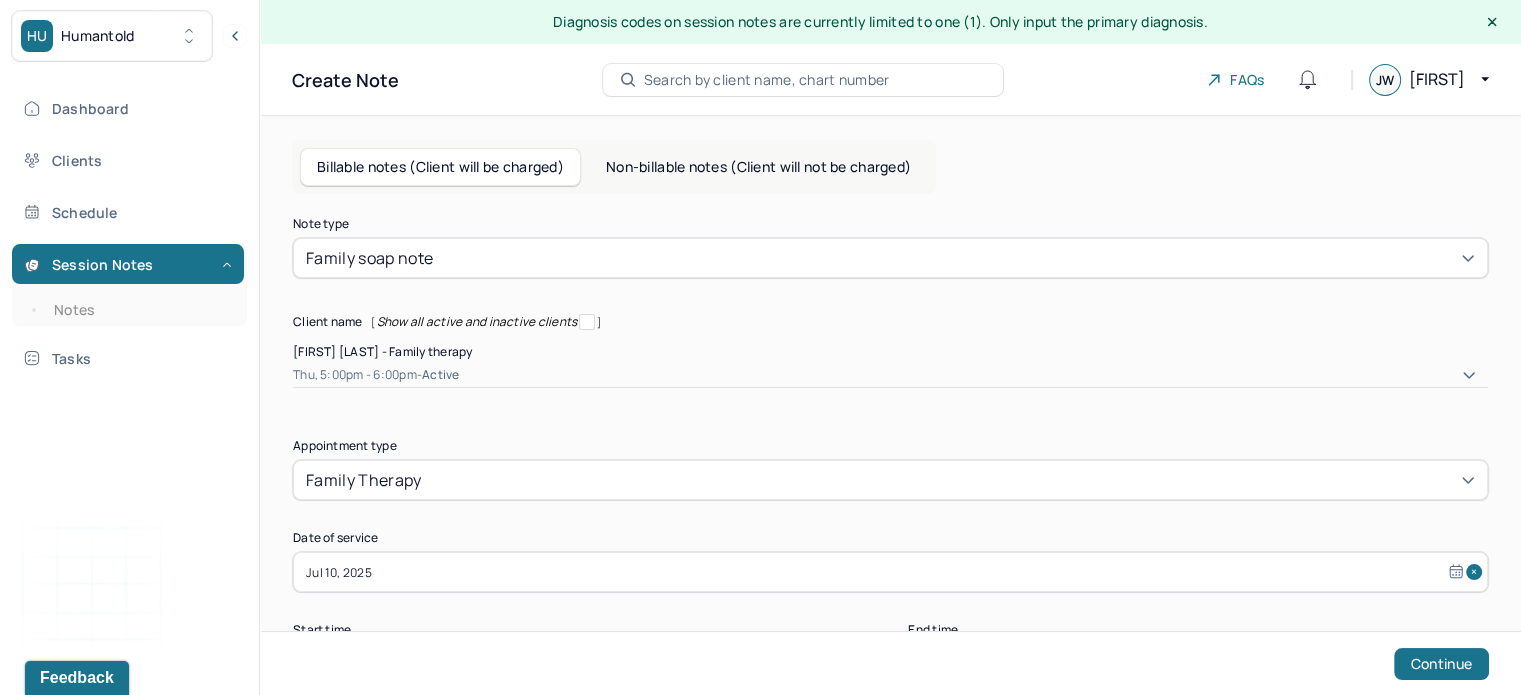 scroll, scrollTop: 76, scrollLeft: 0, axis: vertical 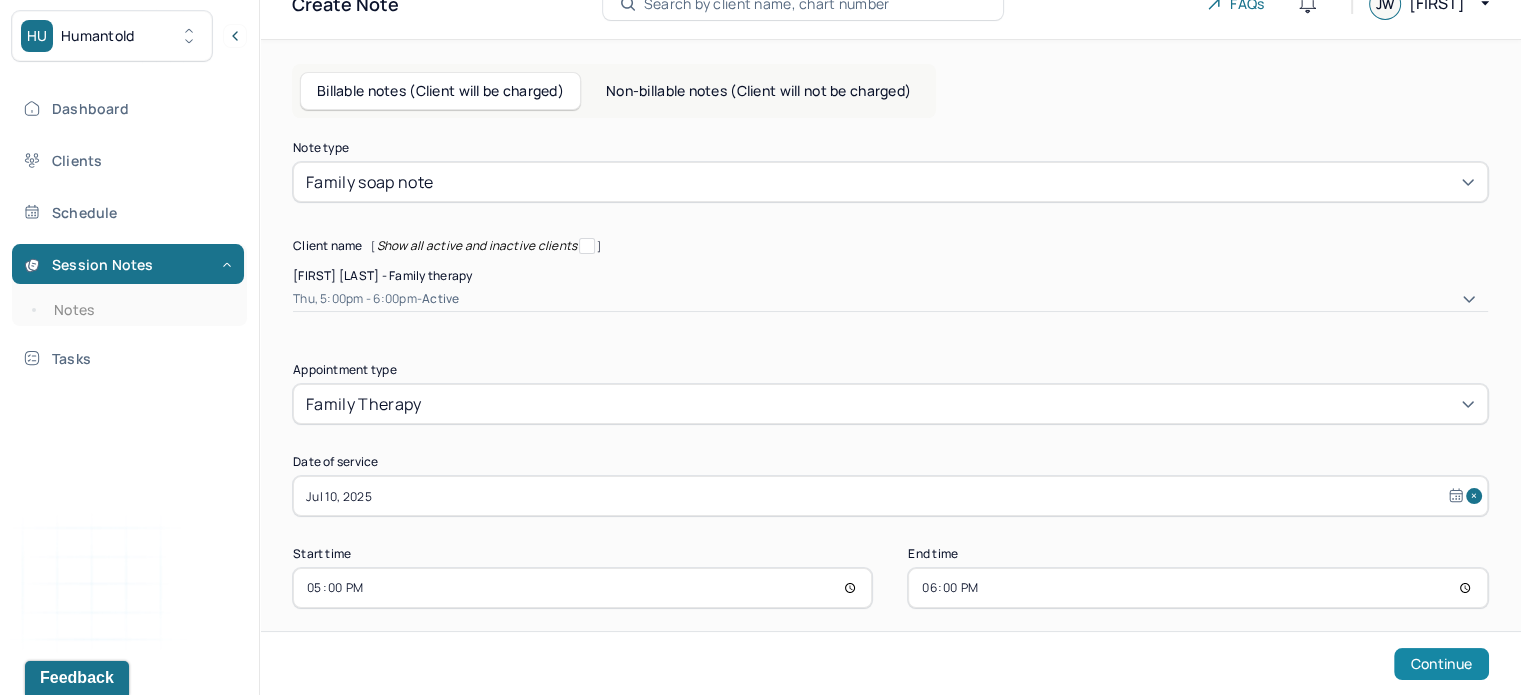 click on "Continue" at bounding box center [1441, 664] 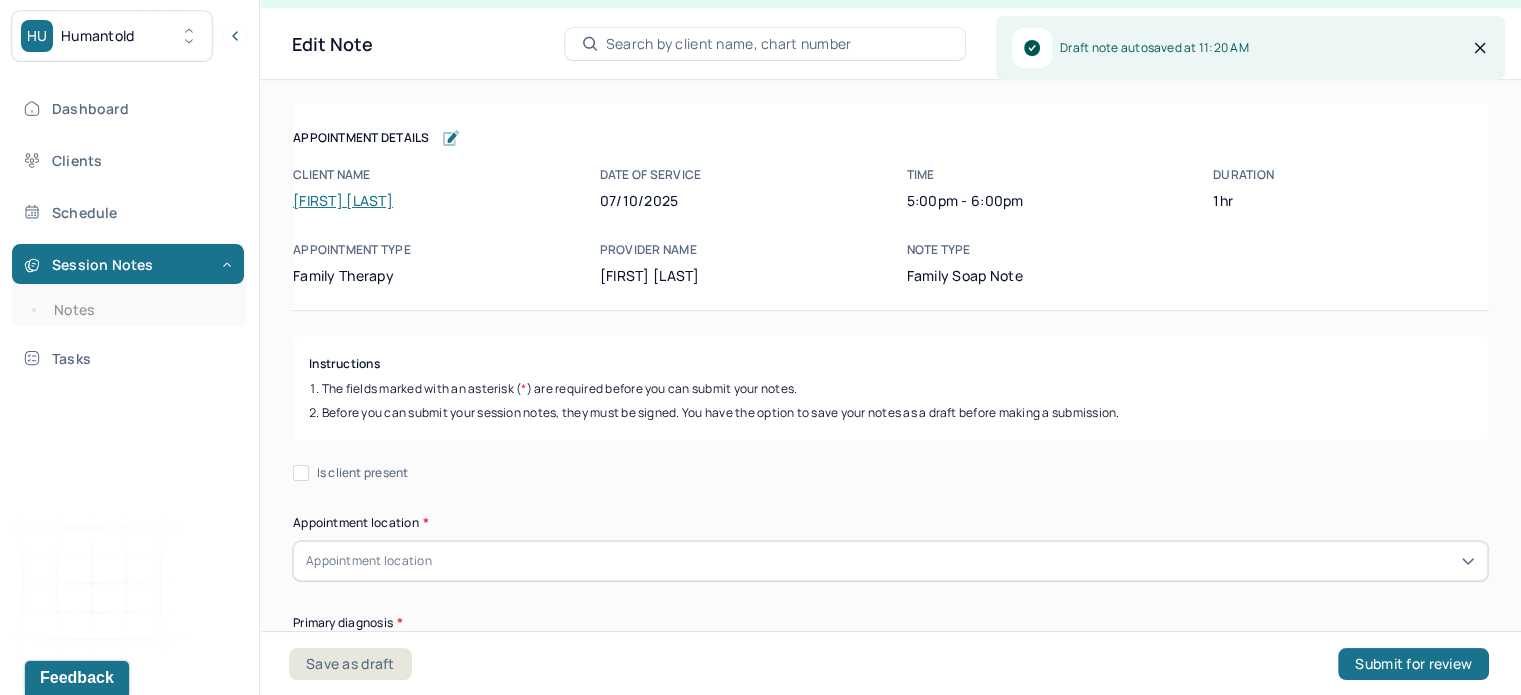 scroll, scrollTop: 36, scrollLeft: 0, axis: vertical 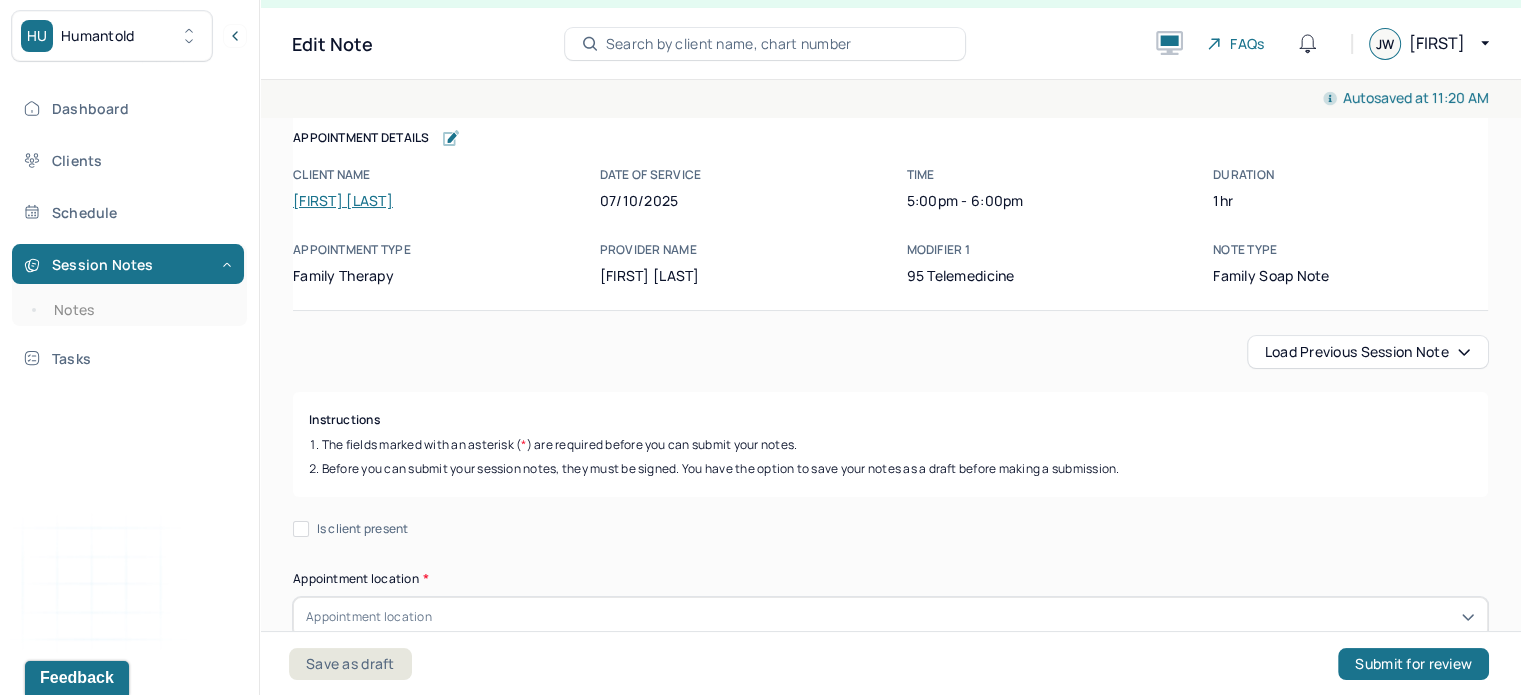 click on "Load previous session note" at bounding box center [1368, 352] 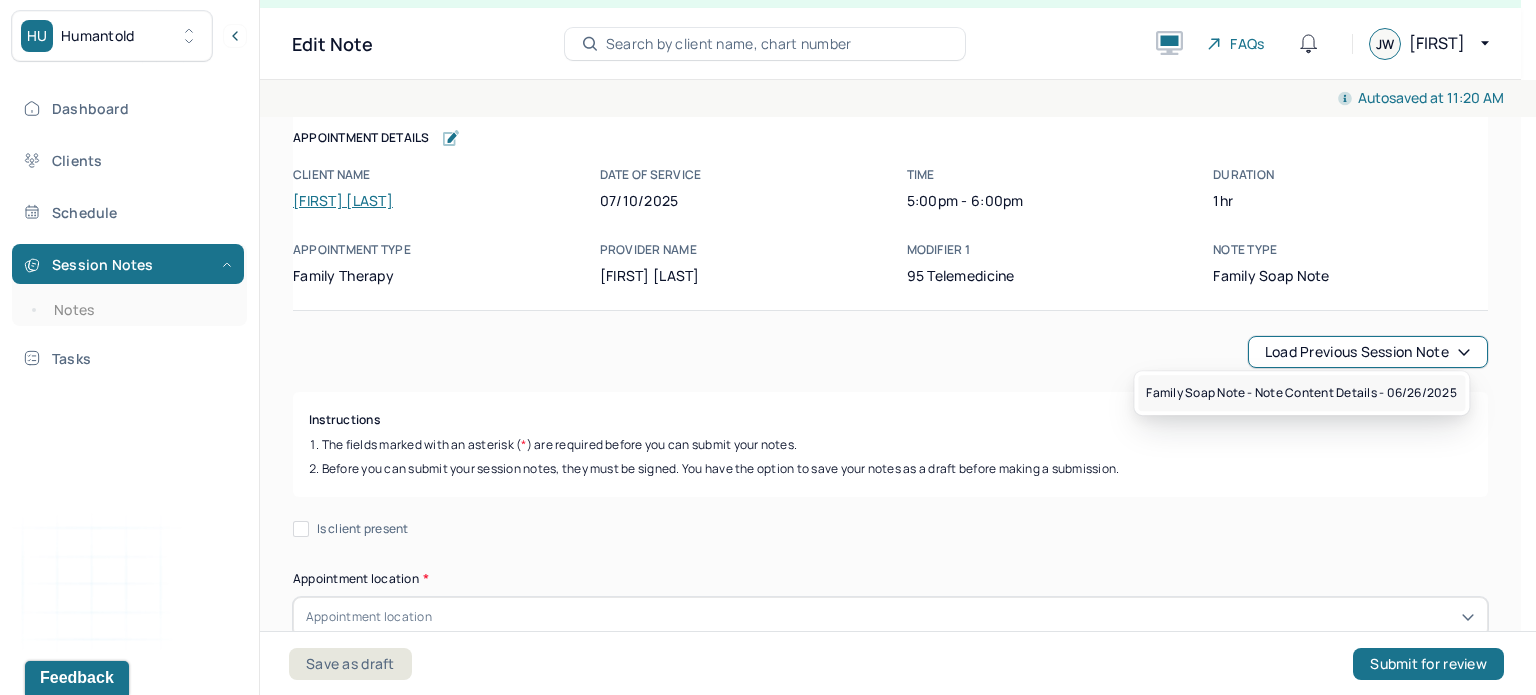 click on "Family soap note   - Note content Details -   06/26/2025" at bounding box center [1301, 393] 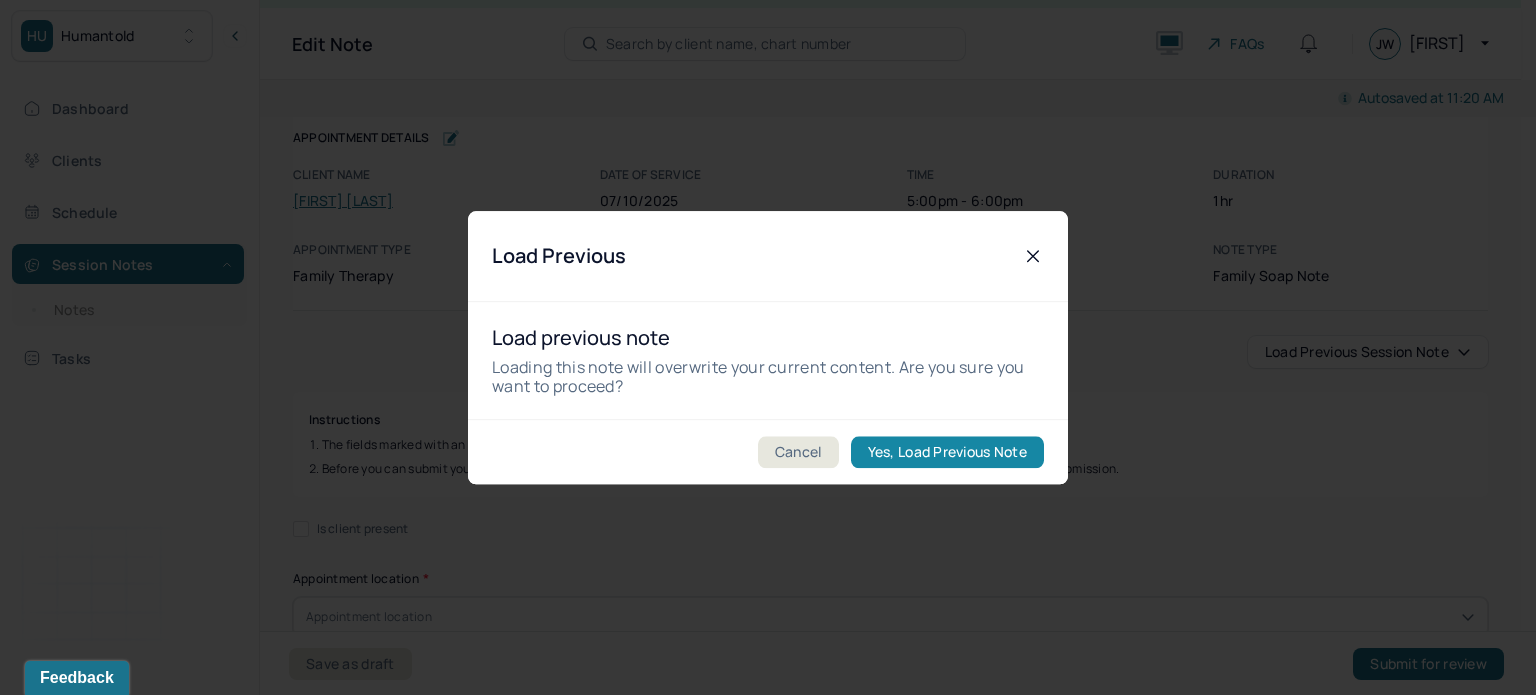 click on "Yes, Load Previous Note" at bounding box center [947, 452] 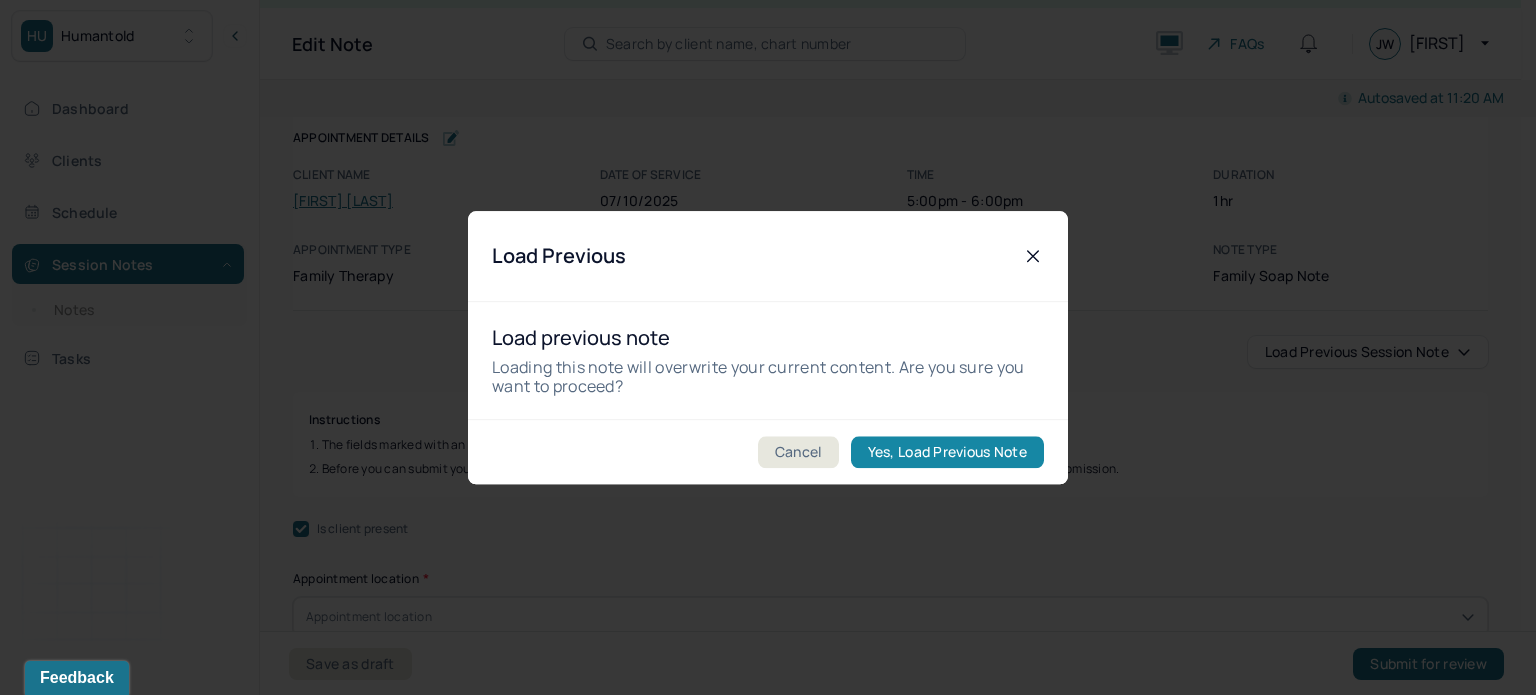 checkbox on "true" 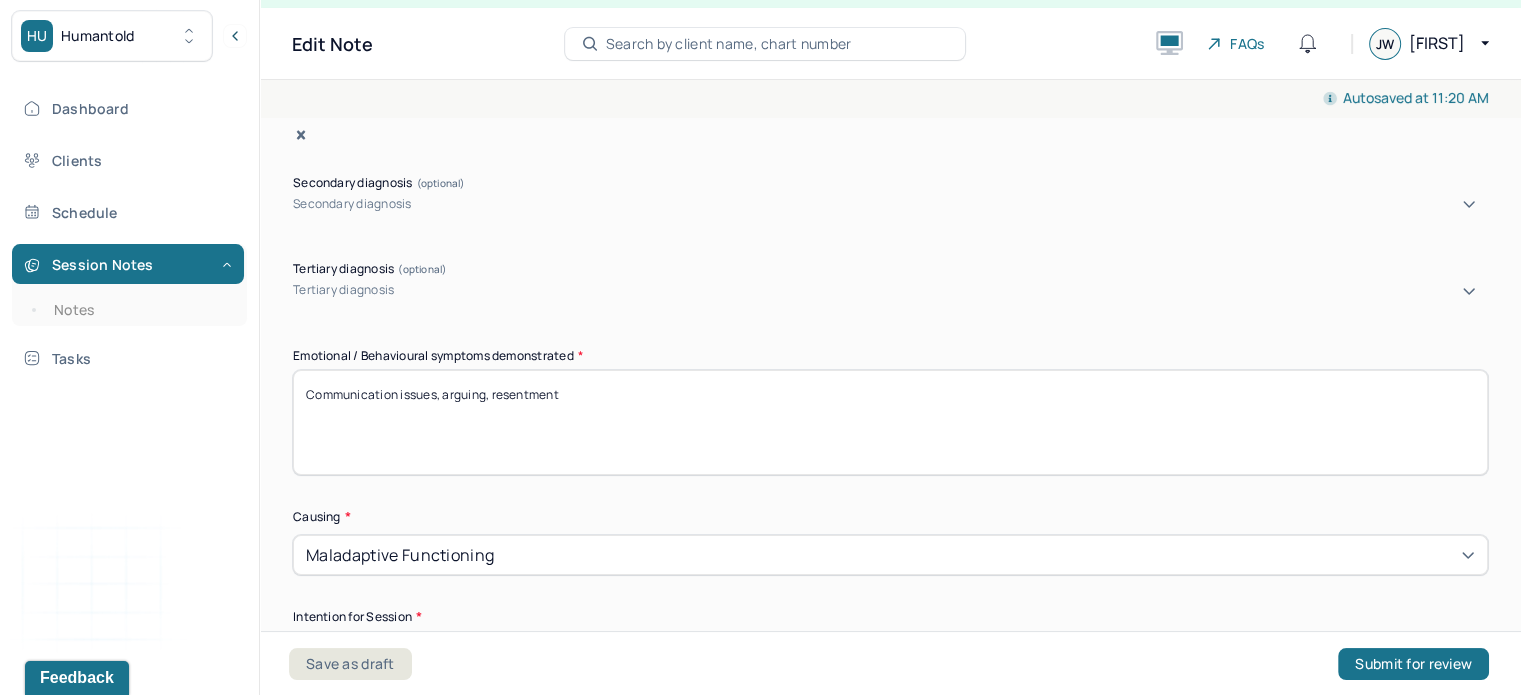 scroll, scrollTop: 932, scrollLeft: 0, axis: vertical 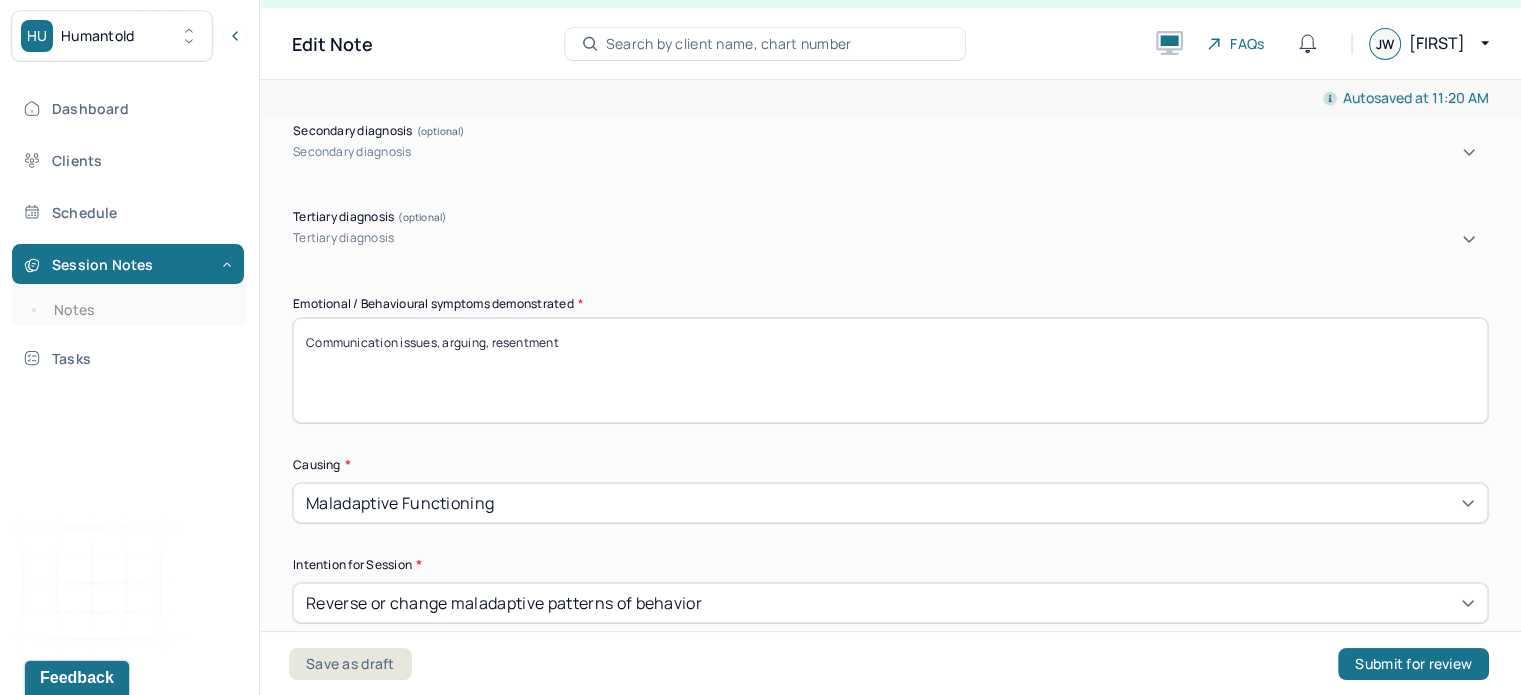 click on "Communication issues, arguing, resentment" at bounding box center [890, 370] 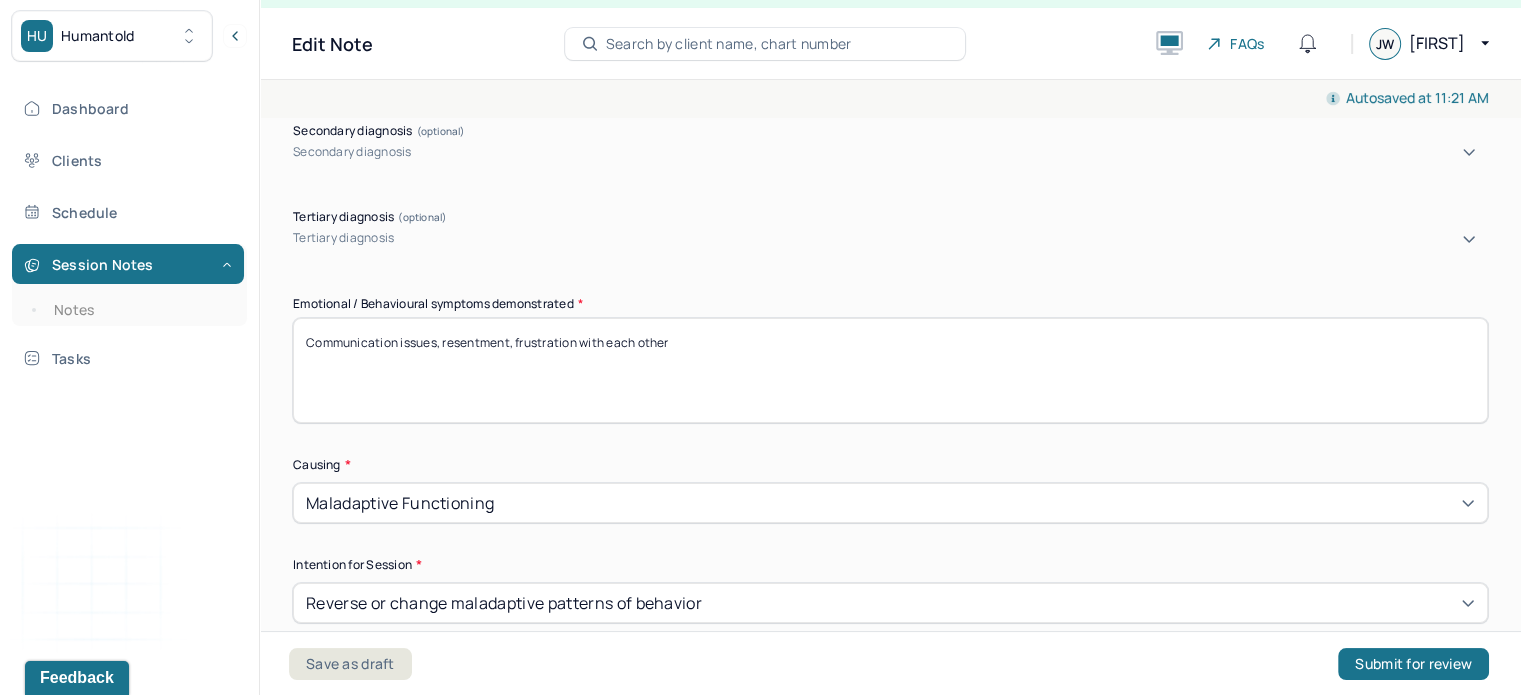 click on "Communication issues, resentment, fustration with each other" at bounding box center (890, 370) 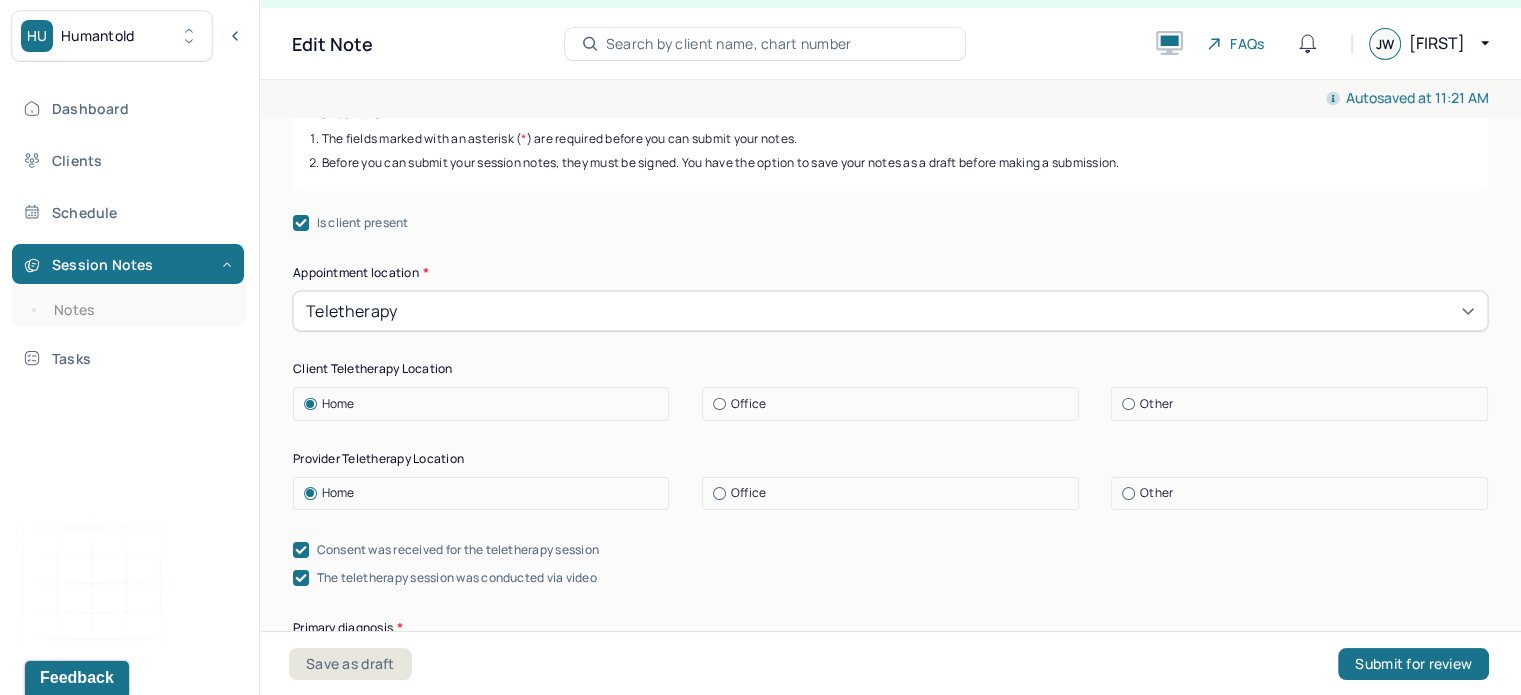scroll, scrollTop: 307, scrollLeft: 0, axis: vertical 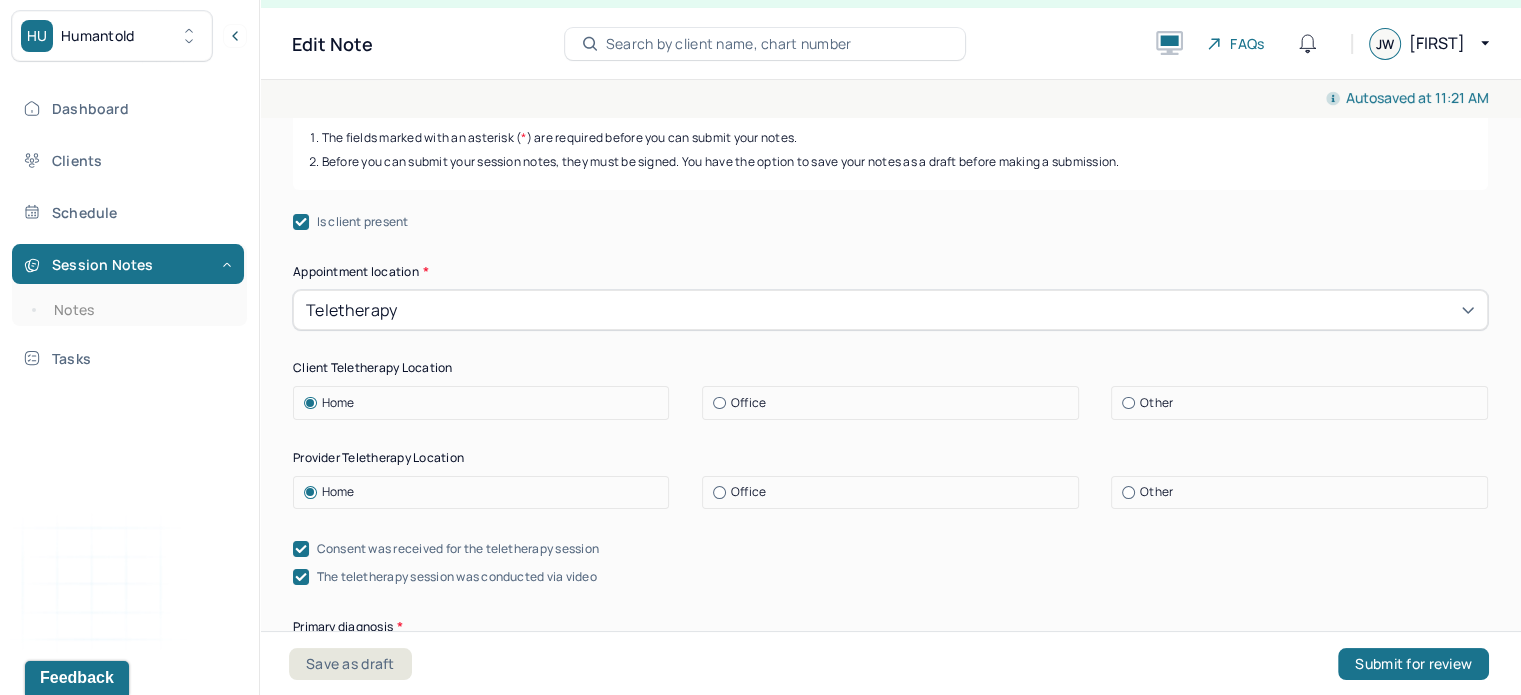 type on "Communication issues, resentment, frustration with each other fueled by class and gender differences" 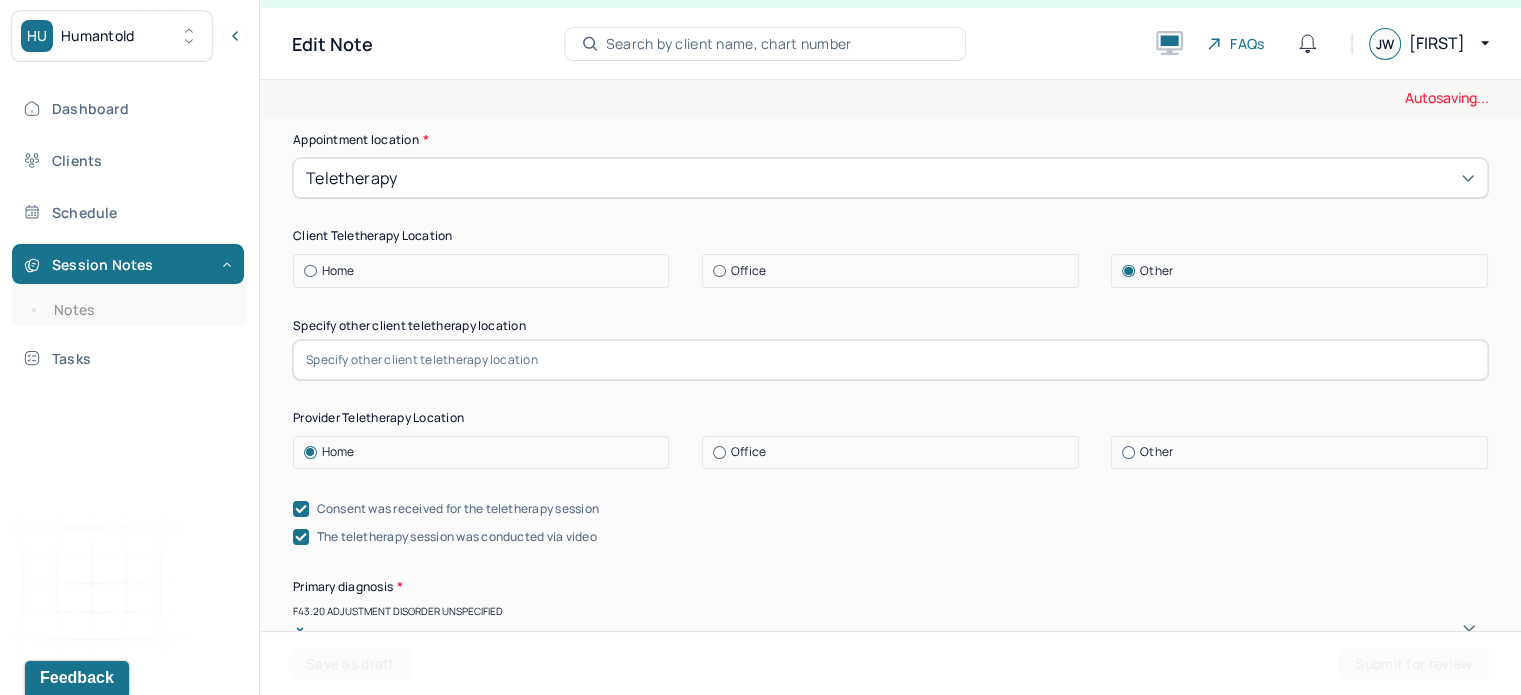 scroll, scrollTop: 428, scrollLeft: 0, axis: vertical 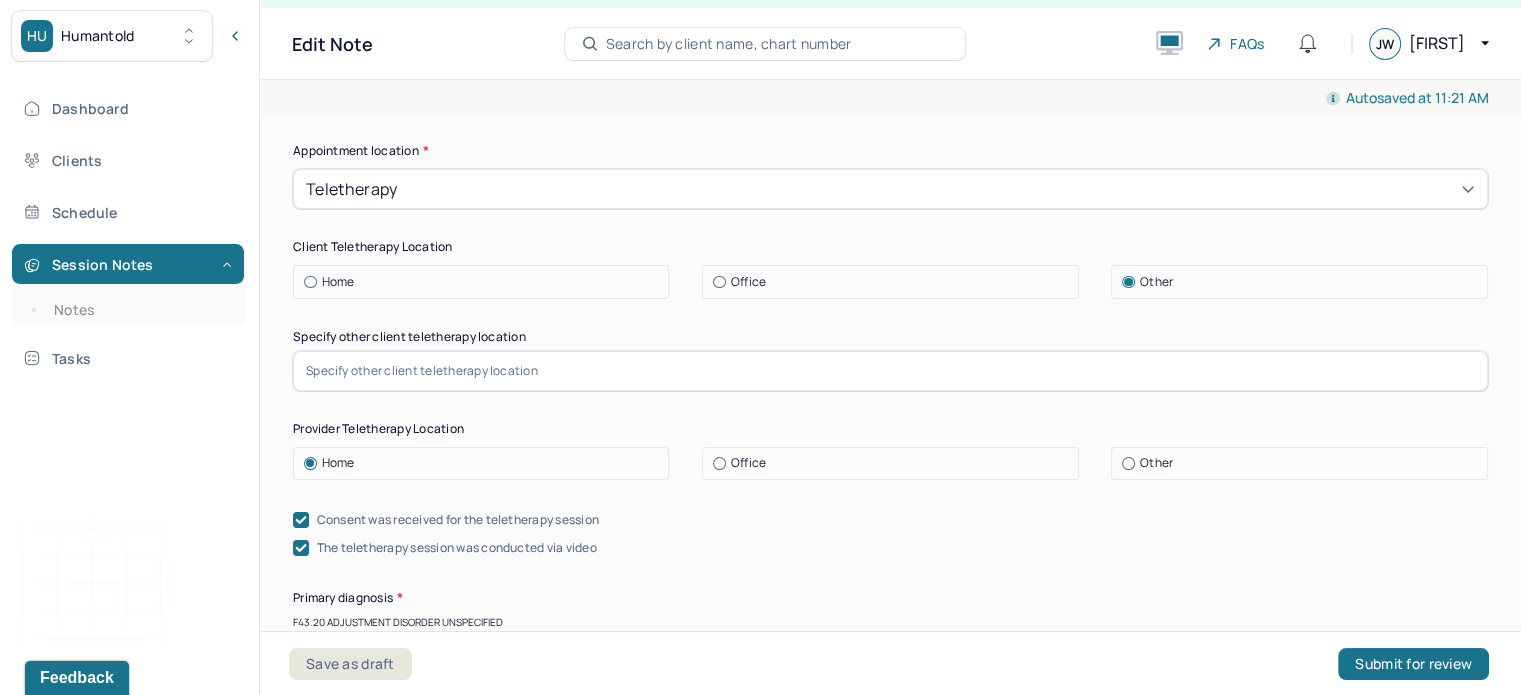 click at bounding box center [890, 371] 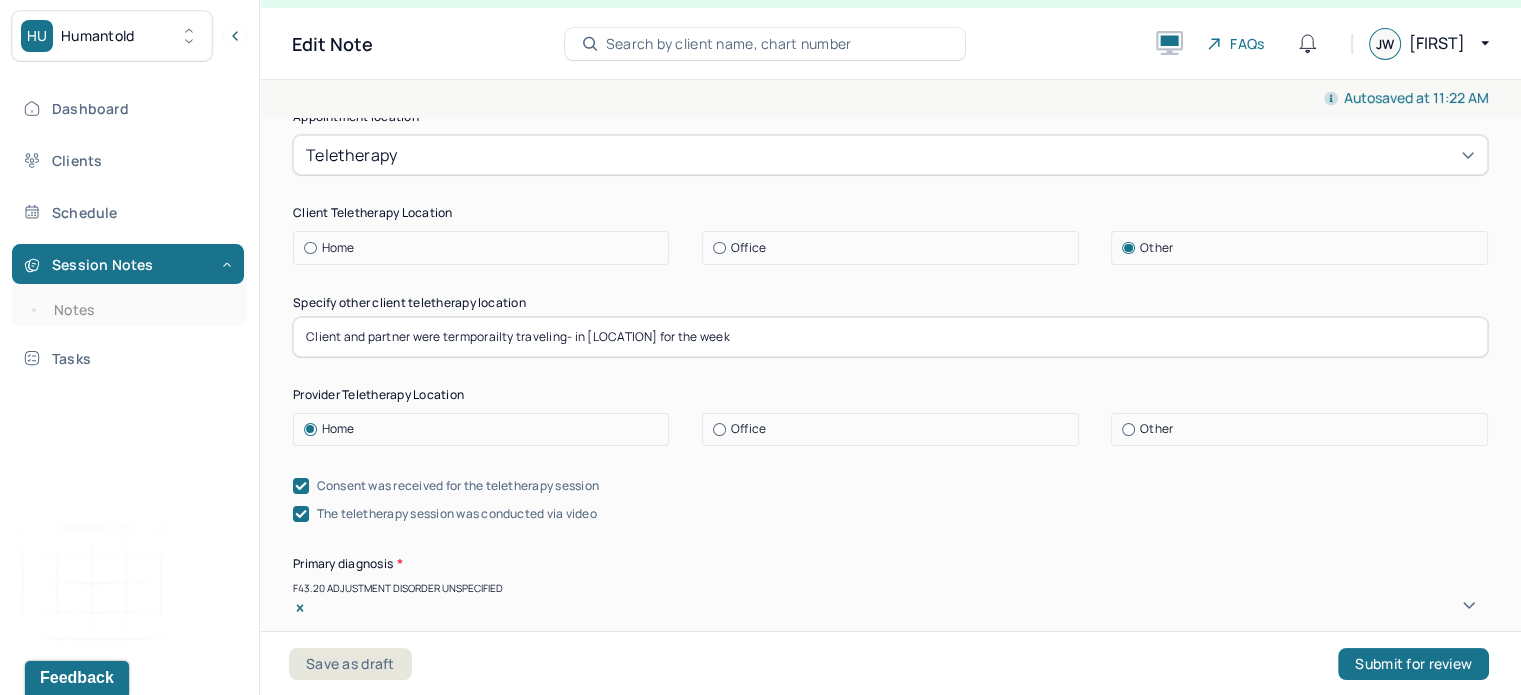 scroll, scrollTop: 463, scrollLeft: 0, axis: vertical 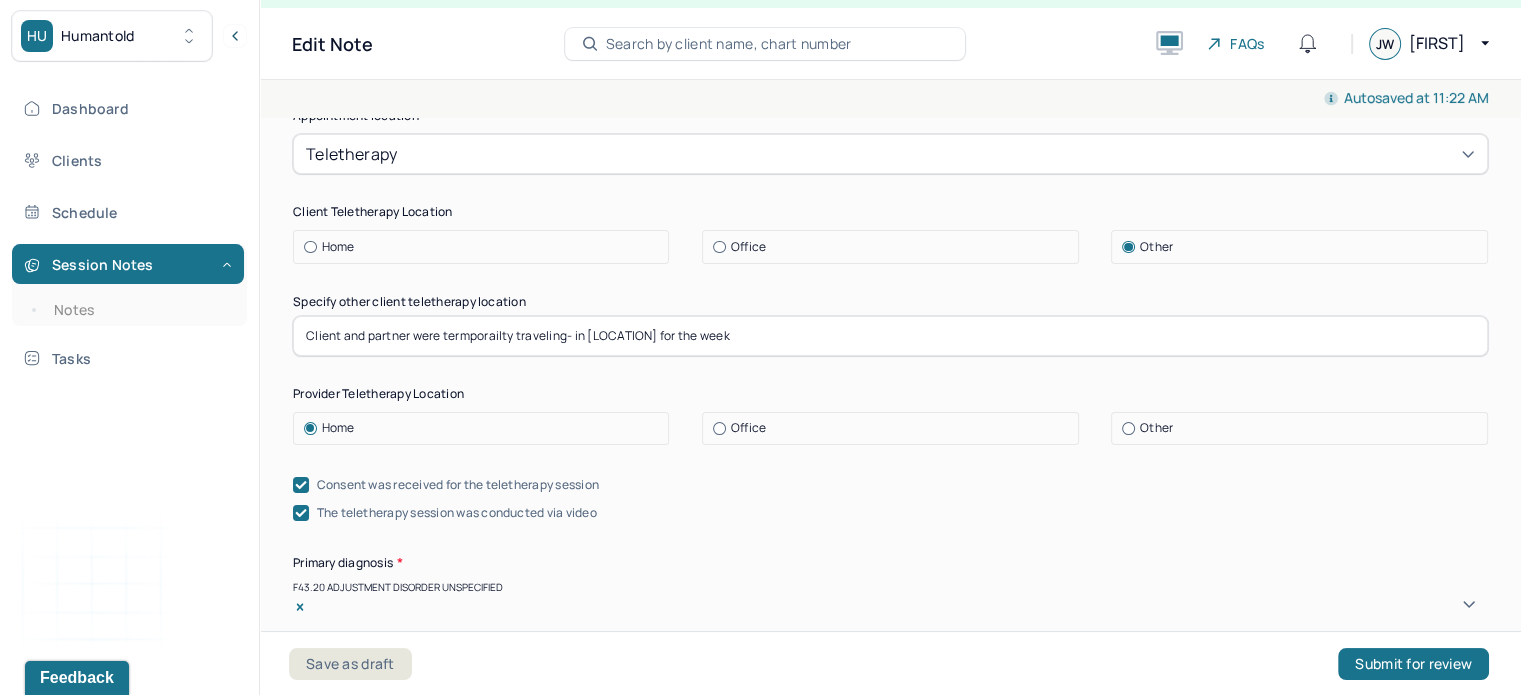 click on "Client and partner were termporailty traveling- in [LOCATION] for the week" at bounding box center (890, 336) 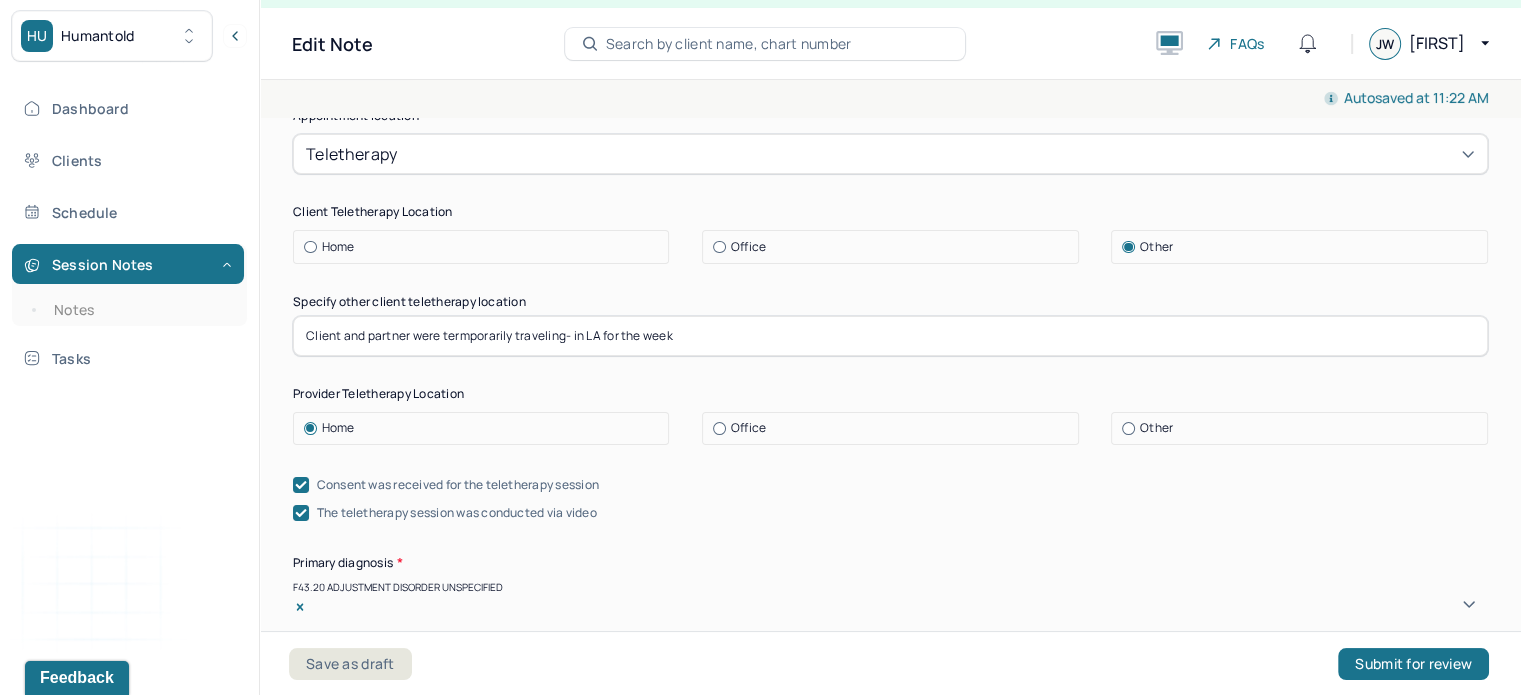 type on "Client and partner were termporarily traveling- in LA for the week" 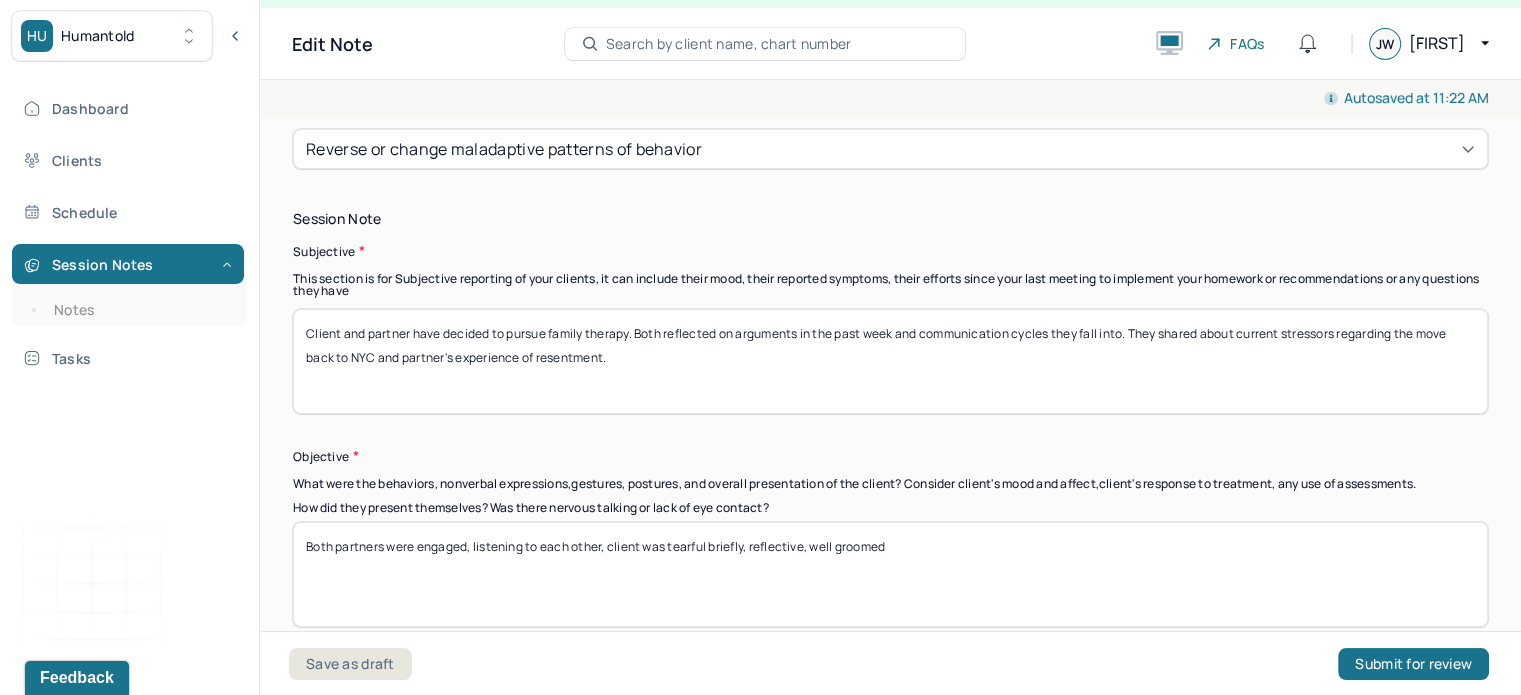 scroll, scrollTop: 1504, scrollLeft: 0, axis: vertical 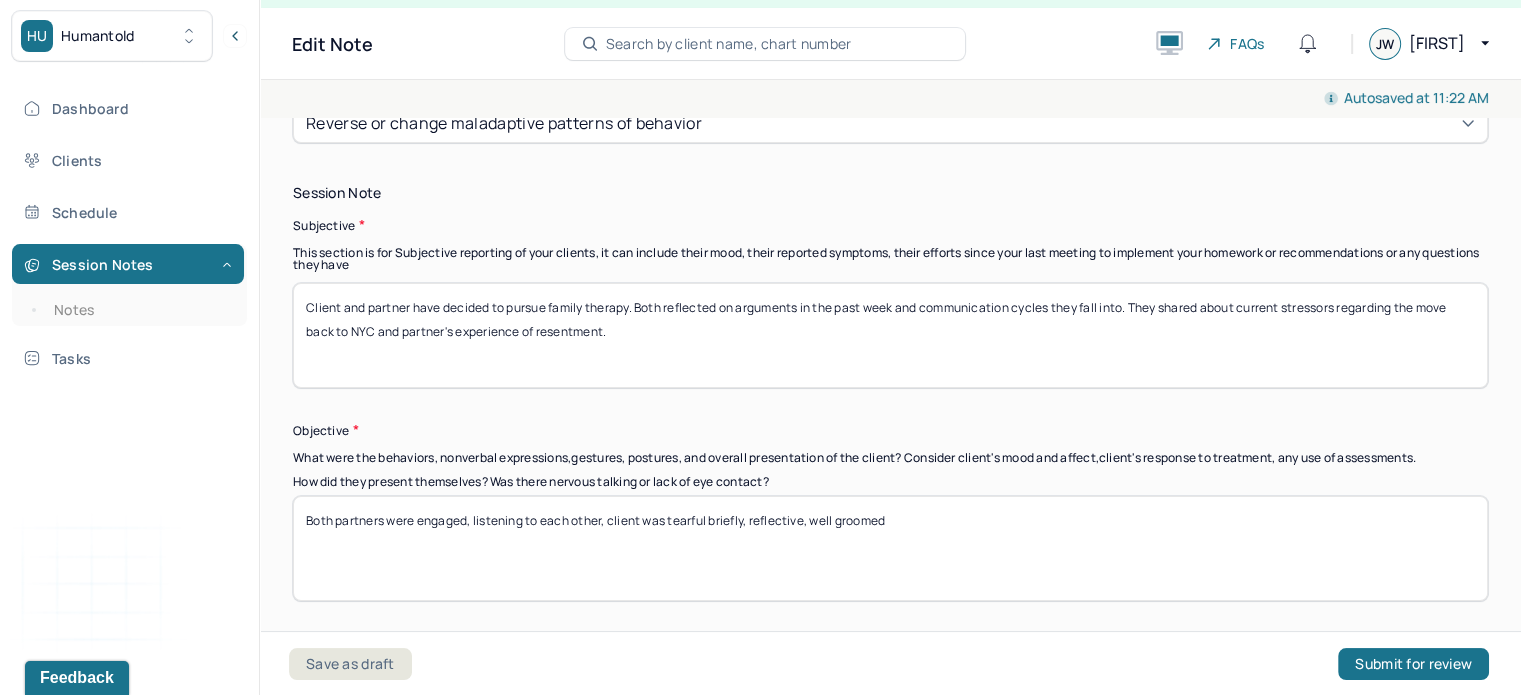drag, startPoint x: 641, startPoint y: 327, endPoint x: 414, endPoint y: 296, distance: 229.10696 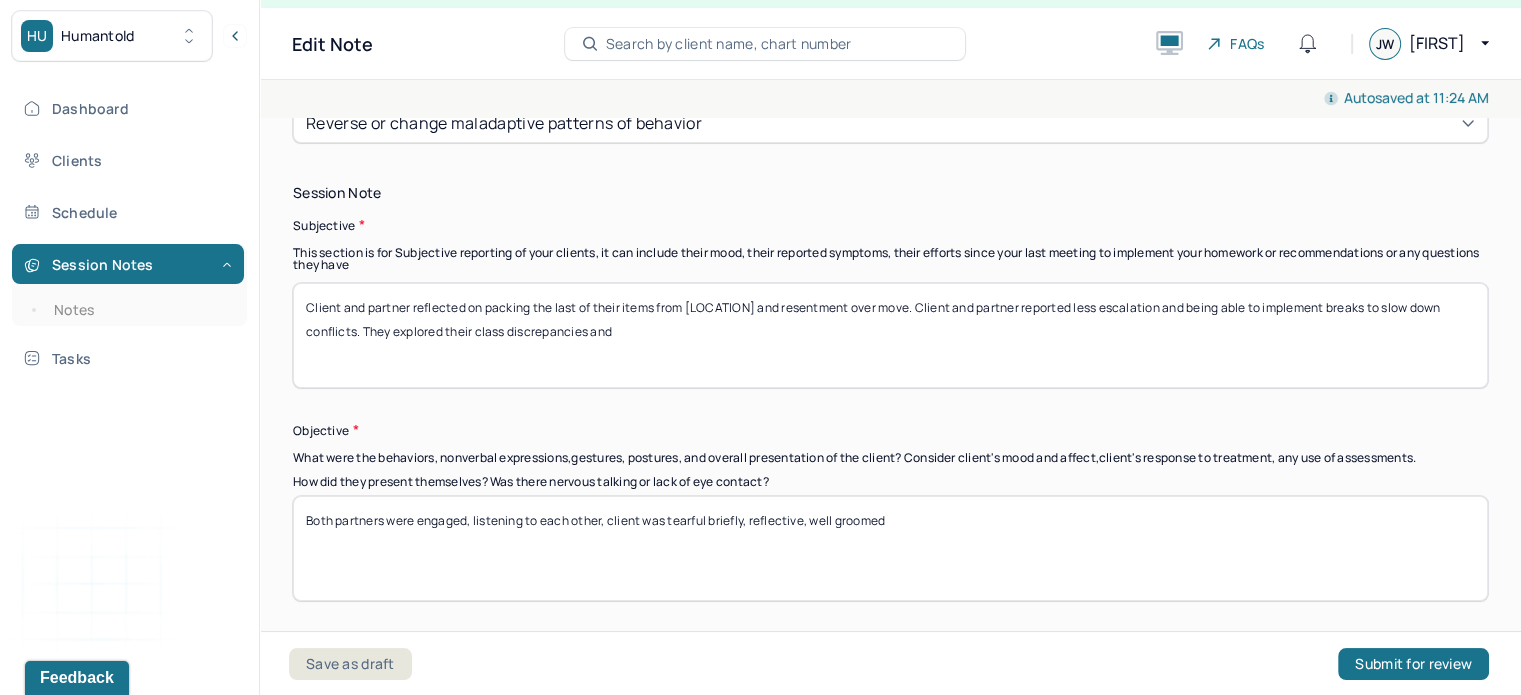 click on "Client and partner reflected on packing the last of their items from LA and resentment over move. Client and partner reported less escalation and being able to implement breaks to slow down conflicts. They explored their class disrepencies and" at bounding box center (890, 335) 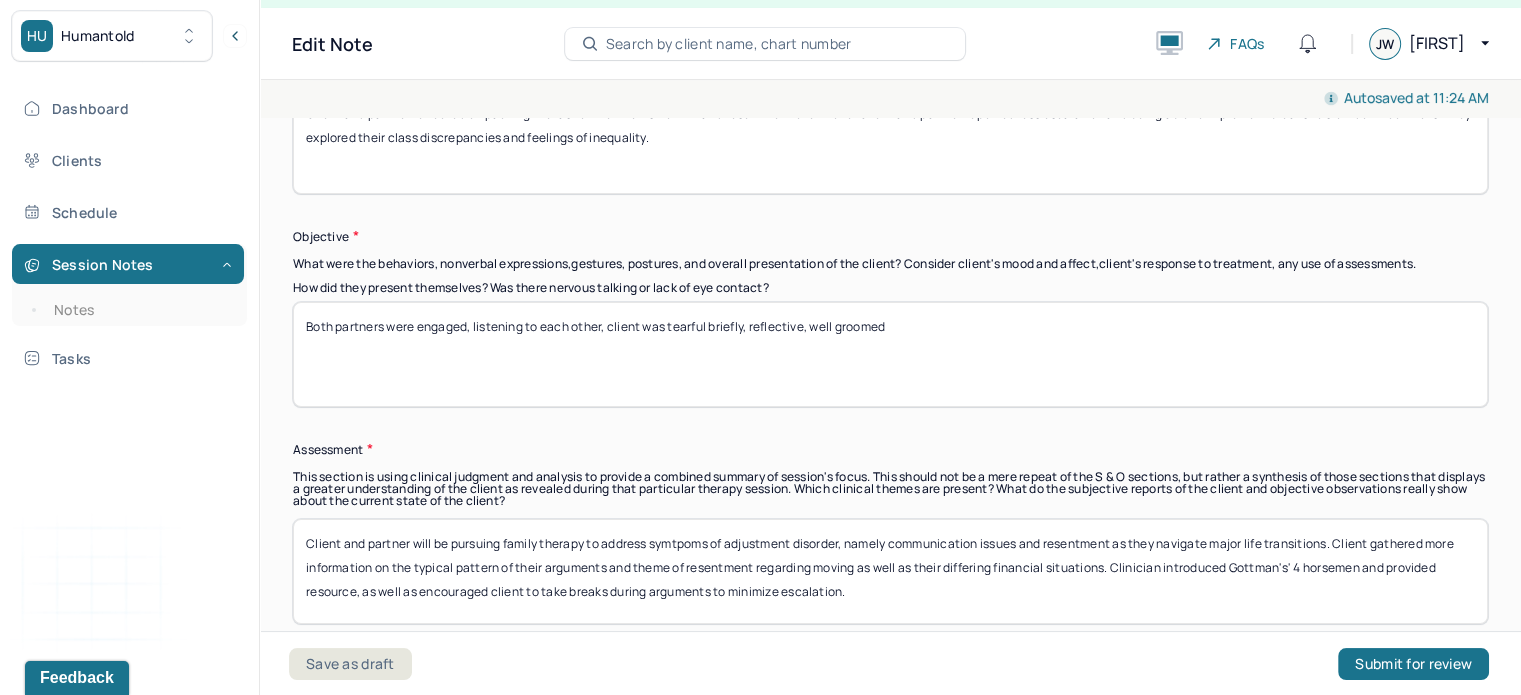 scroll, scrollTop: 1708, scrollLeft: 0, axis: vertical 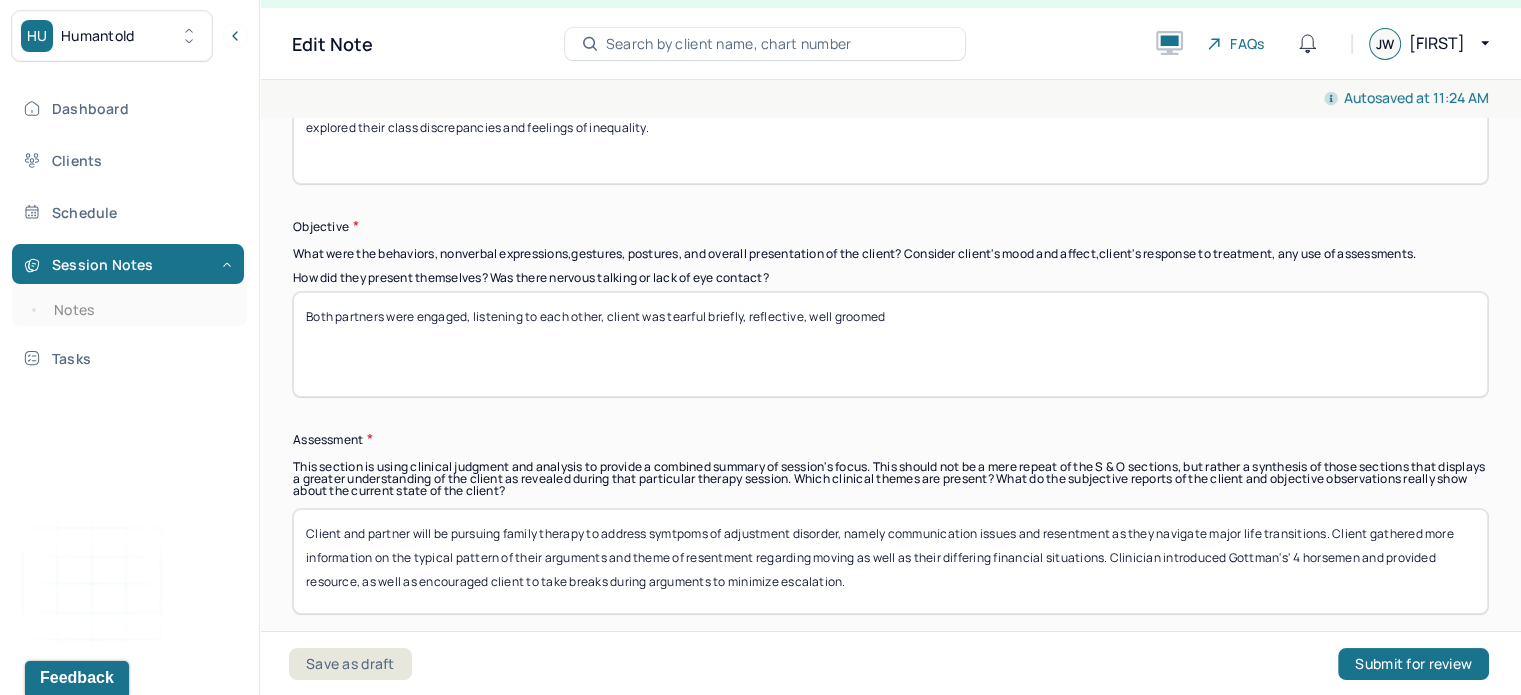 type on "Client and partner reflected on packing the last of their items from LA and resentment over move. Client and partner reported less escalation and being able to implement breaks to slow down conflicts. They explored their class discrepancies and feelings of inequality." 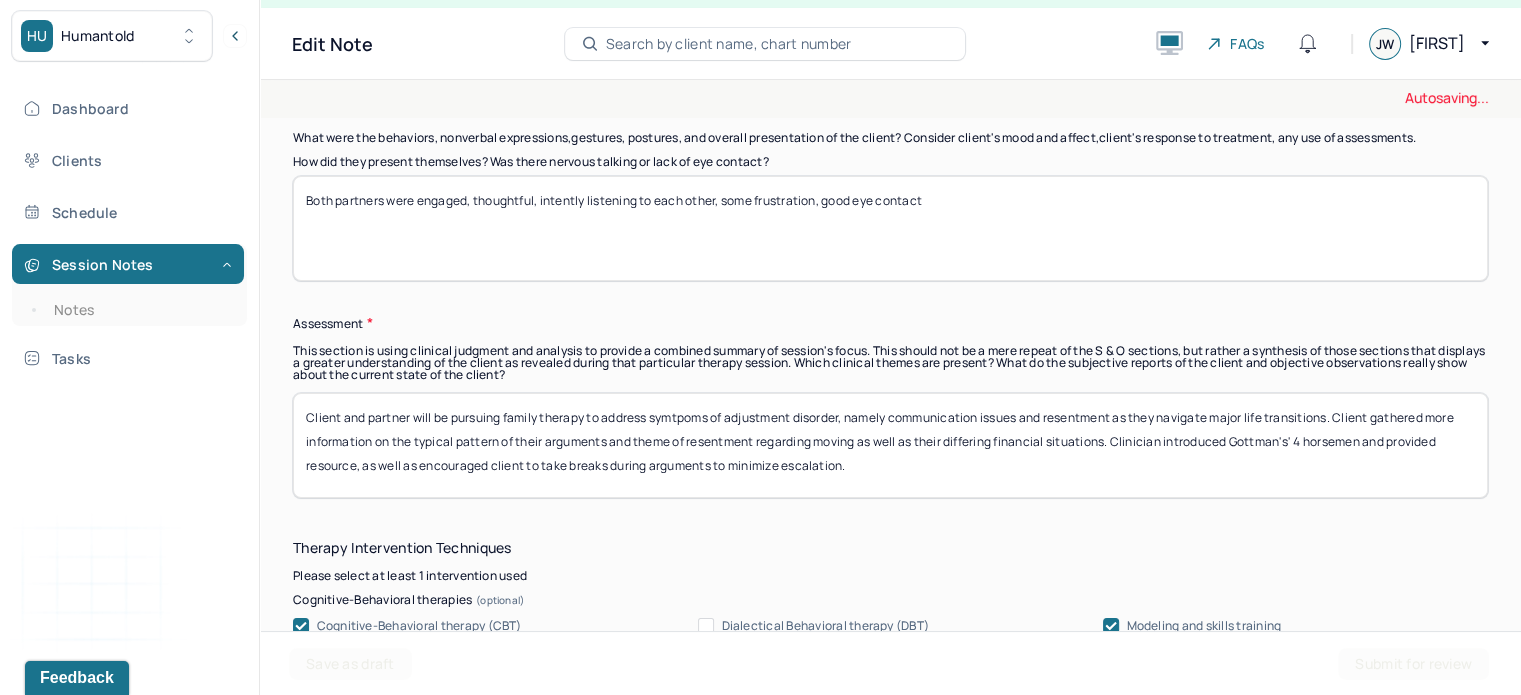 scroll, scrollTop: 1824, scrollLeft: 0, axis: vertical 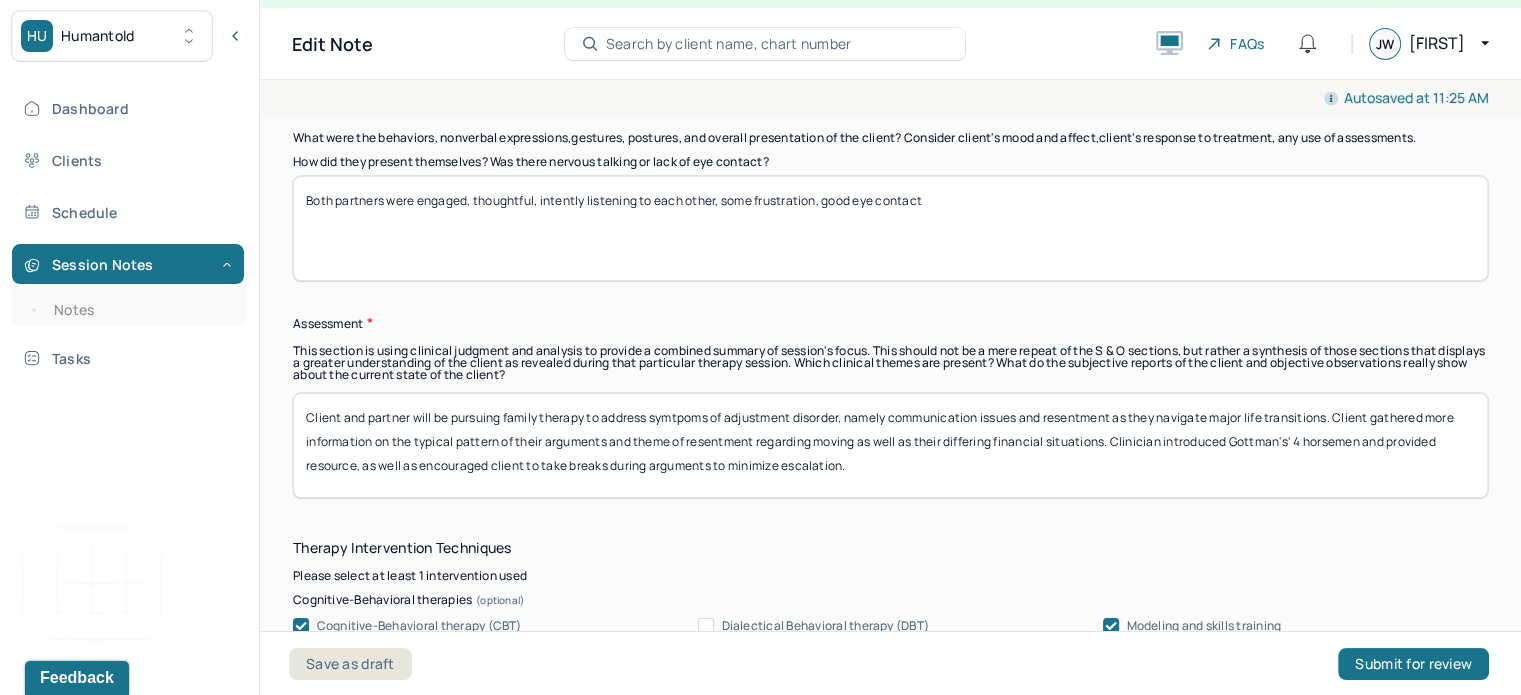 type on "Both partners were engaged, thoughtful, intently listening to each other, some frustration, good eye contact" 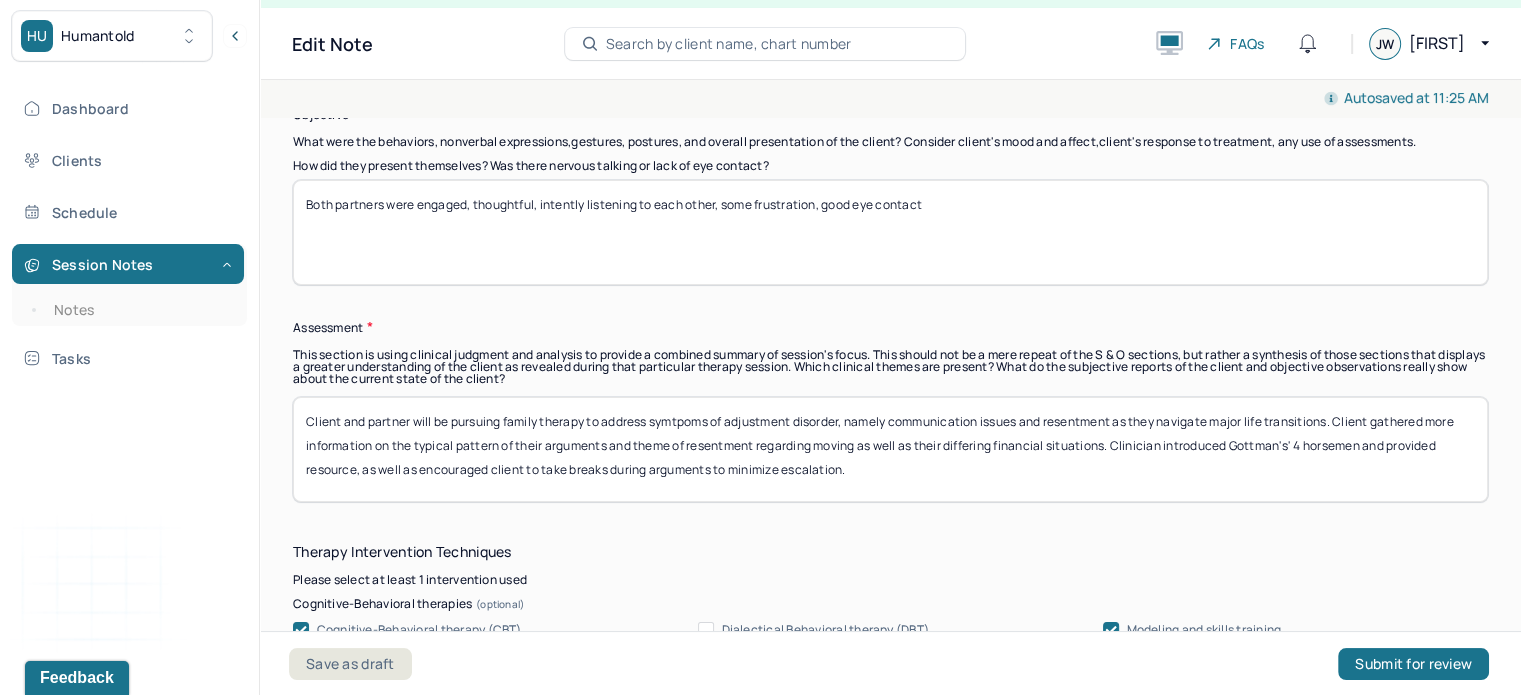 scroll, scrollTop: 1819, scrollLeft: 0, axis: vertical 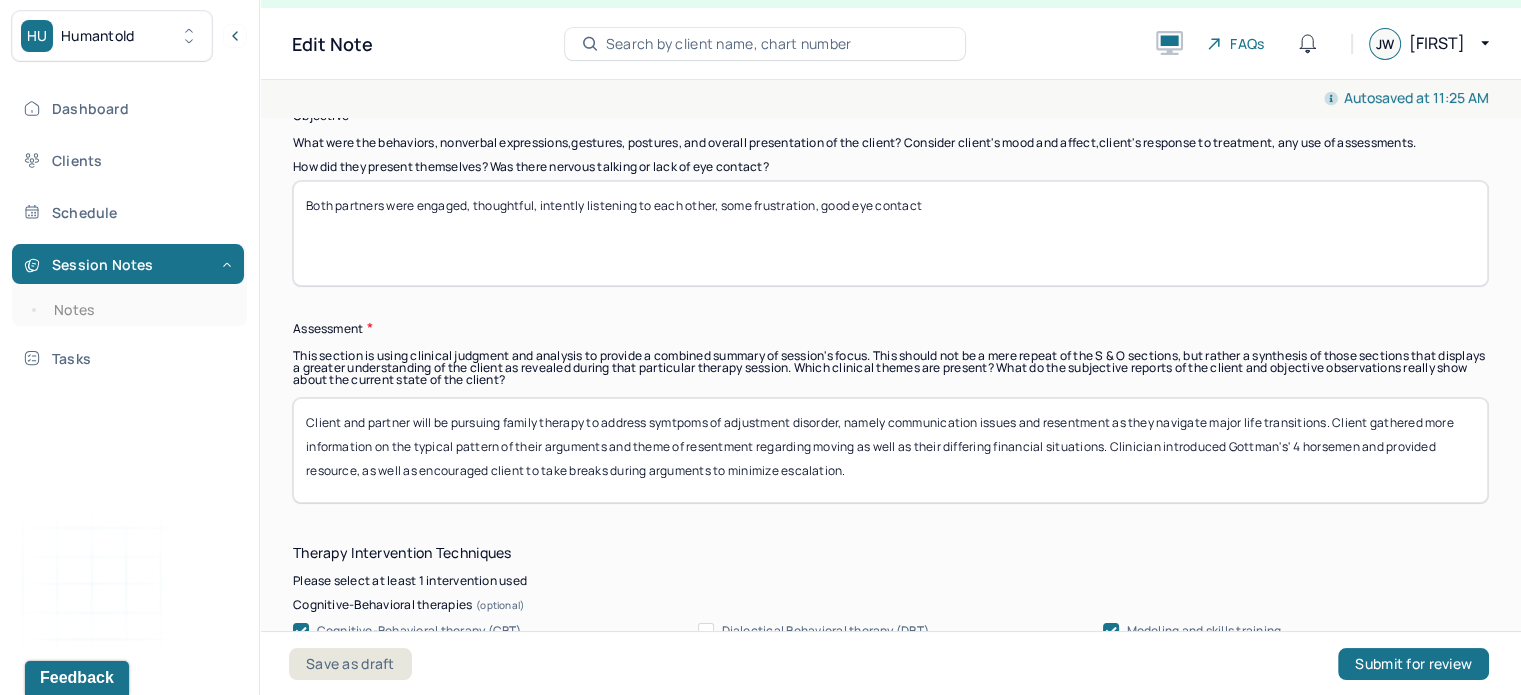 drag, startPoint x: 940, startPoint y: 455, endPoint x: 1344, endPoint y: 399, distance: 407.86273 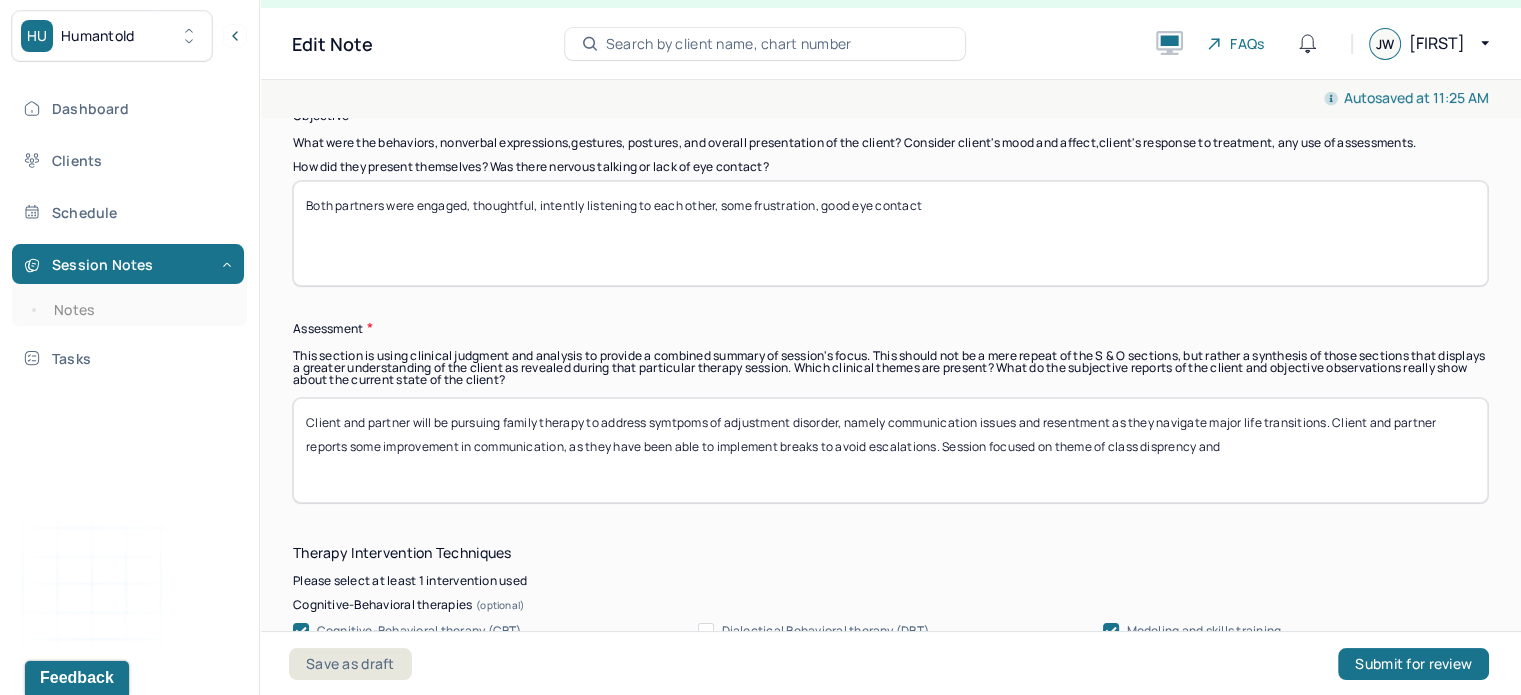 drag, startPoint x: 1183, startPoint y: 428, endPoint x: 1112, endPoint y: 360, distance: 98.31073 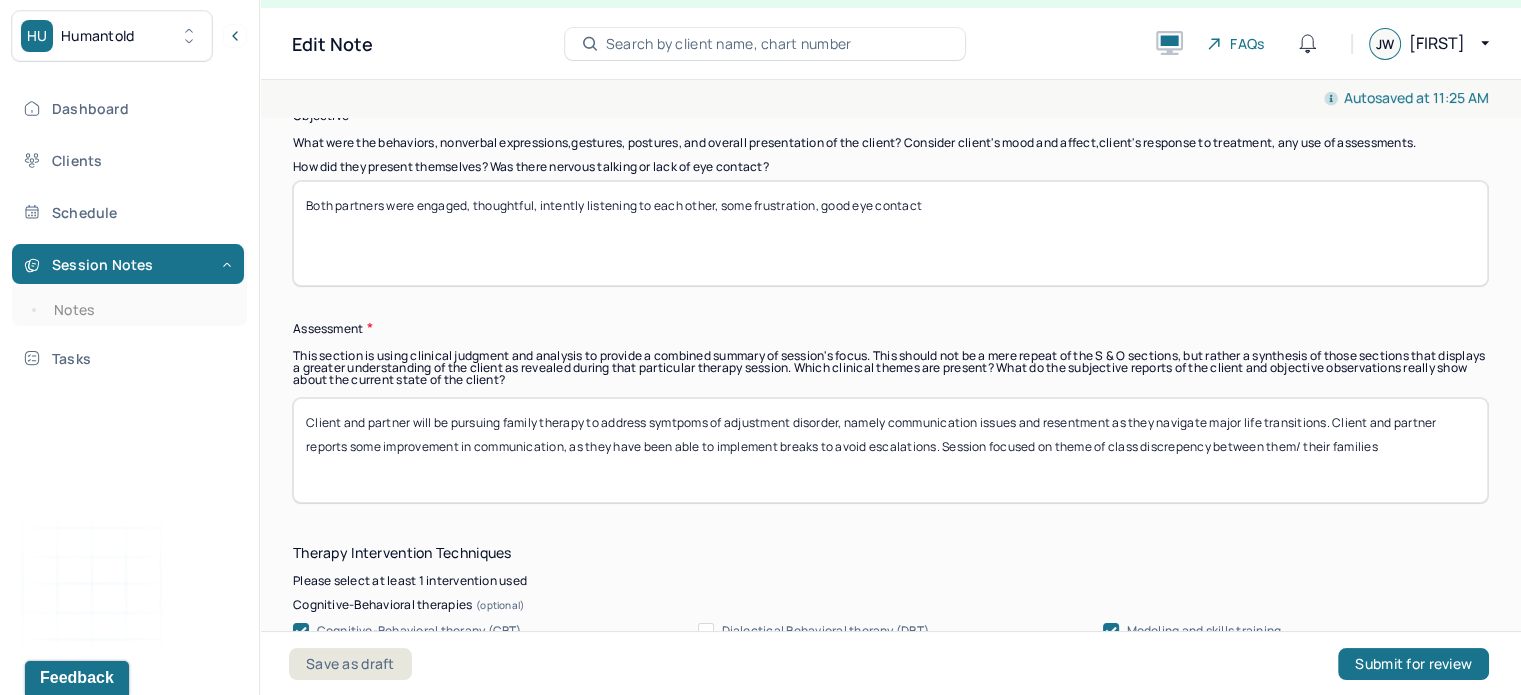 click on "Client and partner will be pursuing family therapy to address symtpoms of adjustment disorder, namely communication issues and resentment as they navigate major life transitions. Client and partner reports some improvement in communication, as they have been able to implement breaks to avoid escalations. Session focused on theme of class disprency and" at bounding box center (890, 450) 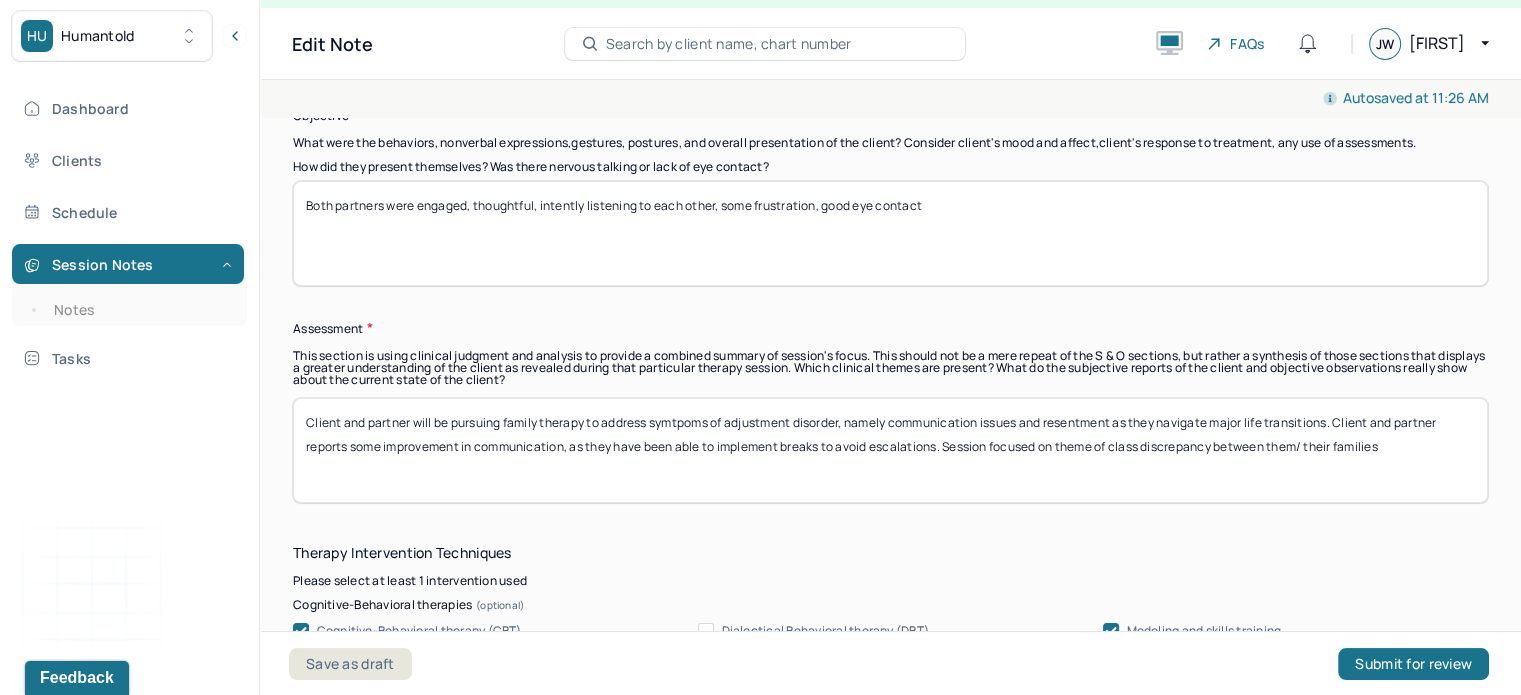 click on "Client and partner will be pursuing family therapy to address symtpoms of adjustment disorder, namely communication issues and resentment as they navigate major life transitions. Client and partner reports some improvement in communication, as they have been able to implement breaks to avoid escalations. Session focused on theme of class discrepancy between them/ their families" at bounding box center [890, 450] 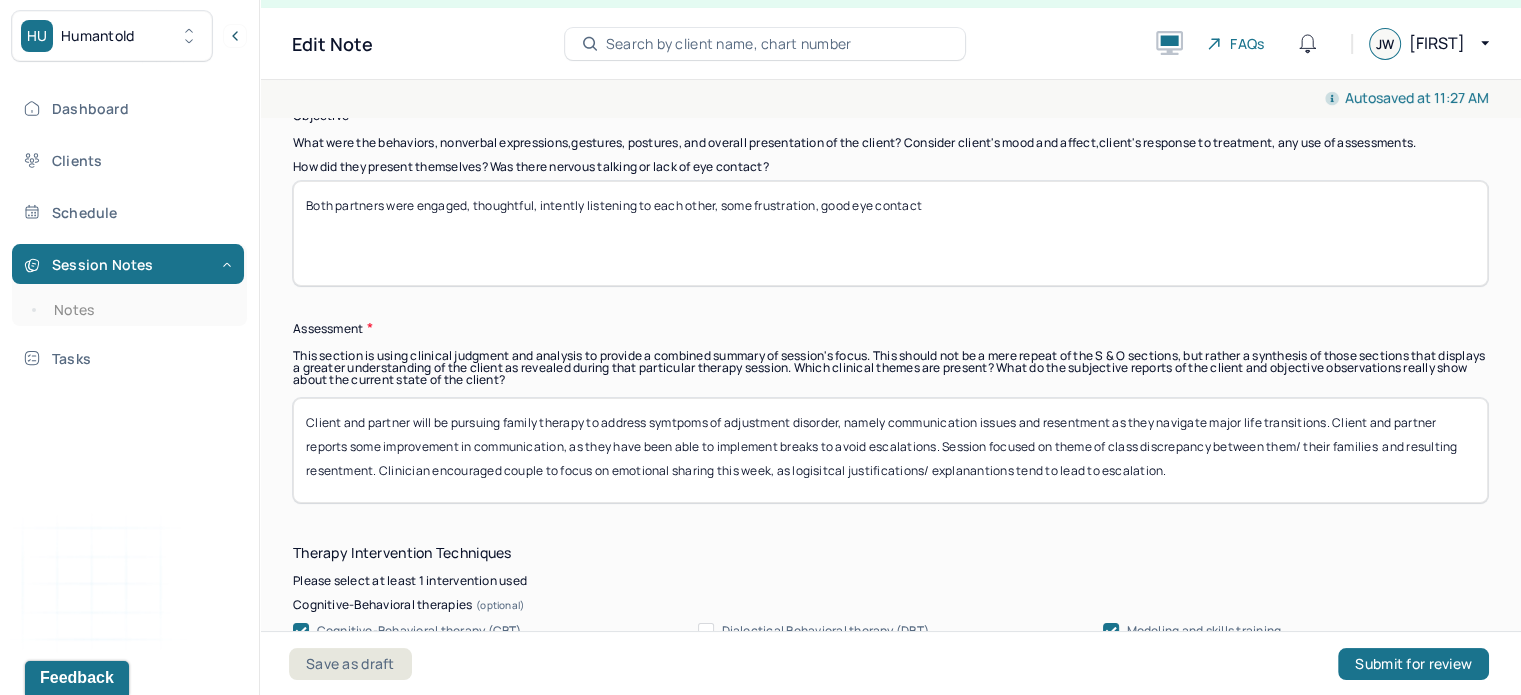 click on "Client and partner will be pursuing family therapy to address symtpoms of adjustment disorder, namely communication issues and resentment as they navigate major life transitions. Client and partner reports some improvement in communication, as they have been able to implement breaks to avoid escalations. Session focused on theme of class discrepancy between them/ their families  and resulting resentment. Clinician encouraged couple to focus on emotional sharing this week, as logisitcal justifications/ explanantions tend to lead to escalation." at bounding box center (890, 450) 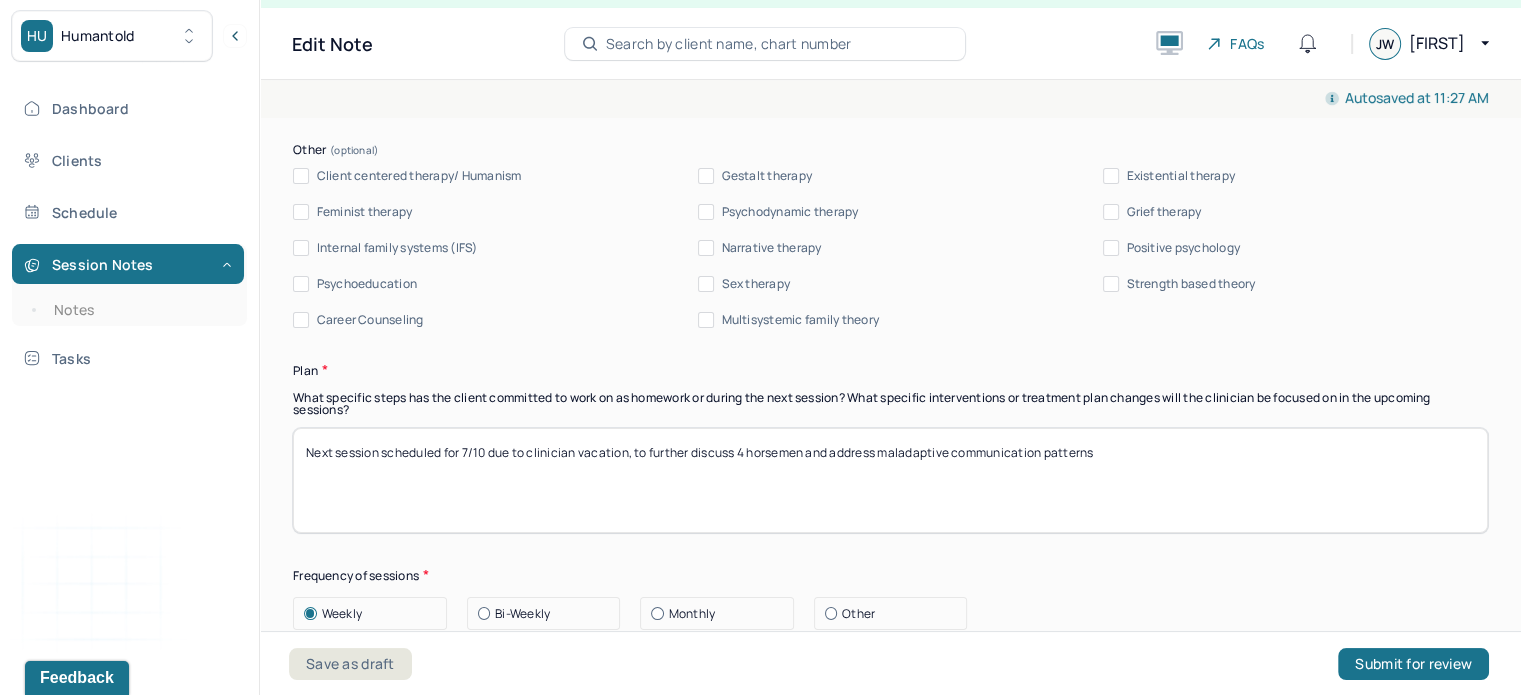 scroll, scrollTop: 2578, scrollLeft: 0, axis: vertical 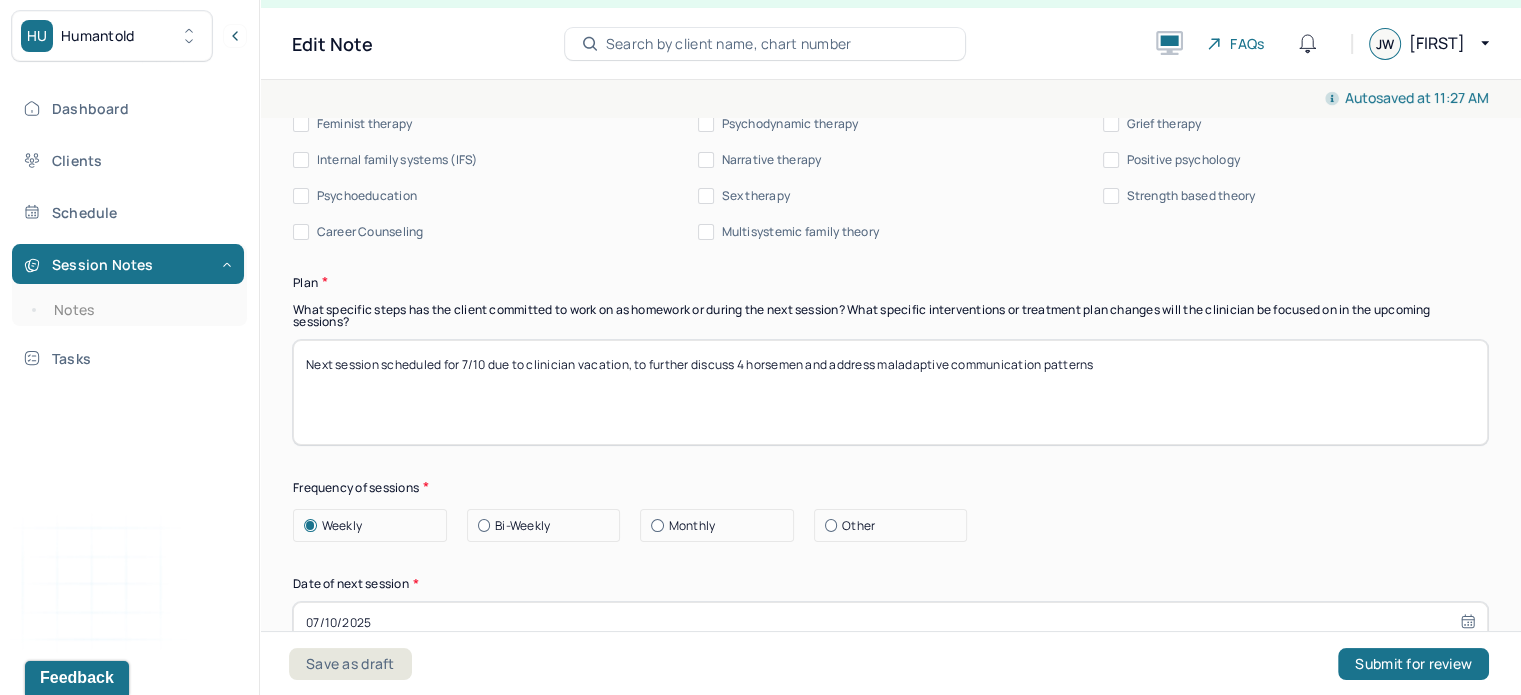 type on "Client and partner will be pursuing family therapy to address symtpoms of adjustment disorder, namely communication issues and resentment as they navigate major life transitions. Client and partner reports some improvement in communication, as they have been able to implement breaks to avoid escalations. Session focused on theme of class discrepancy between them/ their families  and resulting resentment. Clinician encouraged couple to focus on emotional sharing and validation this week, as logistical justifications/ explanations tend to lead to escalation." 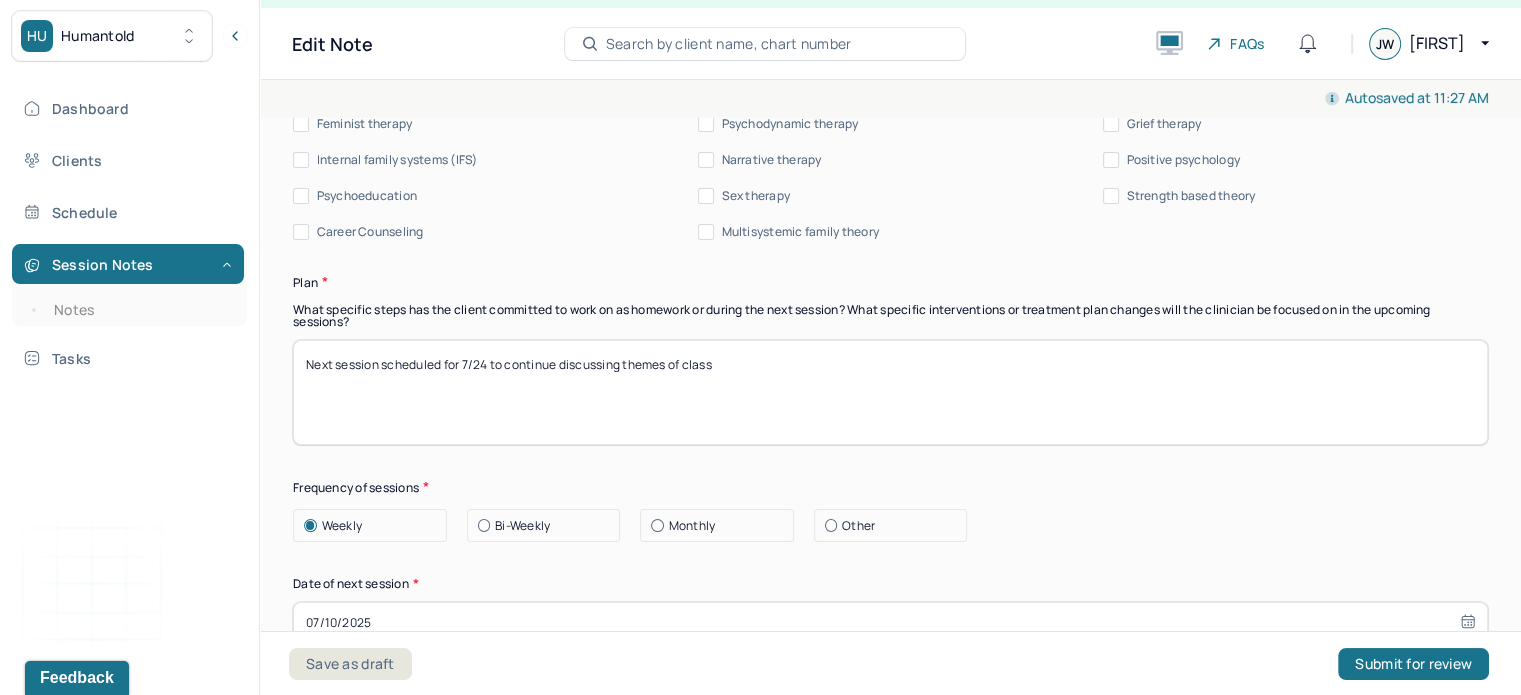 click on "Next session scheduled for [DATE] to continue disucssing themes of class" at bounding box center (890, 392) 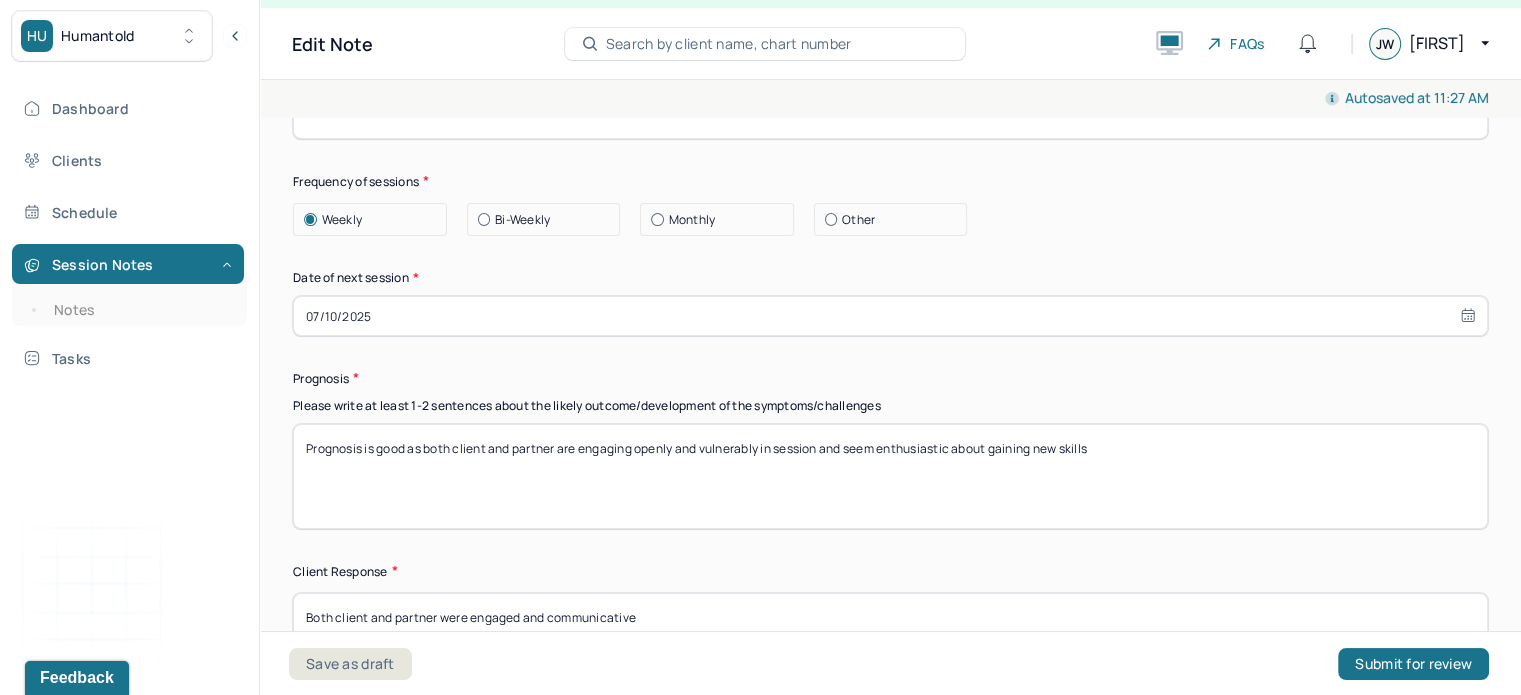 scroll, scrollTop: 2891, scrollLeft: 0, axis: vertical 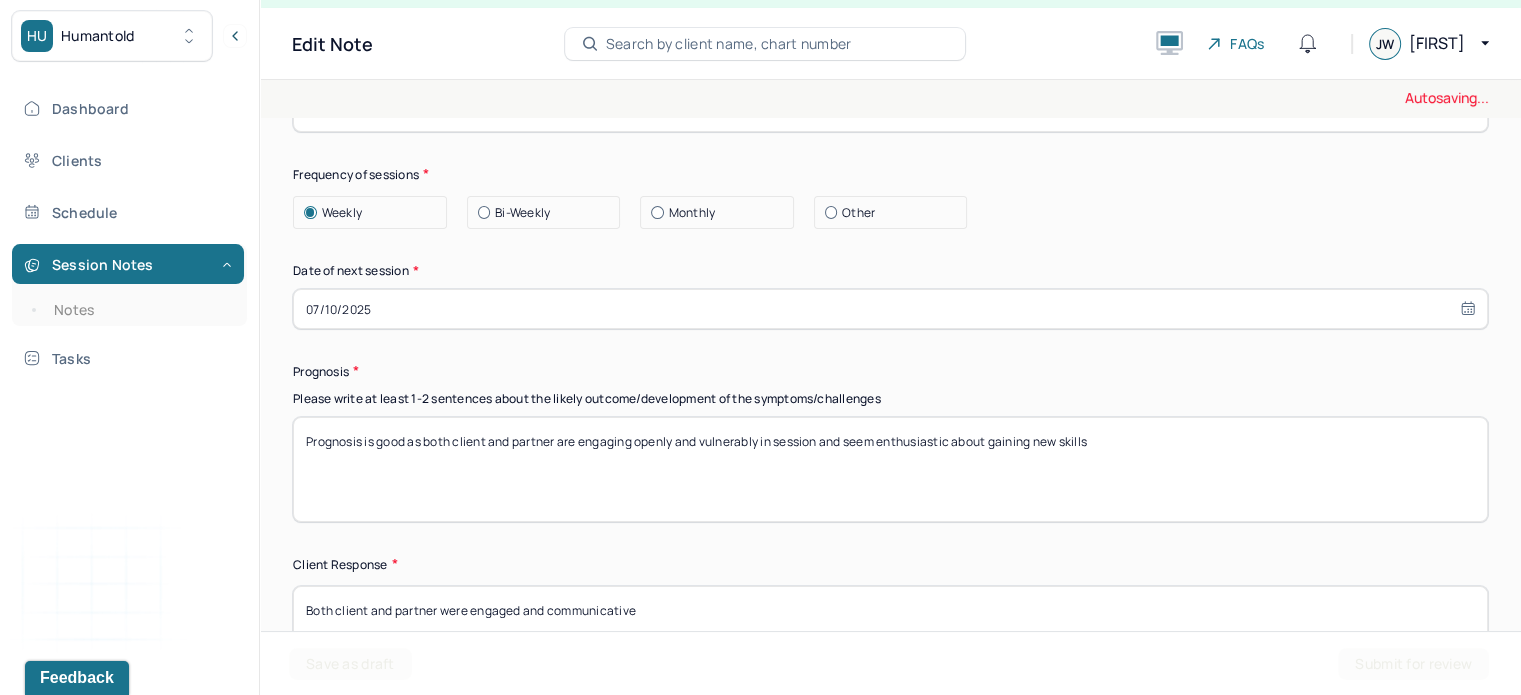 type on "Next session scheduled for 7/24 to continue discussing themes of class and sacrifice, as well as developing de-escalation tools" 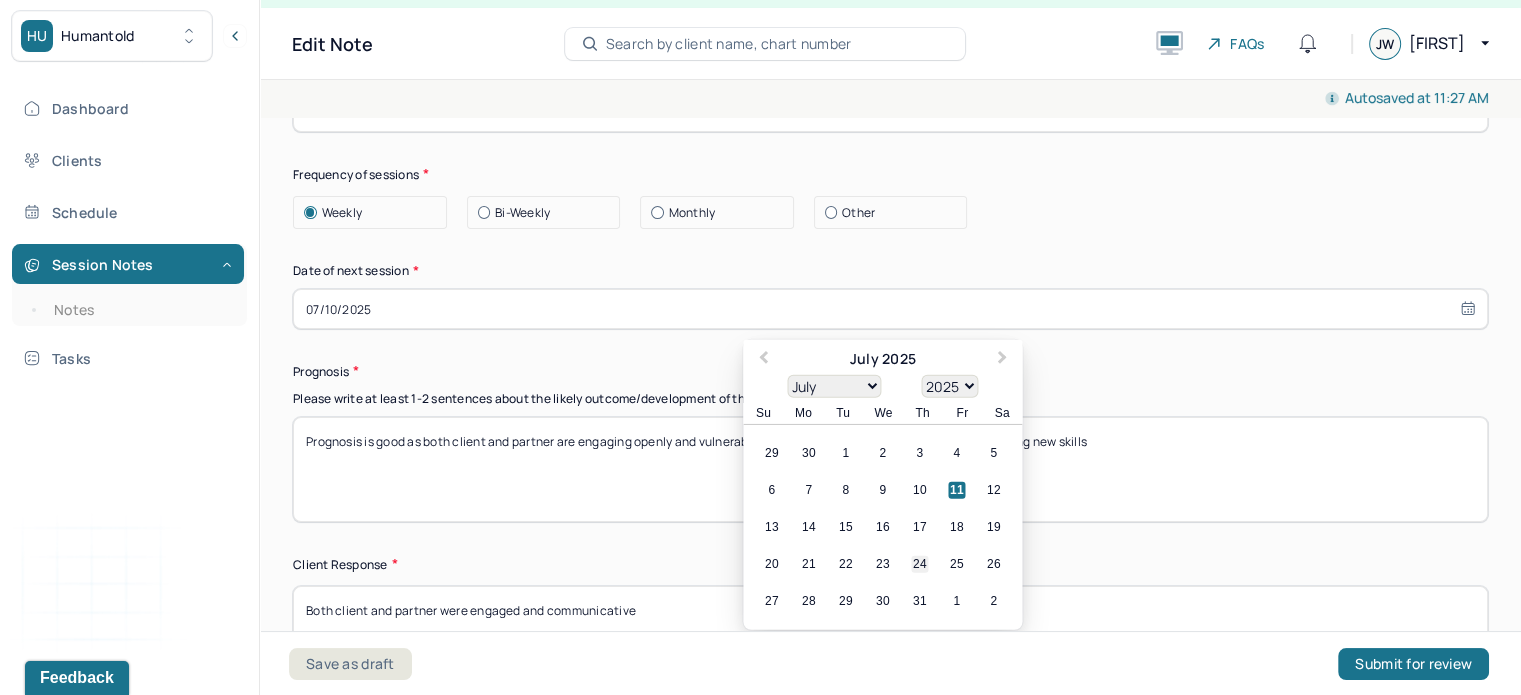 click on "24" at bounding box center [919, 563] 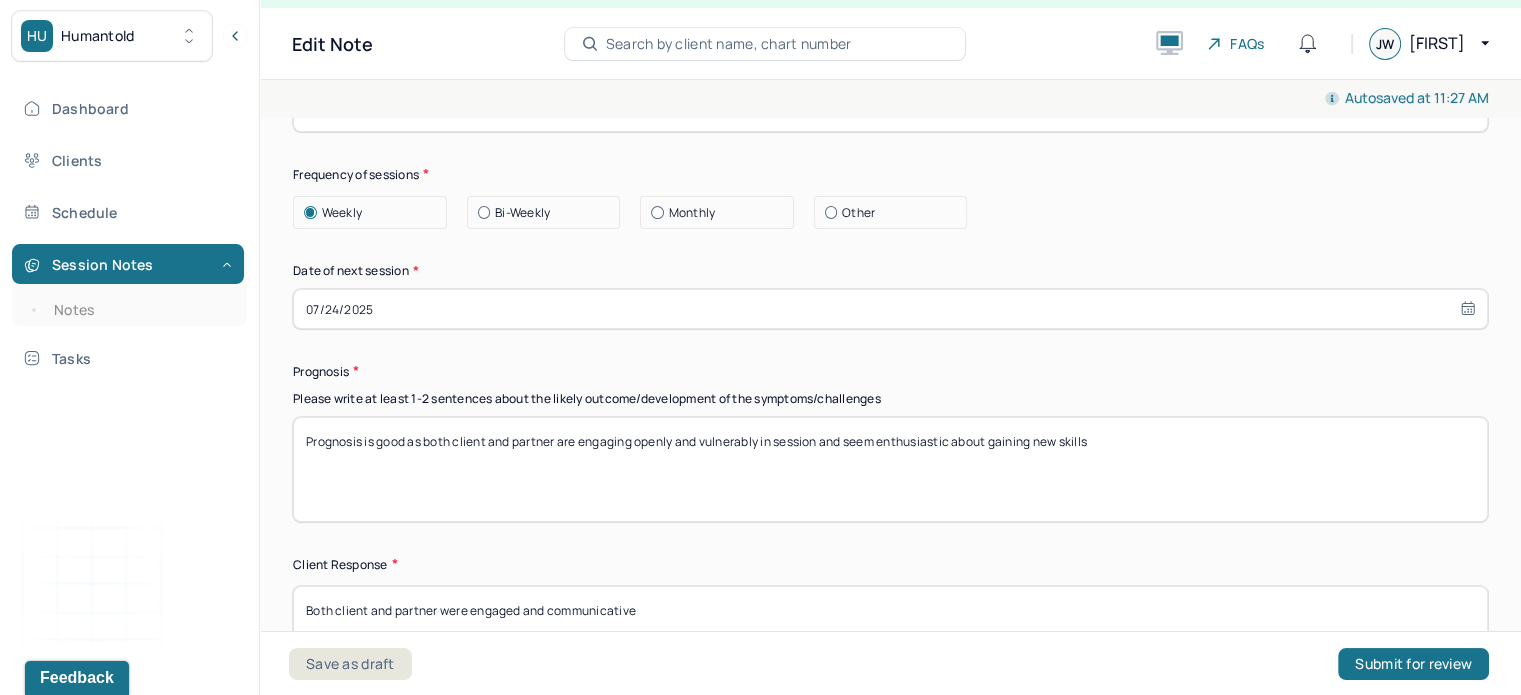 scroll, scrollTop: 2962, scrollLeft: 0, axis: vertical 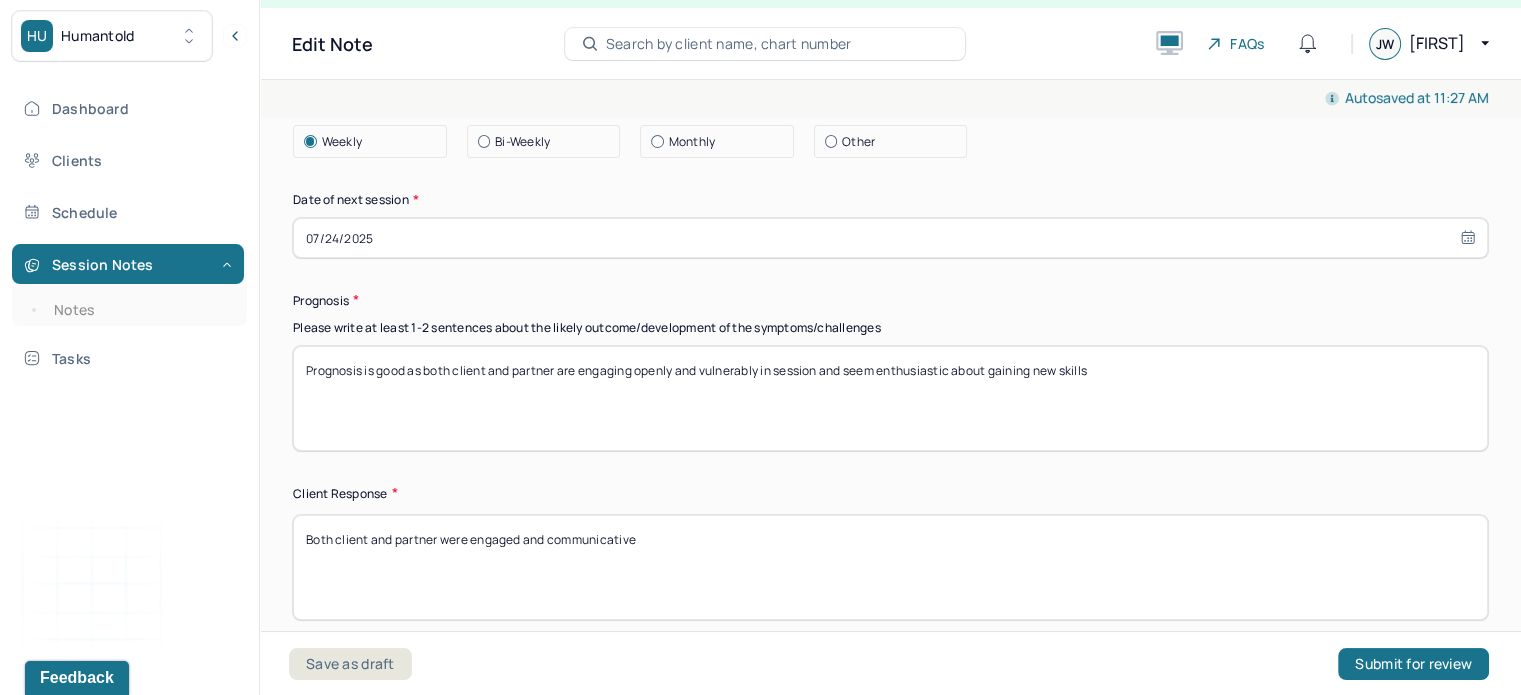 drag, startPoint x: 1147, startPoint y: 367, endPoint x: 630, endPoint y: 395, distance: 517.7577 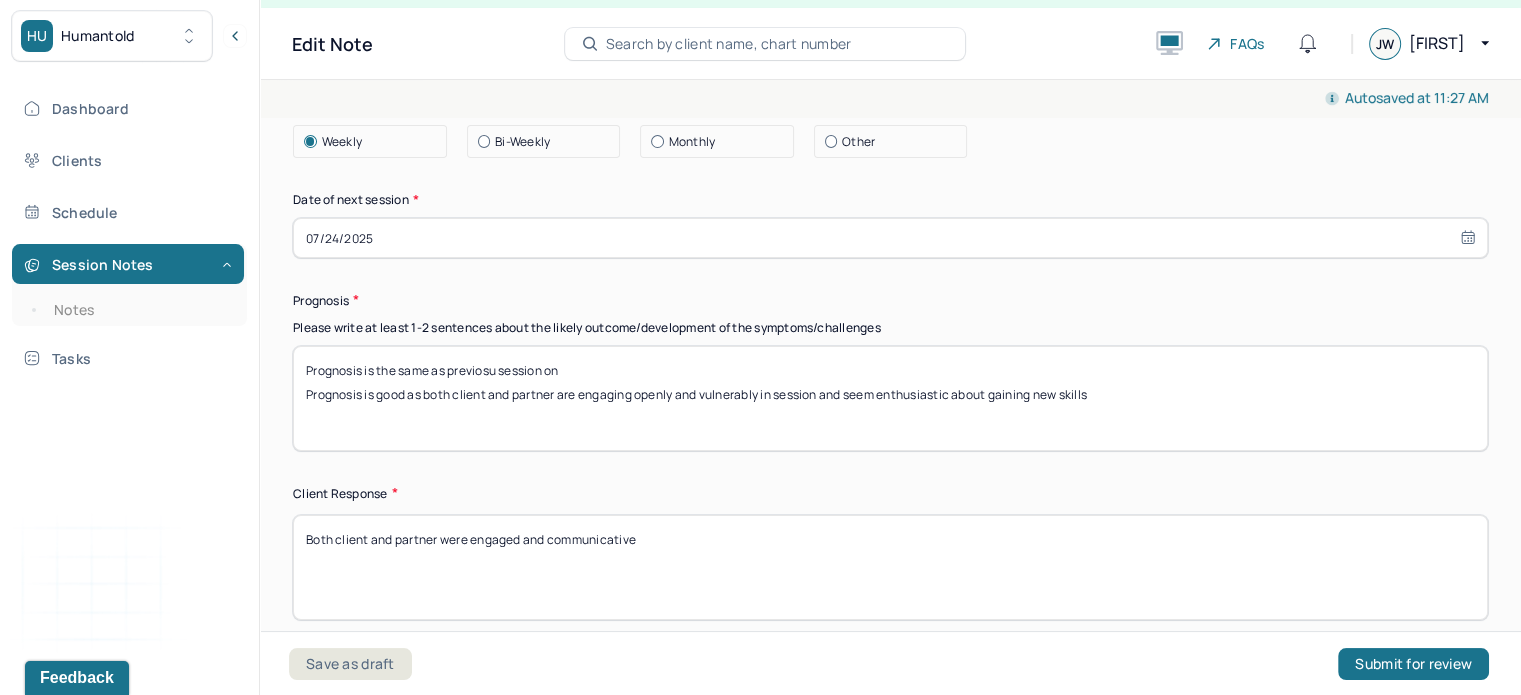 click on "Prognosis" at bounding box center (890, 300) 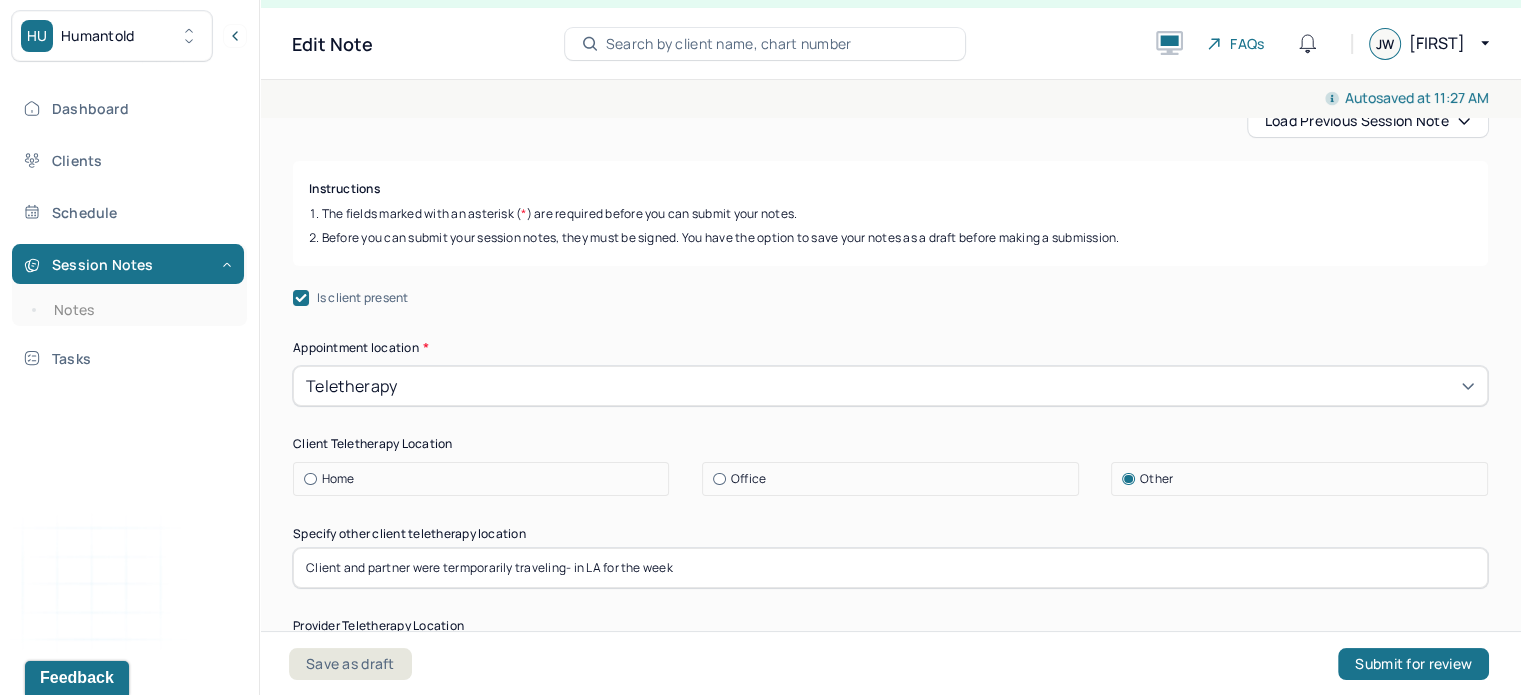 scroll, scrollTop: 0, scrollLeft: 0, axis: both 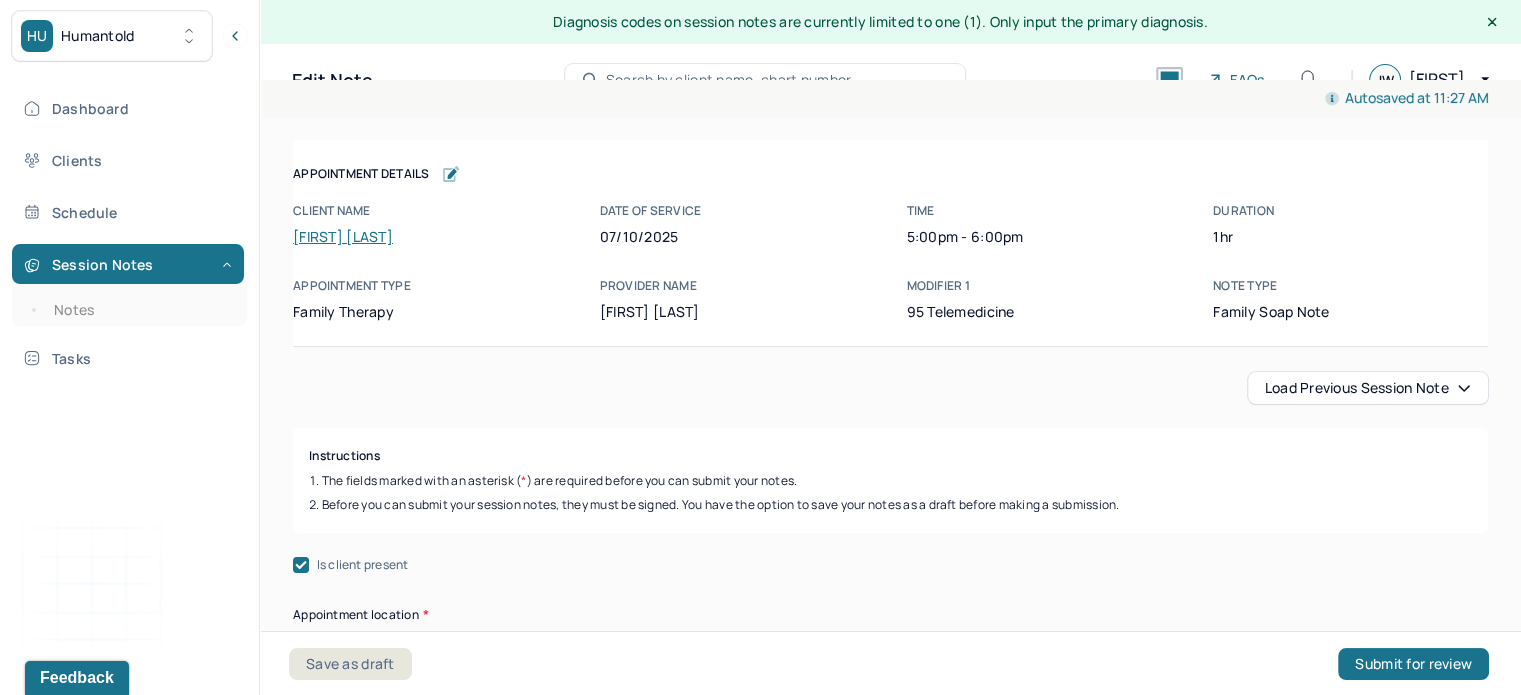 click on "Load previous session note" at bounding box center (1368, 388) 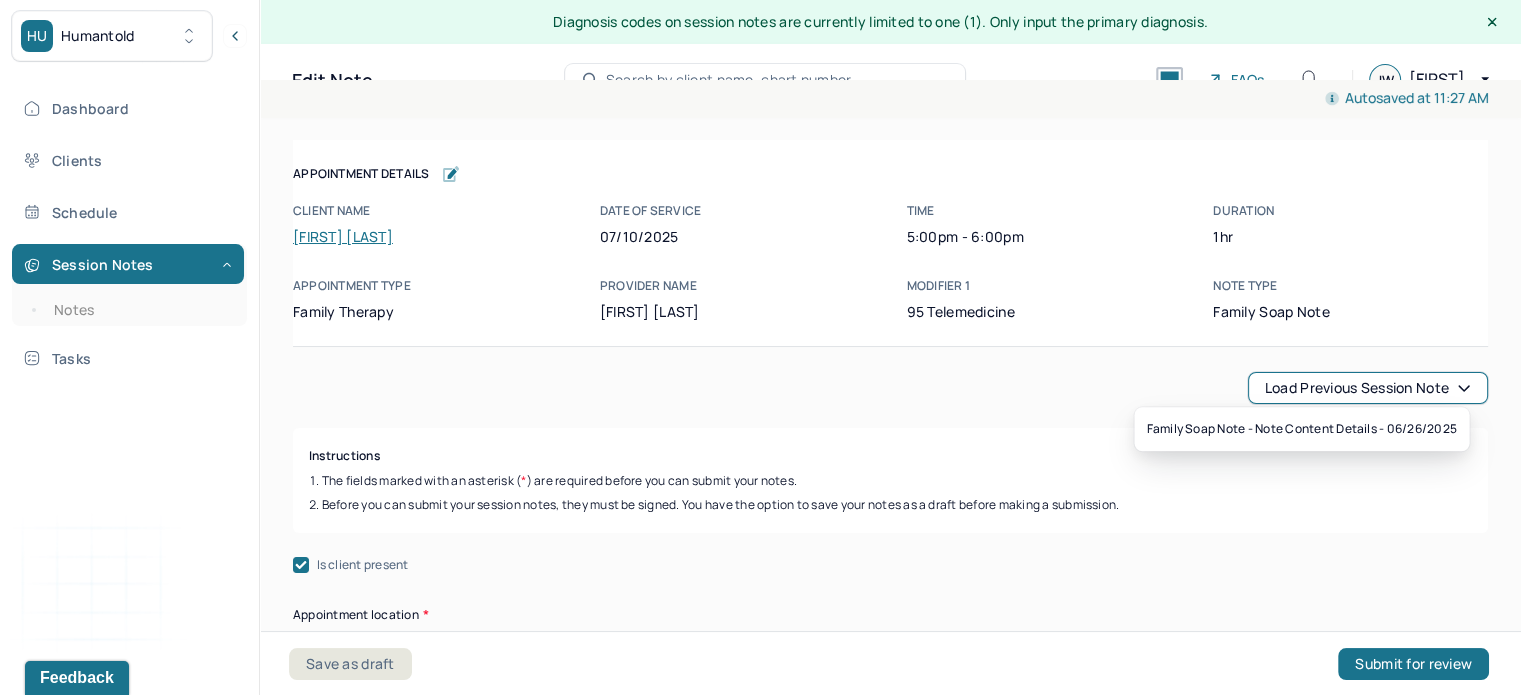 click on "Load previous session note" at bounding box center (890, 388) 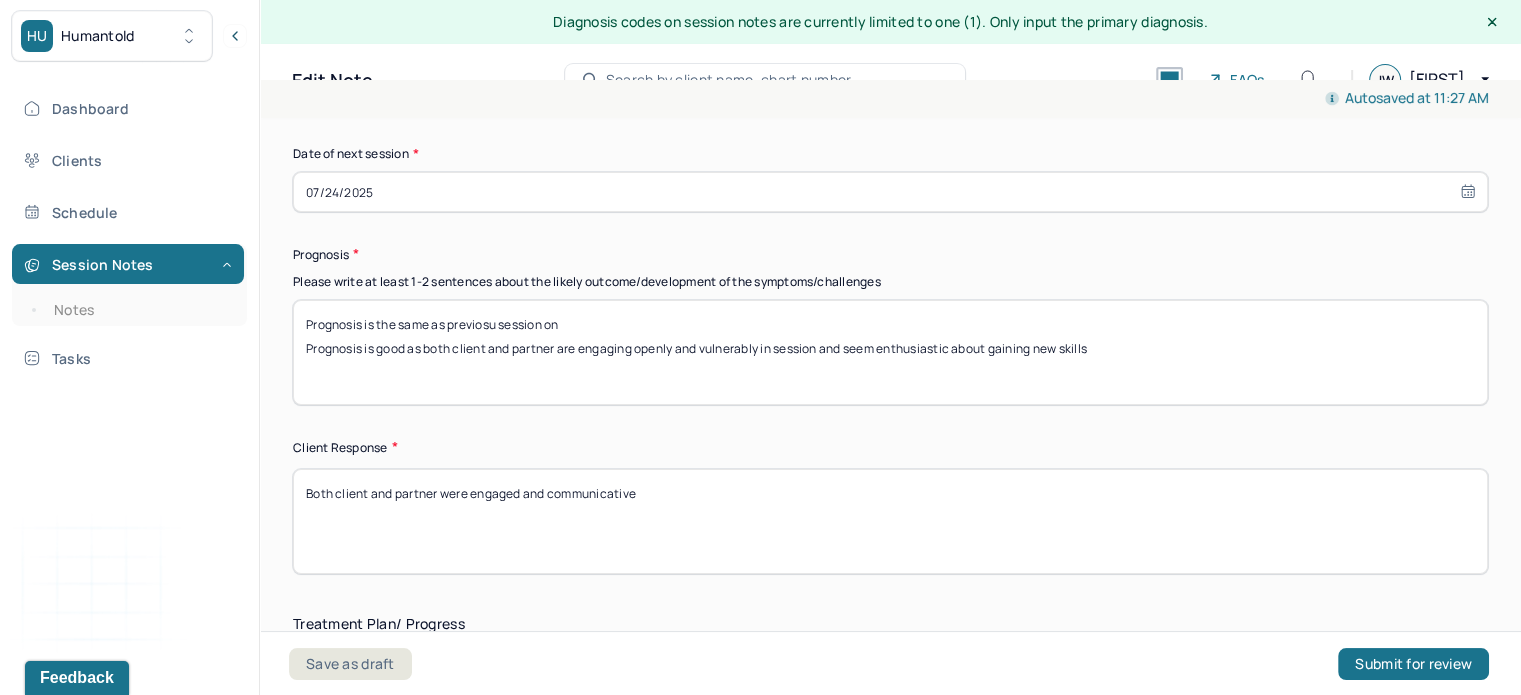 scroll, scrollTop: 3043, scrollLeft: 0, axis: vertical 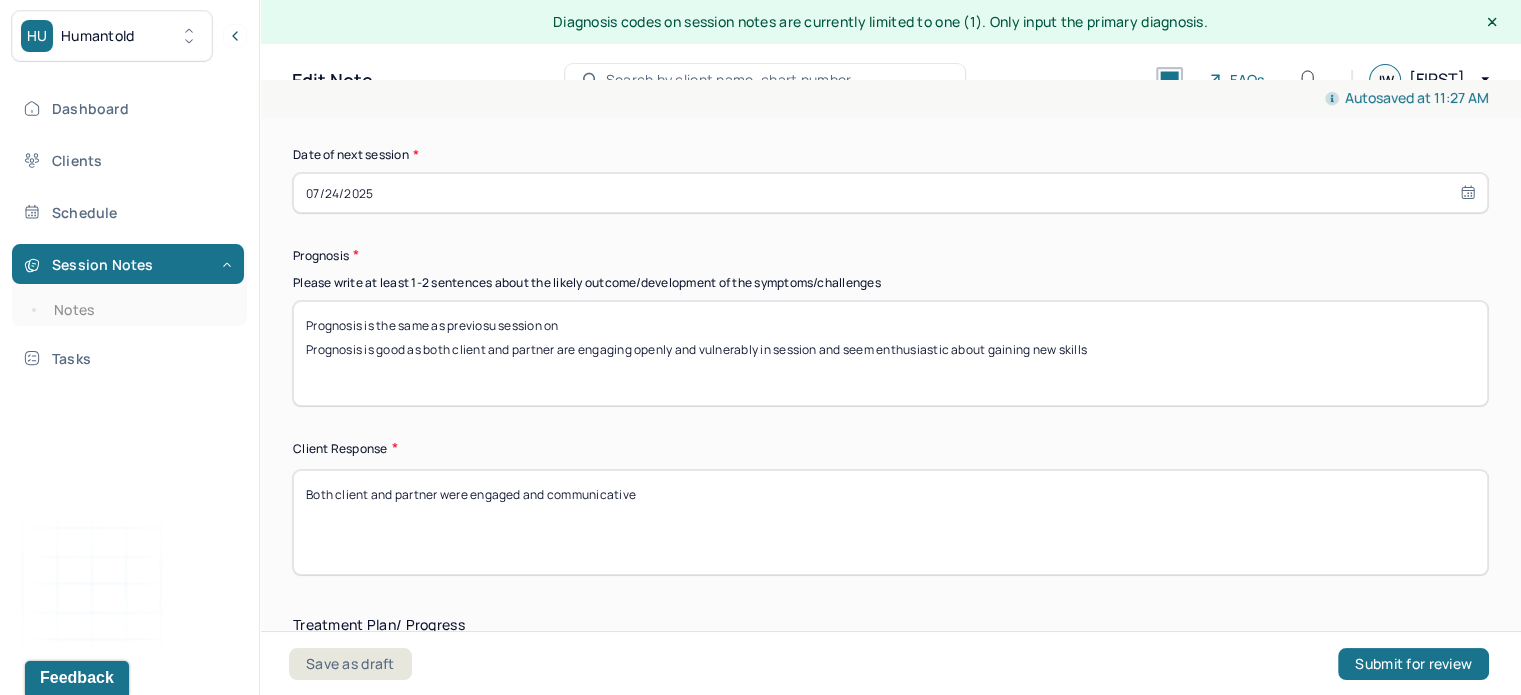 click on "Prognosis is the same as previosu session on
Prognosis is good as both client and partner are engaging openly and vulnerably in session and seem enthusiastic about gaining new skills" at bounding box center (890, 353) 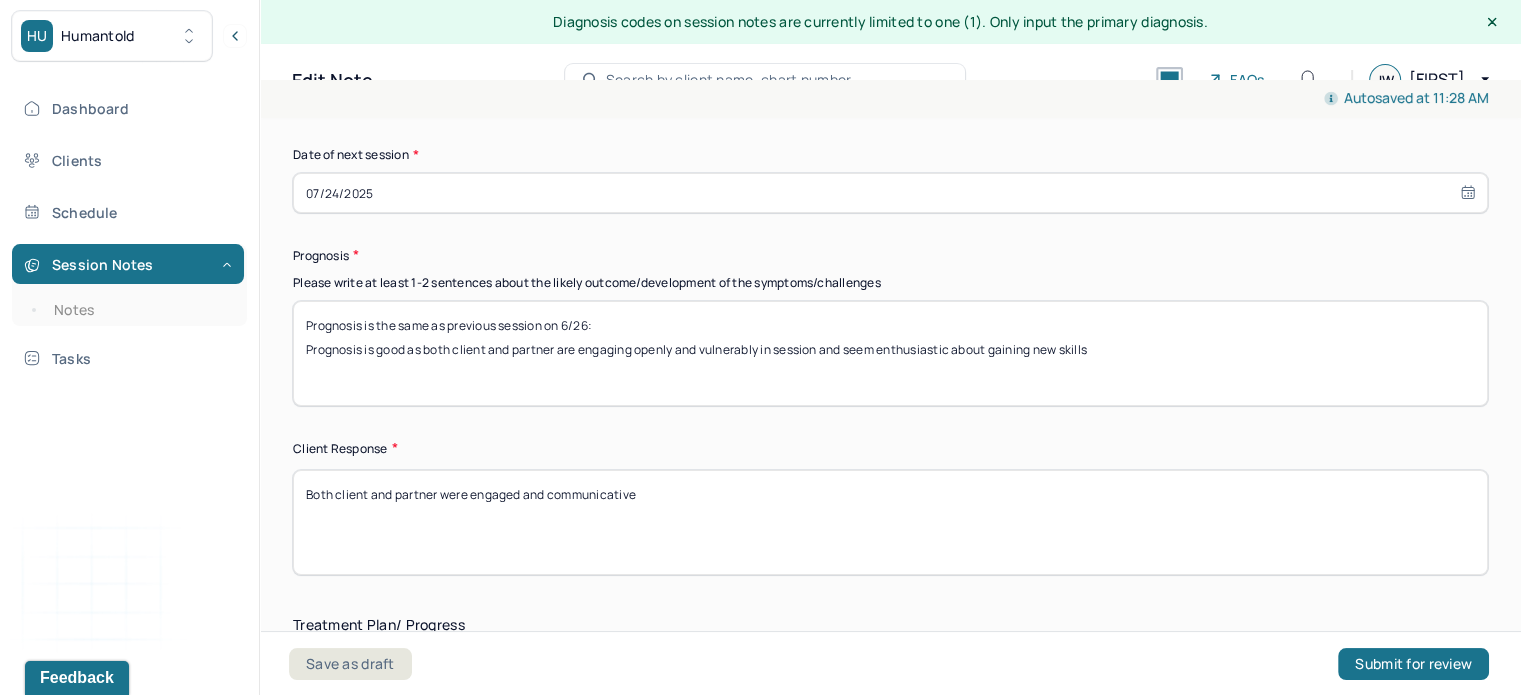 type on "Prognosis is the same as previous session on 6/26:
Prognosis is good as both client and partner are engaging openly and vulnerably in session and seem enthusiastic about gaining new skills" 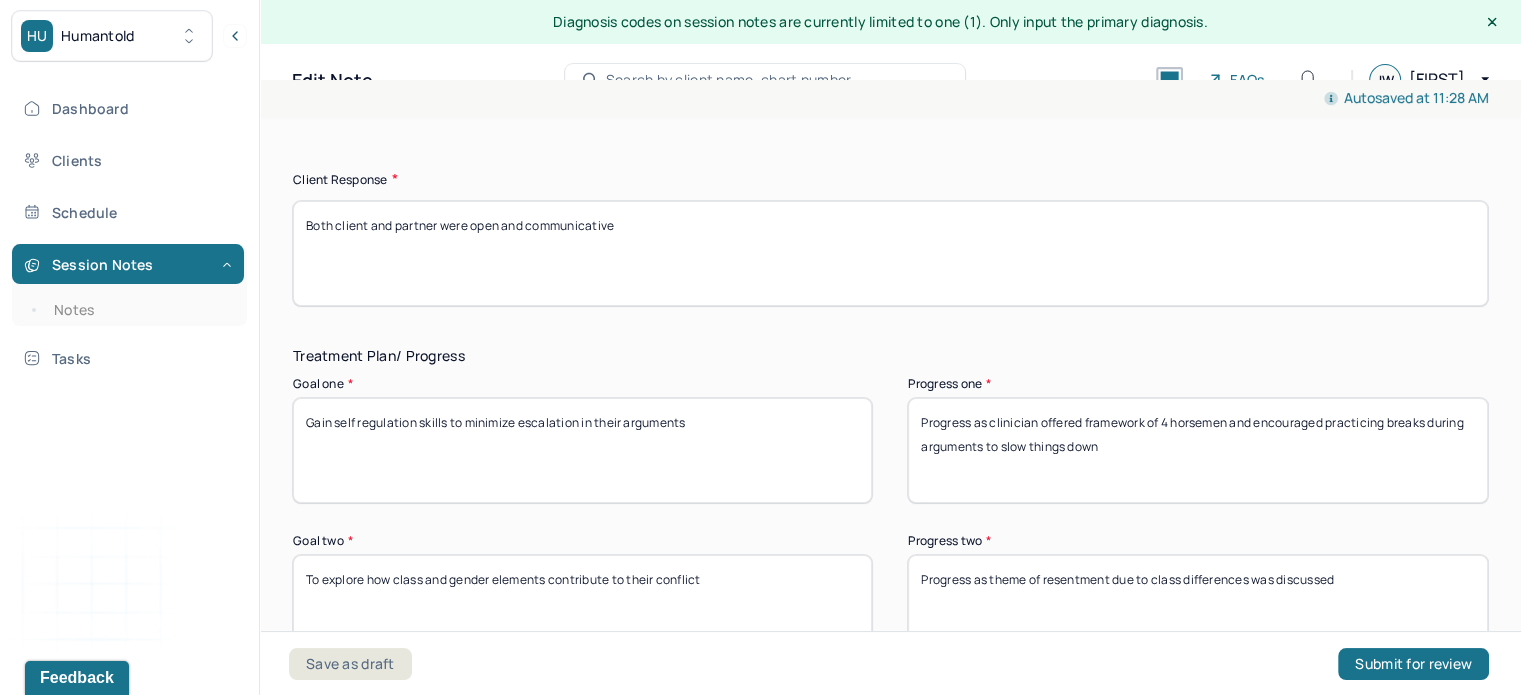 scroll, scrollTop: 3324, scrollLeft: 0, axis: vertical 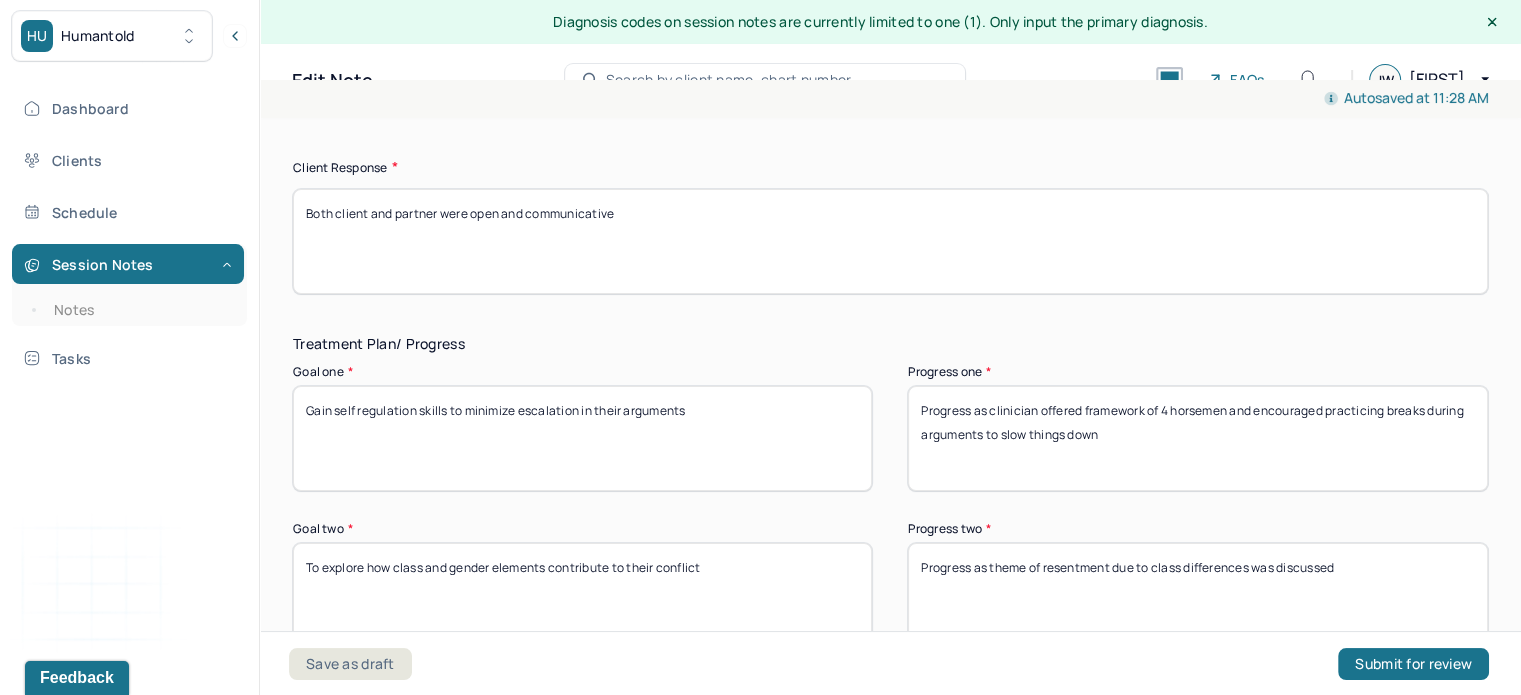 type on "Both client and partner were open and communicative" 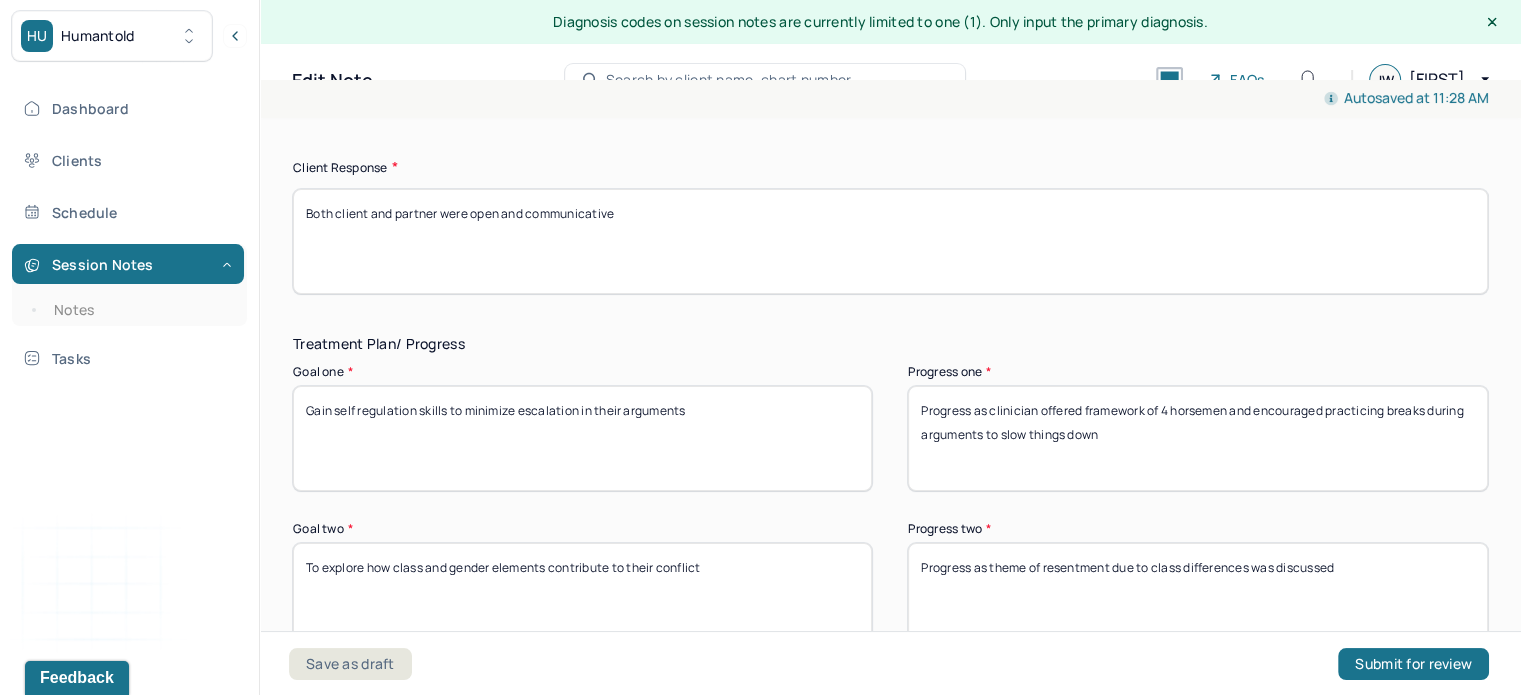drag, startPoint x: 1150, startPoint y: 427, endPoint x: 985, endPoint y: 395, distance: 168.07439 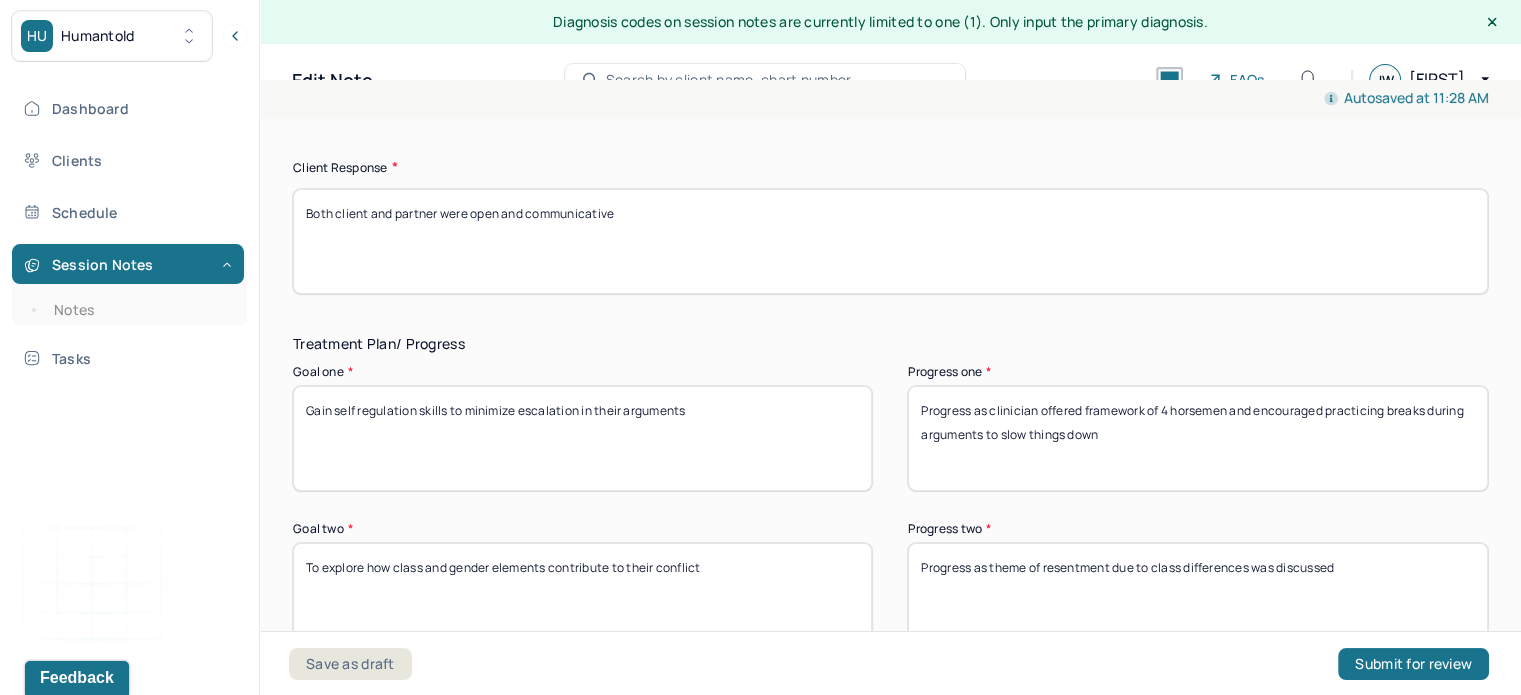 click on "Progress as clinician offered framework of 4 horsemen and encouraged practicing breaks during arguments to slow things down" at bounding box center (1197, 438) 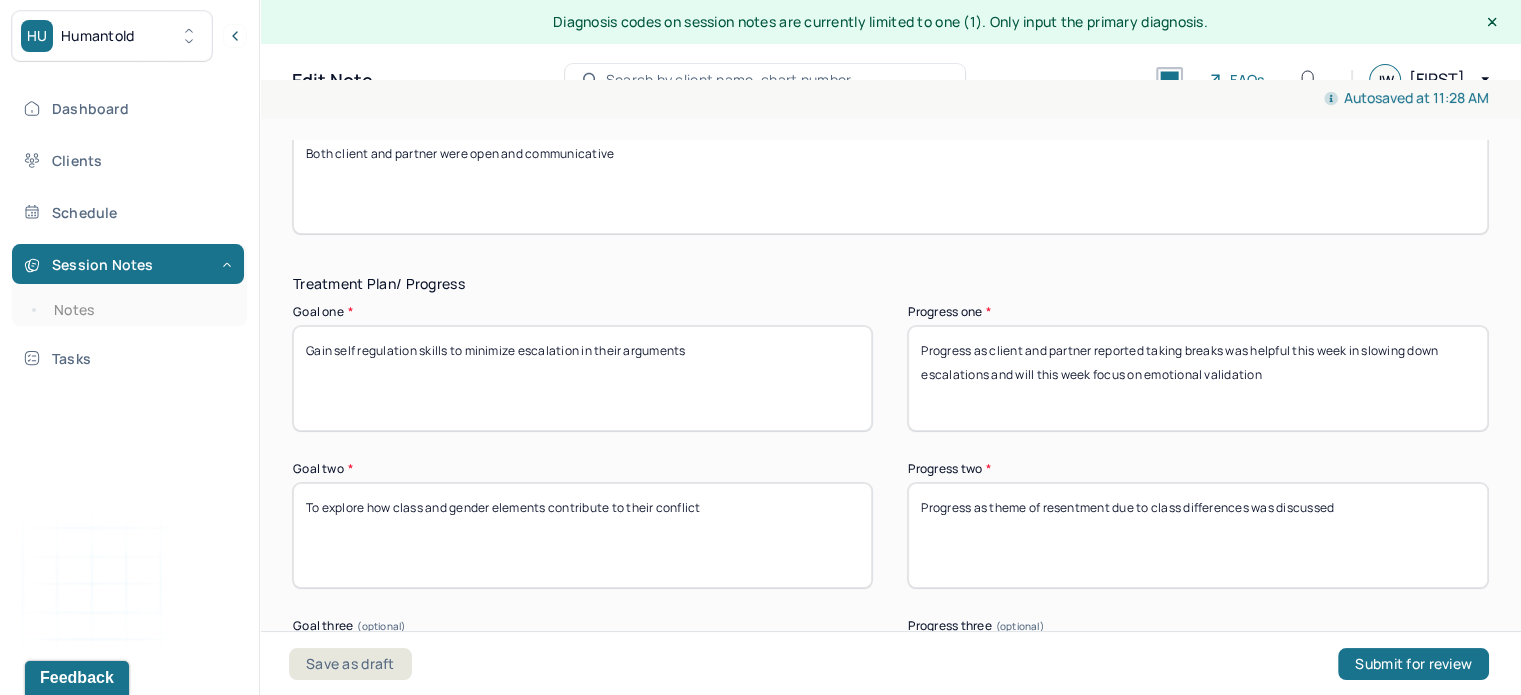scroll, scrollTop: 3496, scrollLeft: 0, axis: vertical 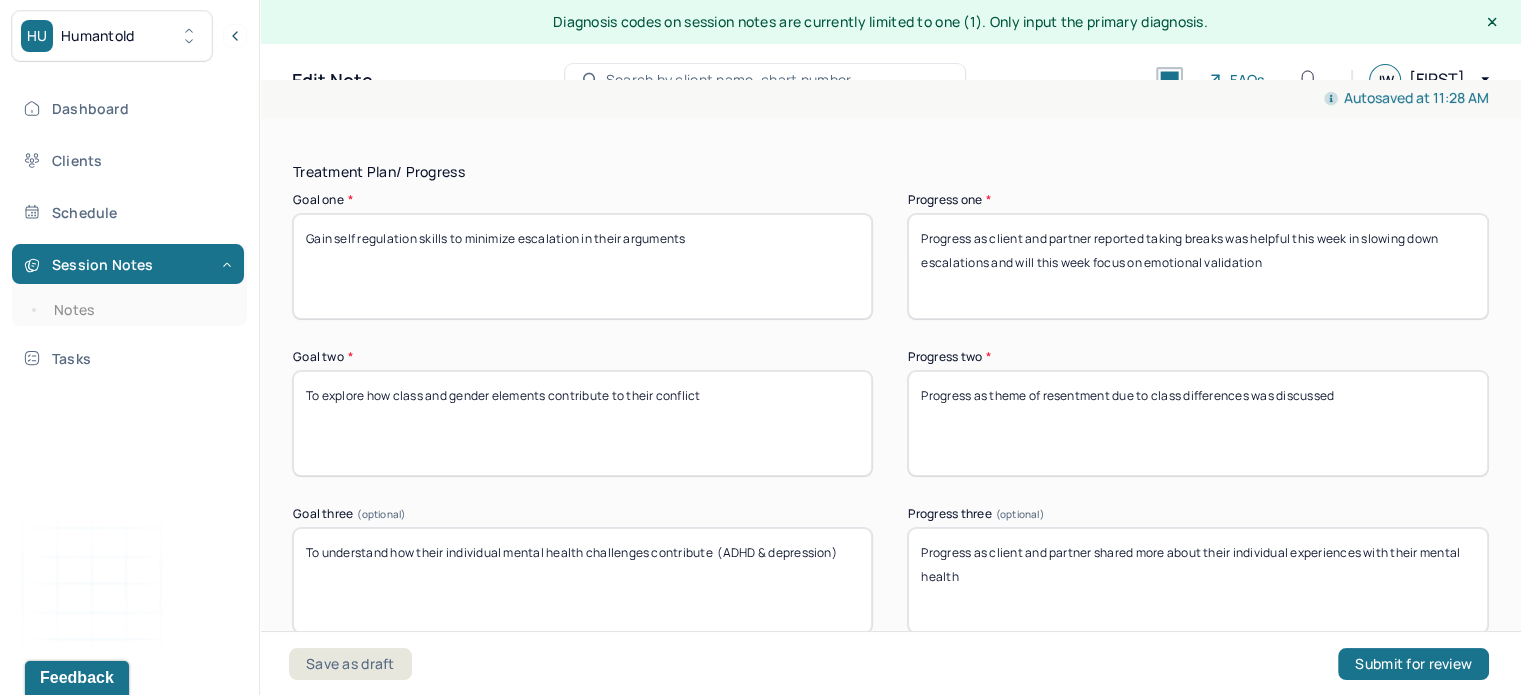 type on "Progress as client and partner reported taking breaks was helpful this week in slowing down escalations and will this week focus on emotional validation" 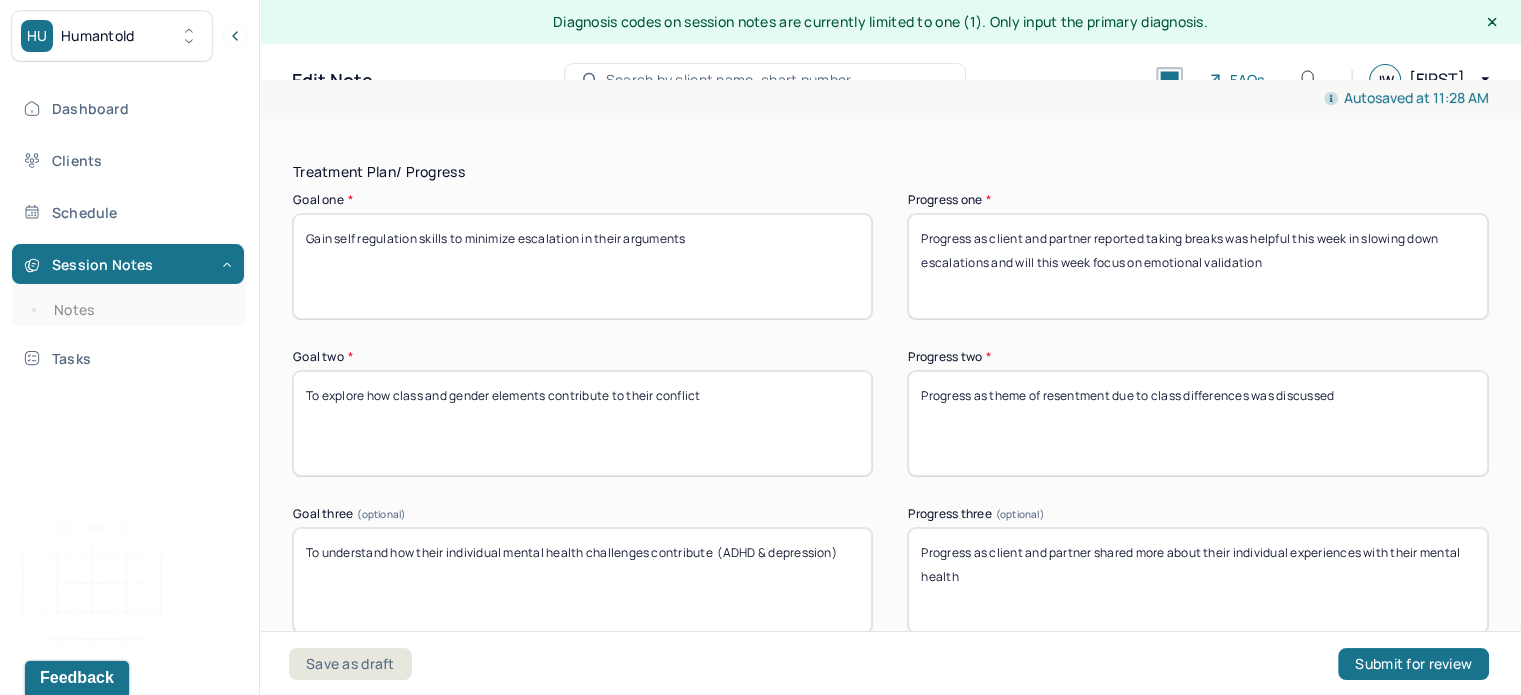 drag, startPoint x: 1378, startPoint y: 382, endPoint x: 1040, endPoint y: 379, distance: 338.0133 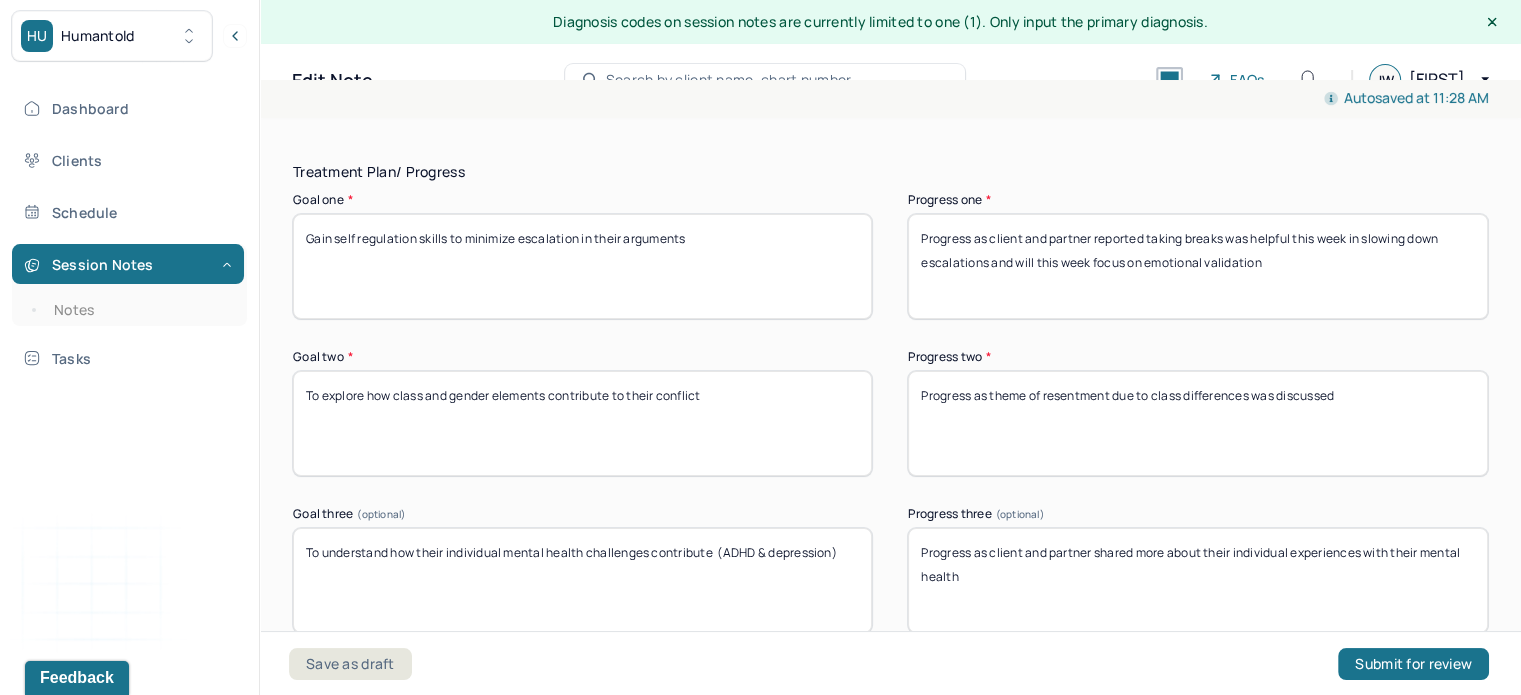 click on "Progress as theme of resentment due to class differences was discussed" at bounding box center [1197, 423] 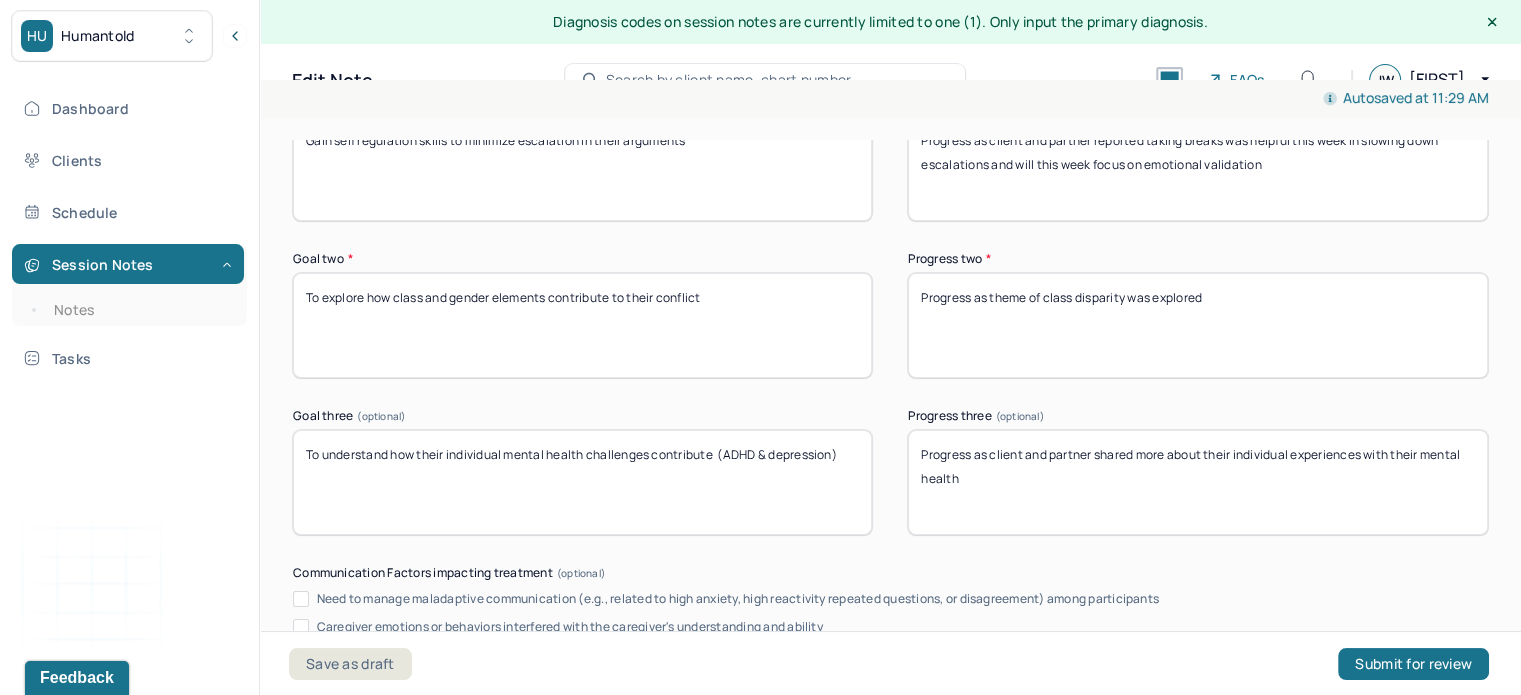 scroll, scrollTop: 3595, scrollLeft: 0, axis: vertical 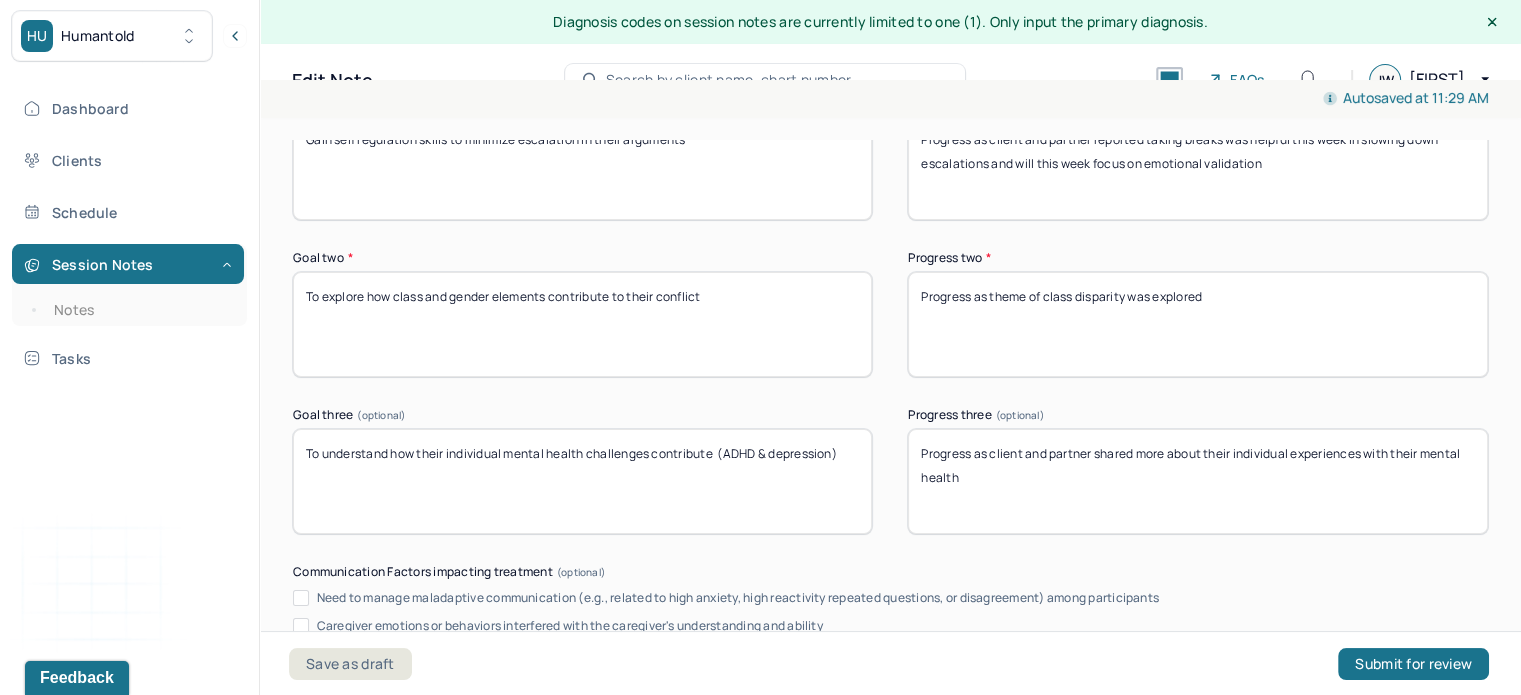 type on "Progress as theme of class disparity was explored" 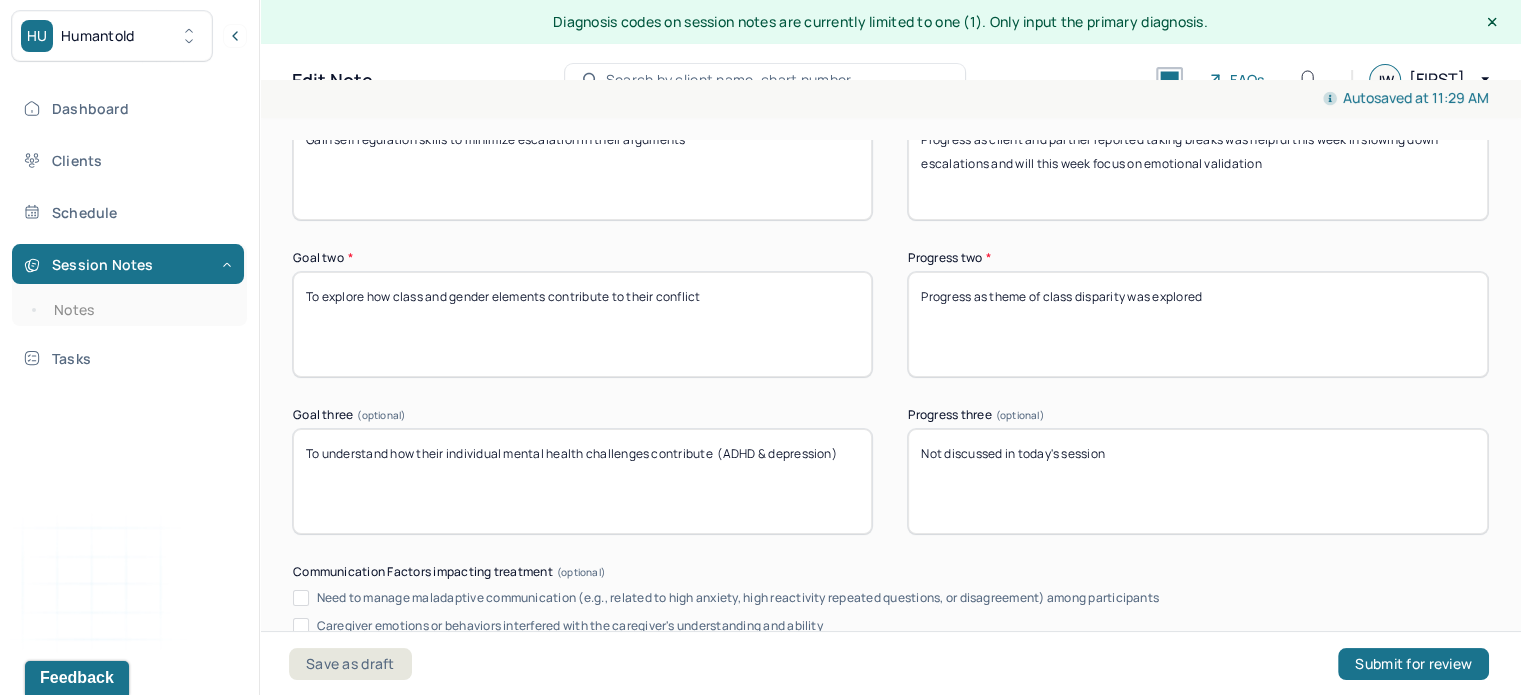 scroll, scrollTop: 4096, scrollLeft: 0, axis: vertical 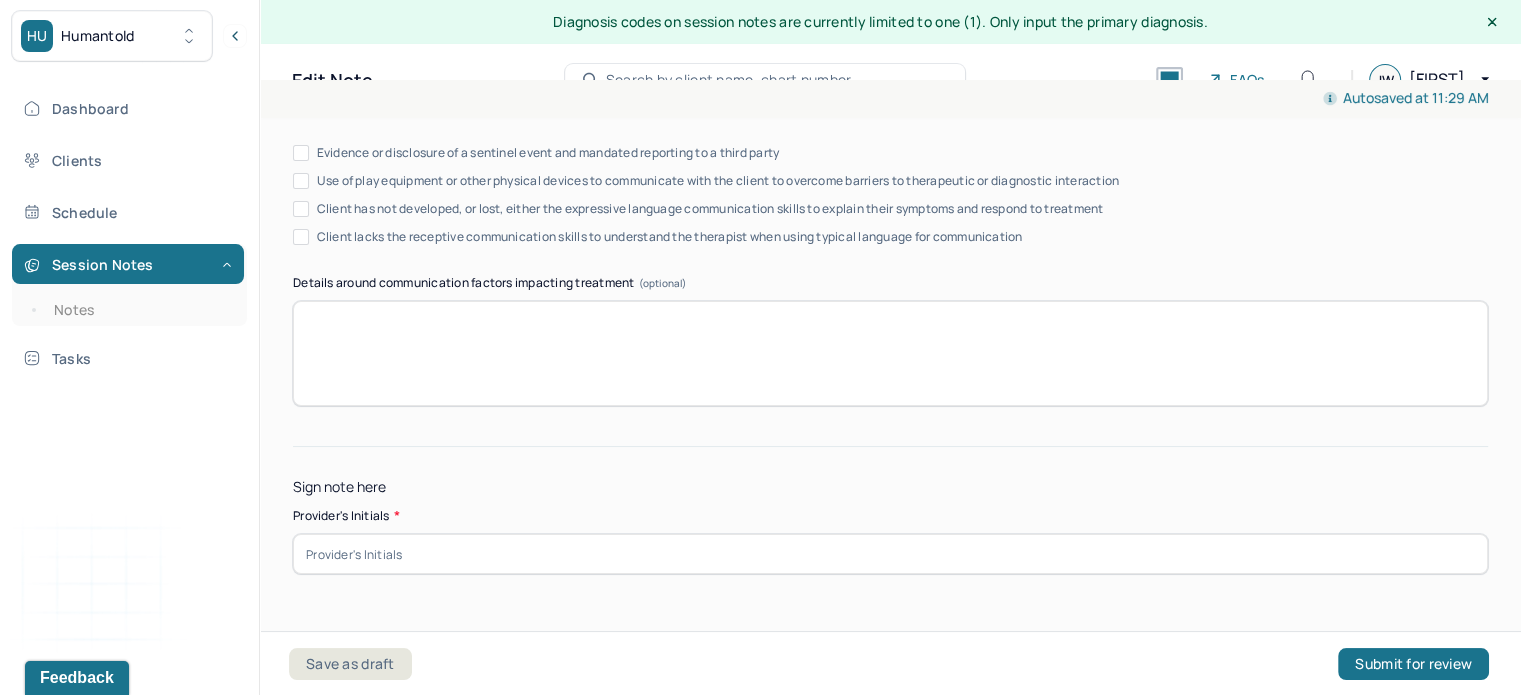 type on "Not discussed in today's session" 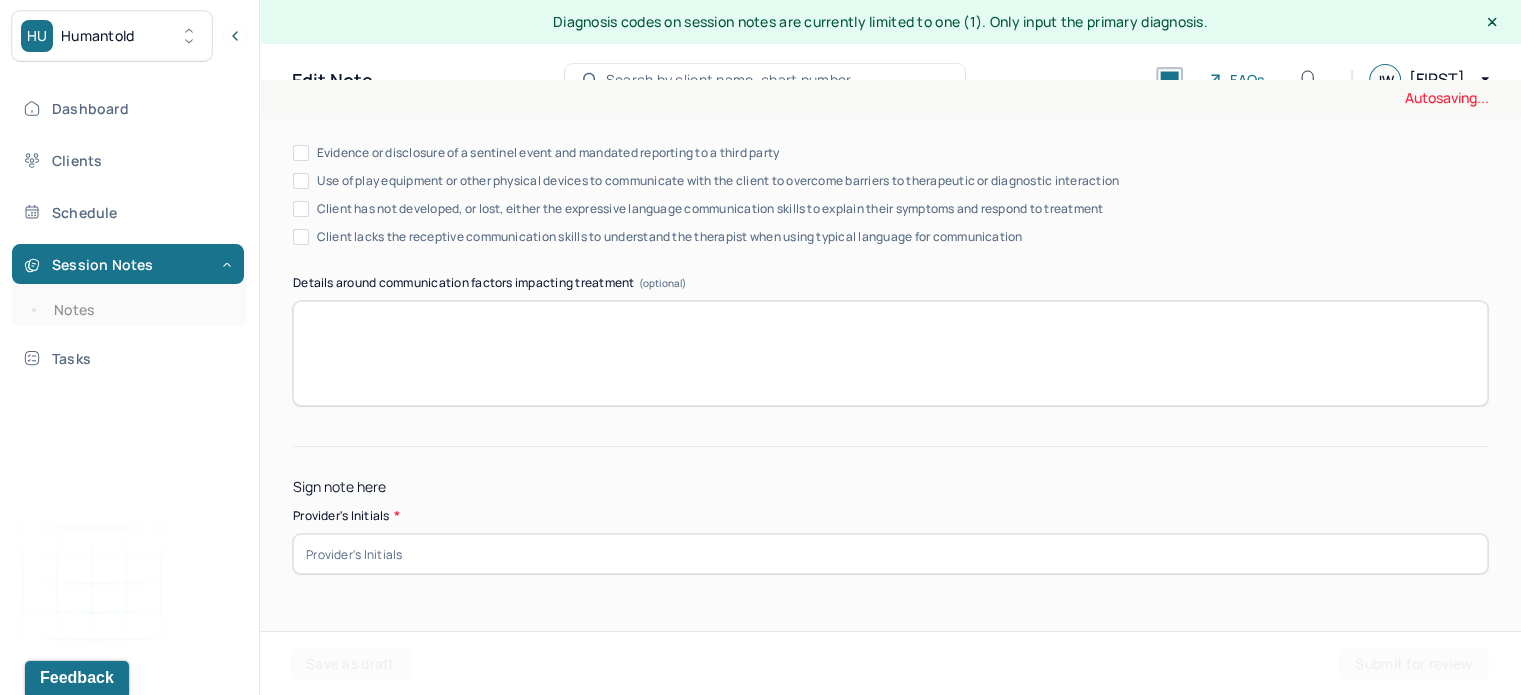 click at bounding box center (890, 554) 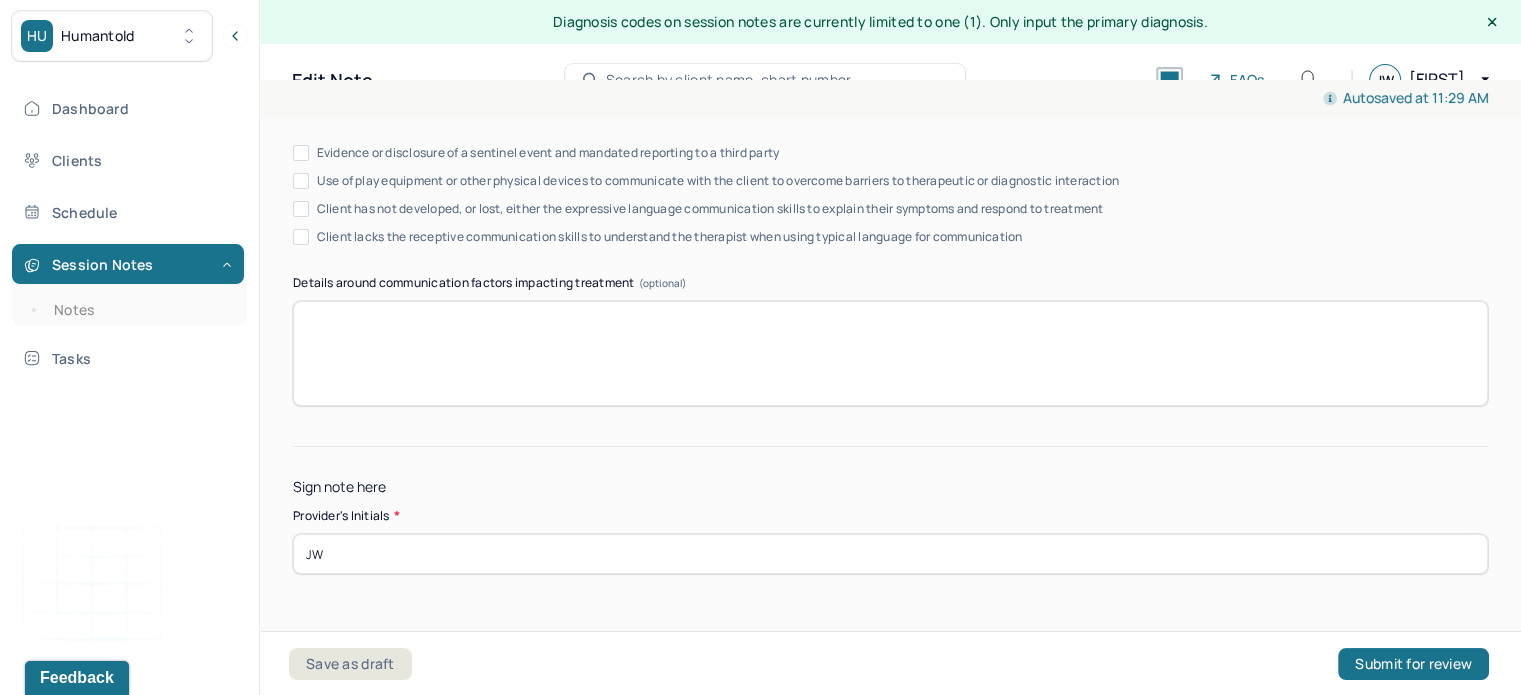 type on "JW" 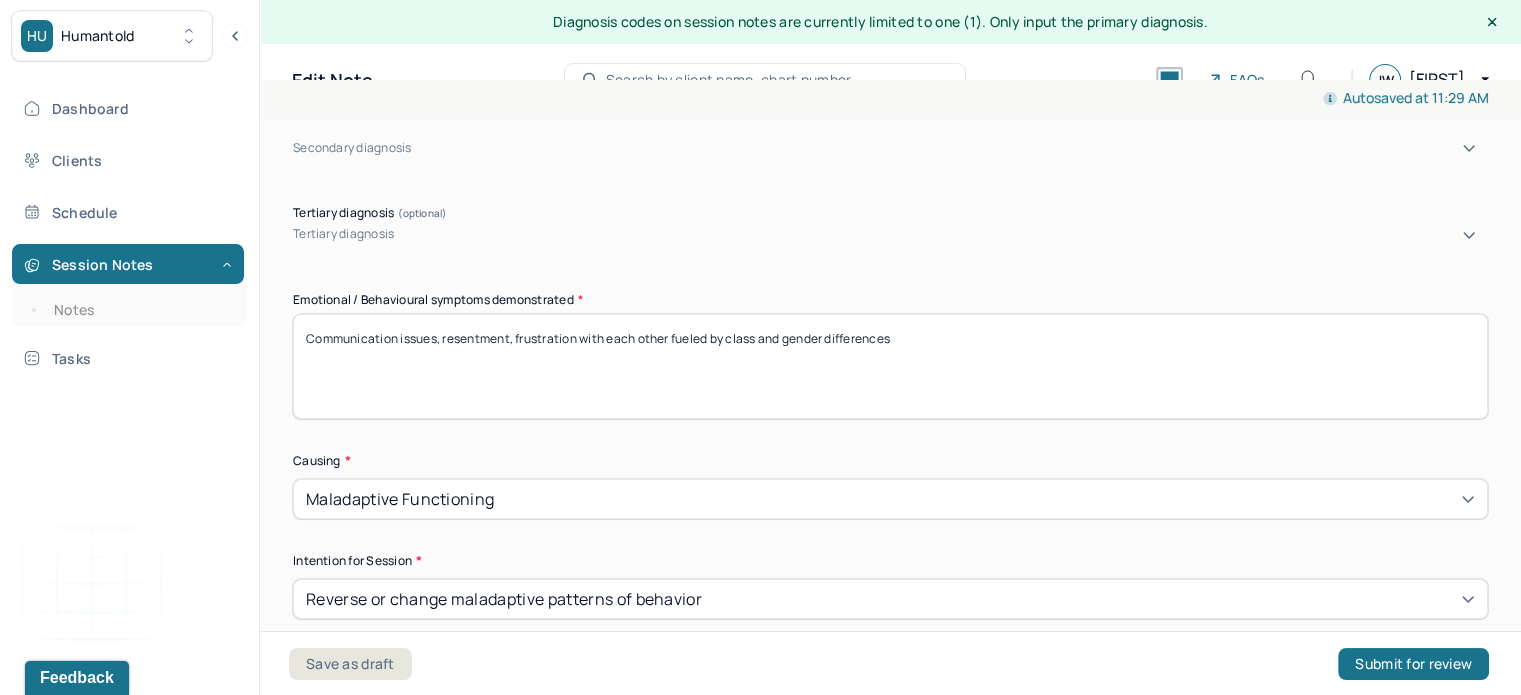 scroll, scrollTop: 1064, scrollLeft: 0, axis: vertical 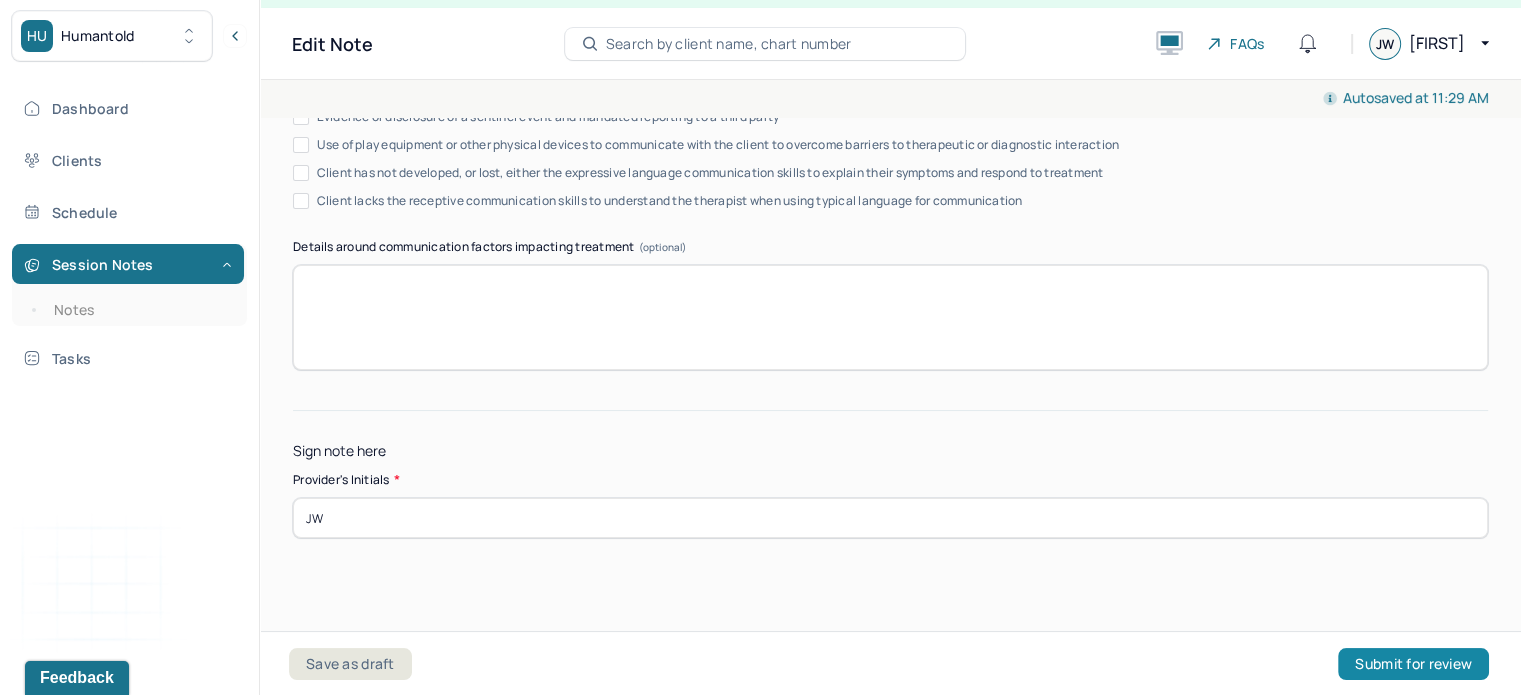 click on "Submit for review" at bounding box center (1413, 664) 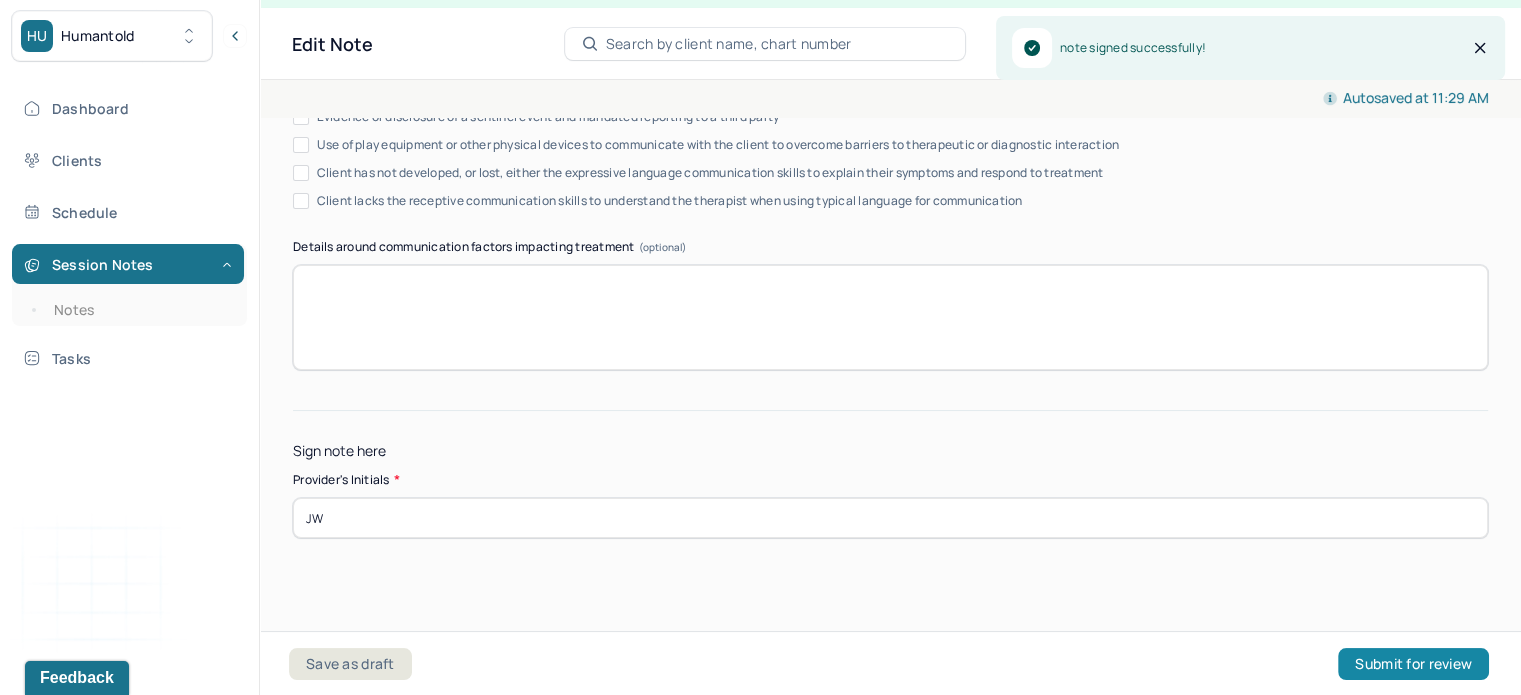 scroll, scrollTop: 0, scrollLeft: 0, axis: both 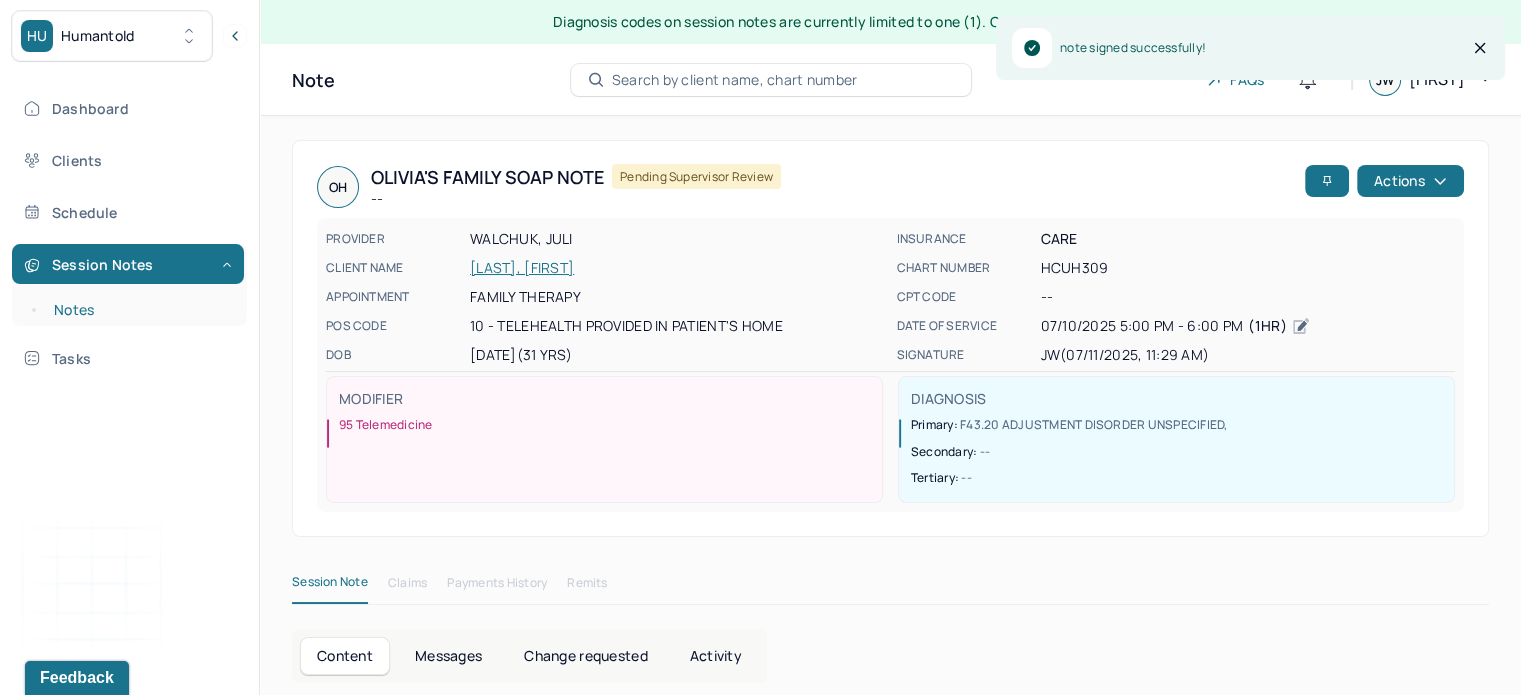click on "Notes" at bounding box center (139, 310) 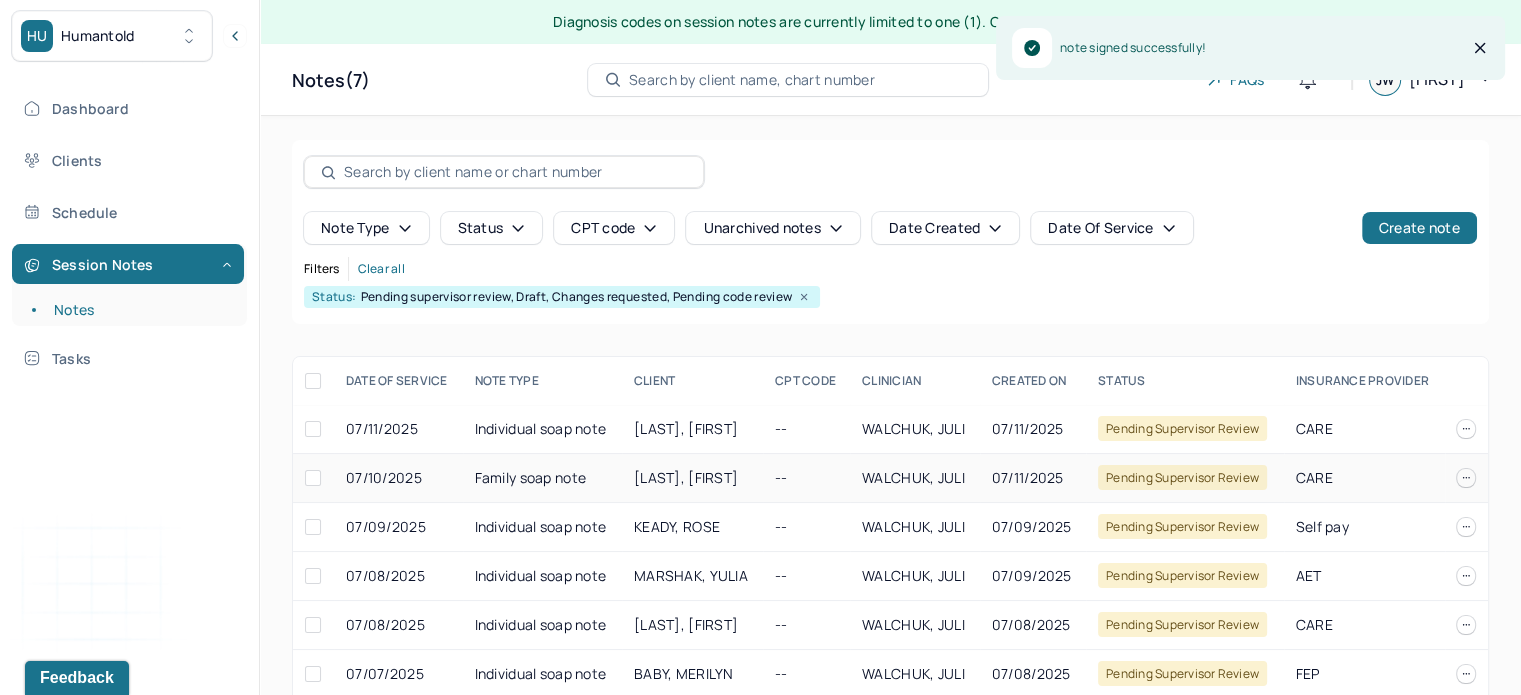 scroll, scrollTop: 91, scrollLeft: 0, axis: vertical 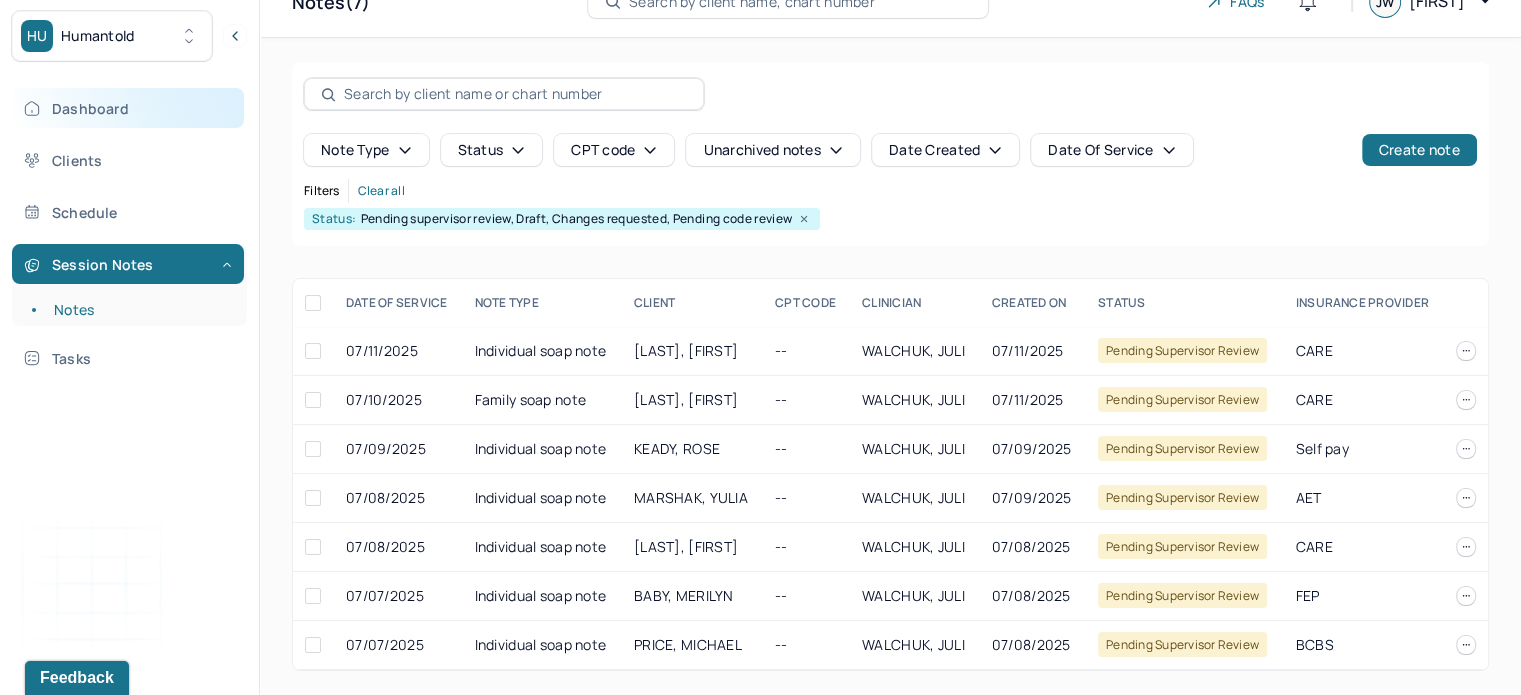 click on "Dashboard" at bounding box center [128, 108] 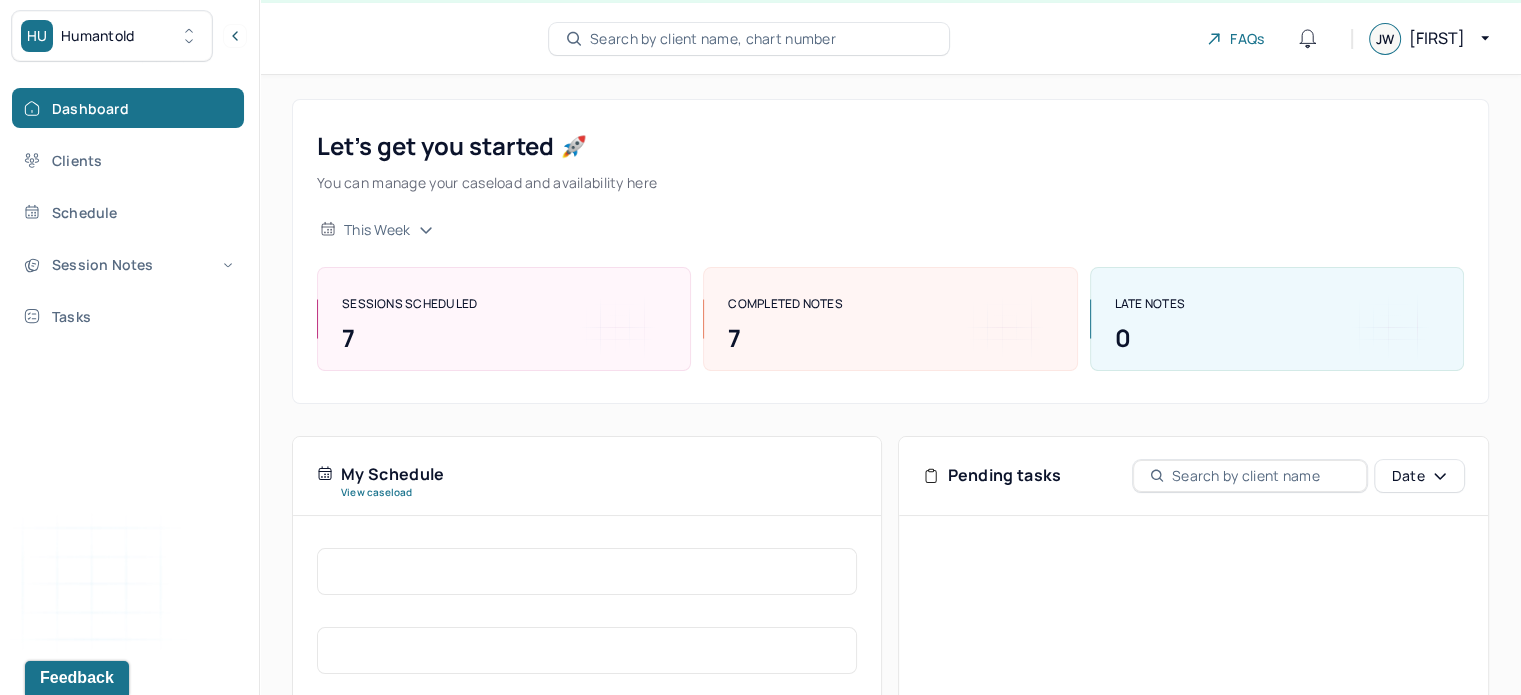 scroll, scrollTop: 39, scrollLeft: 0, axis: vertical 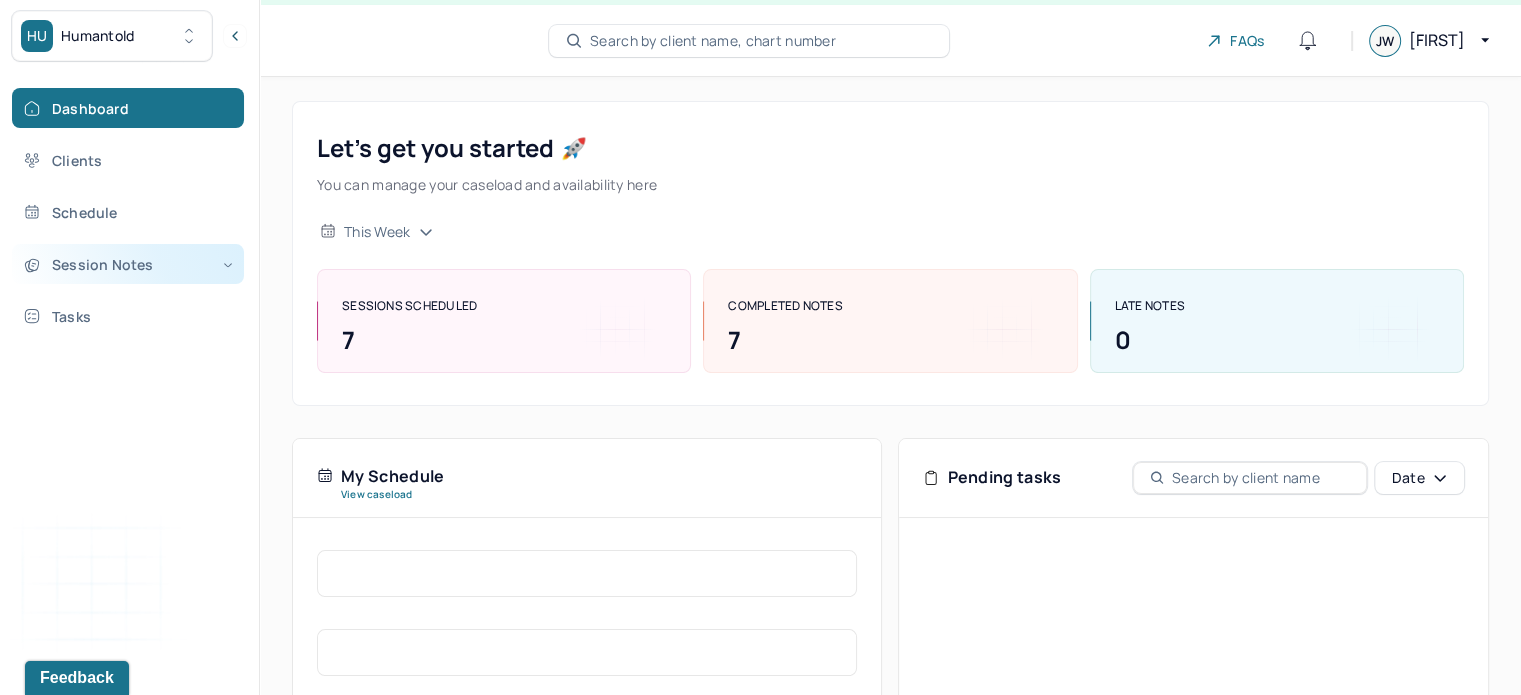 click on "Session Notes" at bounding box center (128, 264) 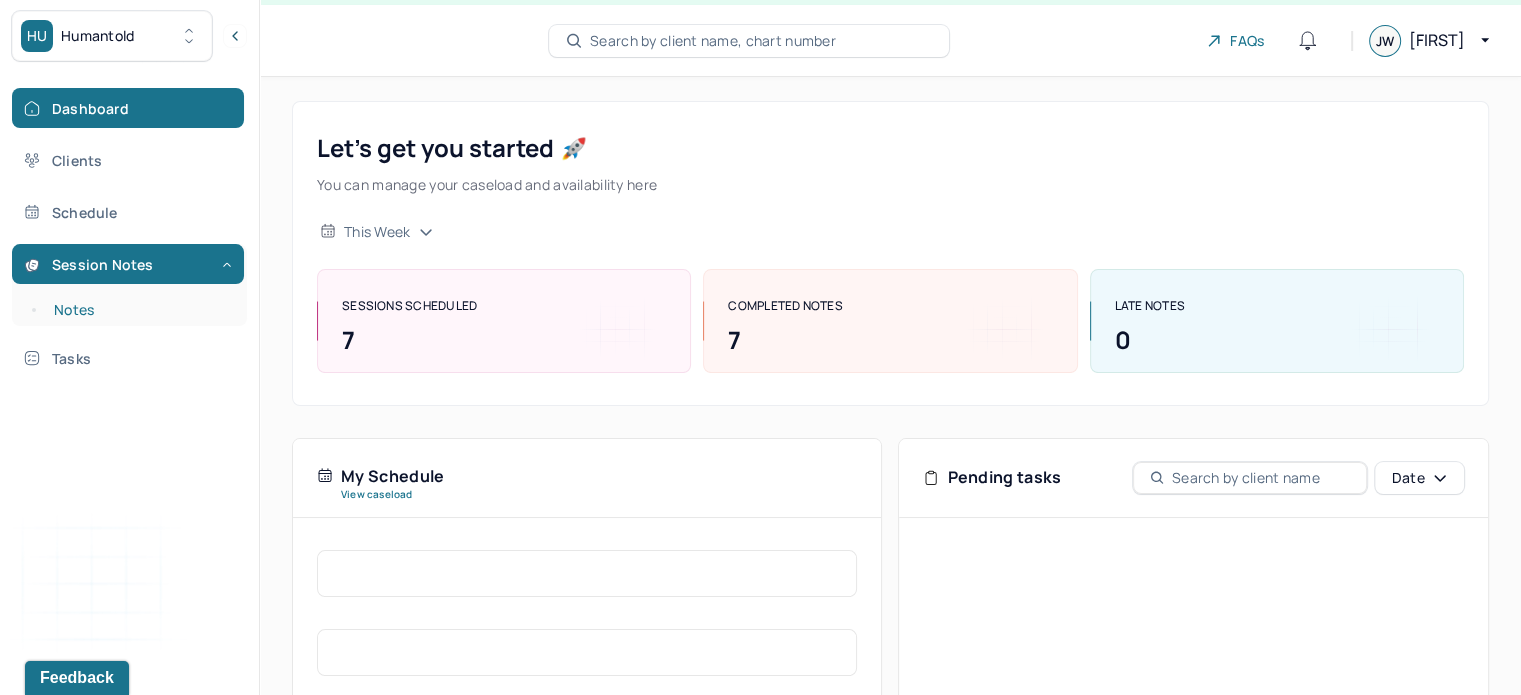 click on "Notes" at bounding box center (139, 310) 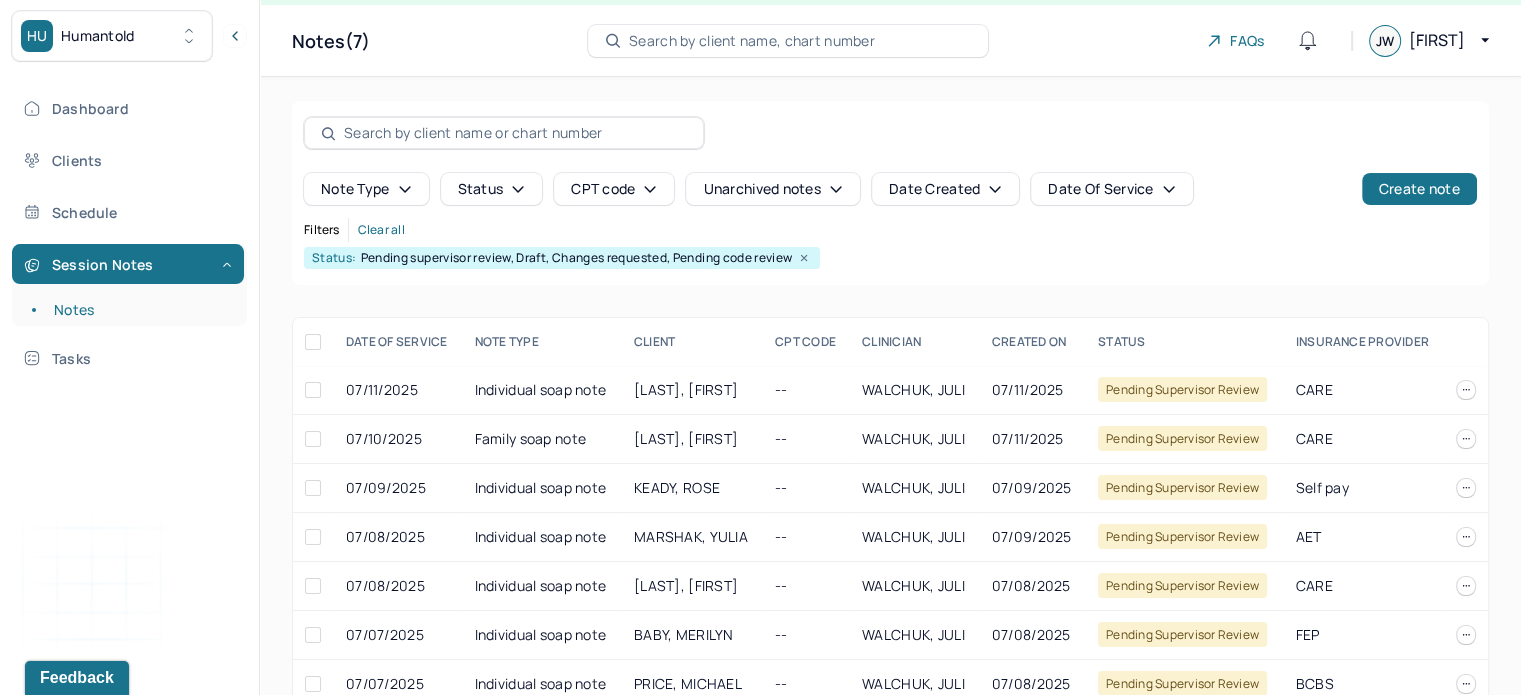 scroll, scrollTop: 91, scrollLeft: 0, axis: vertical 